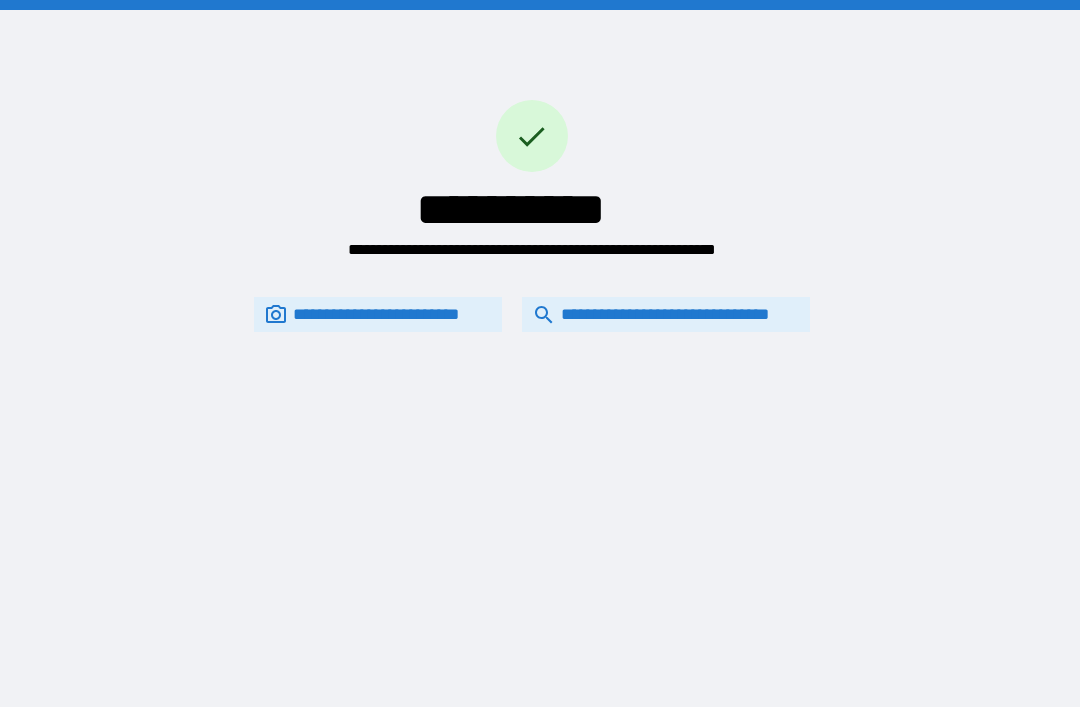 scroll, scrollTop: 0, scrollLeft: 0, axis: both 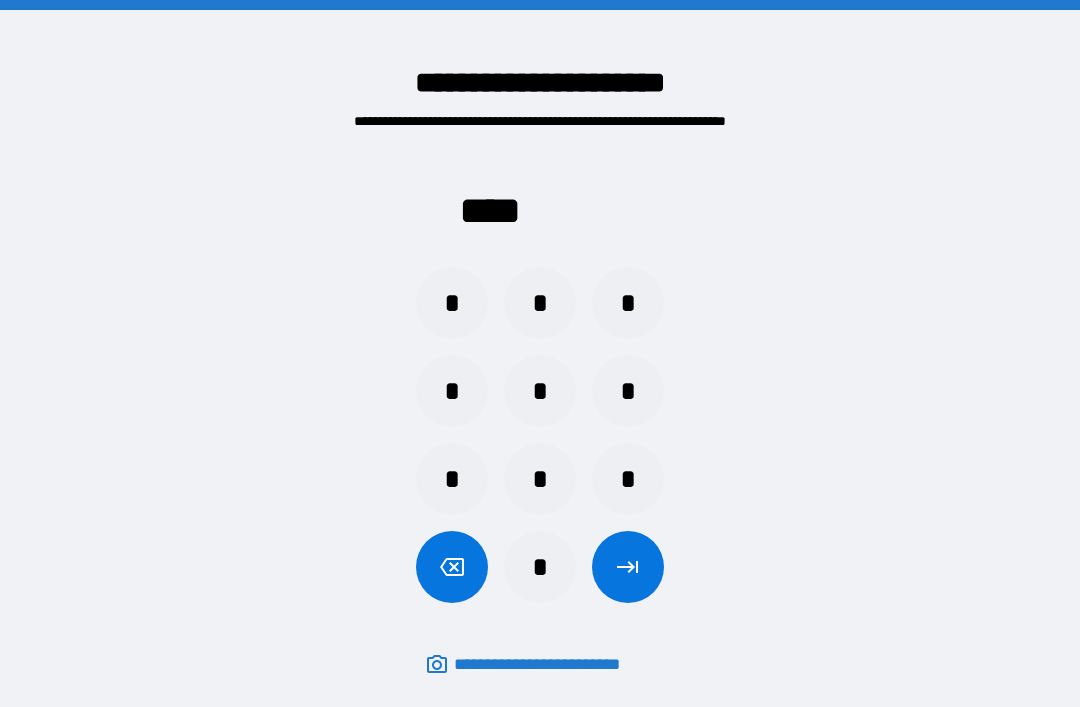 click on "*" at bounding box center [540, 567] 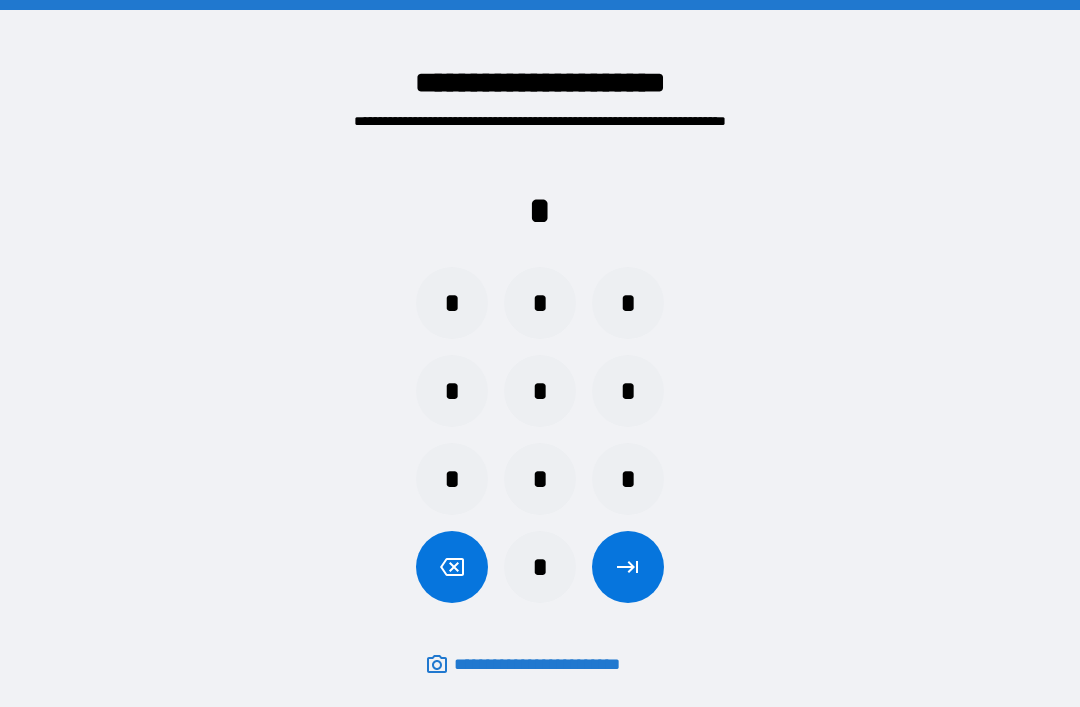 click on "*" at bounding box center [540, 479] 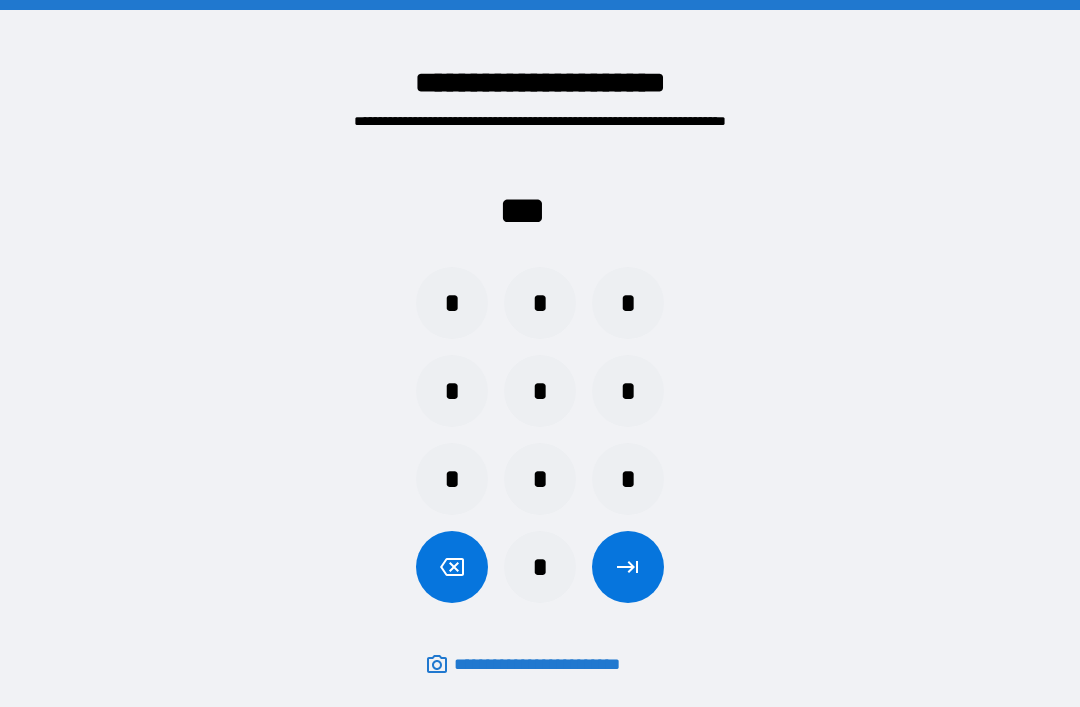 click on "*" at bounding box center (628, 303) 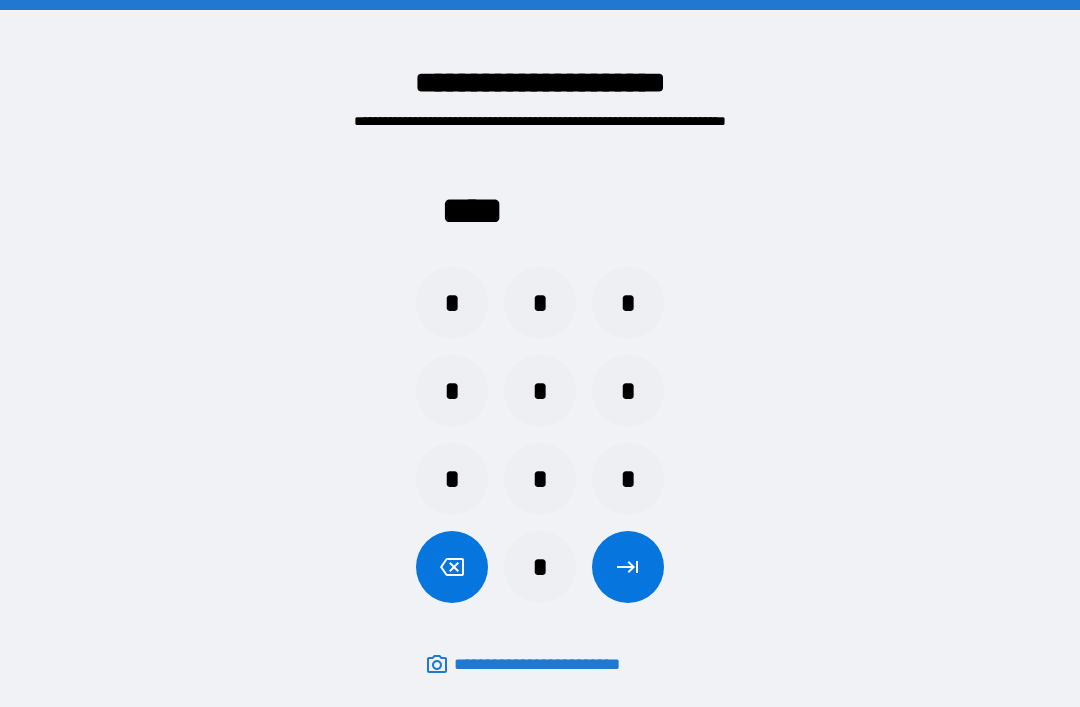 click at bounding box center [628, 567] 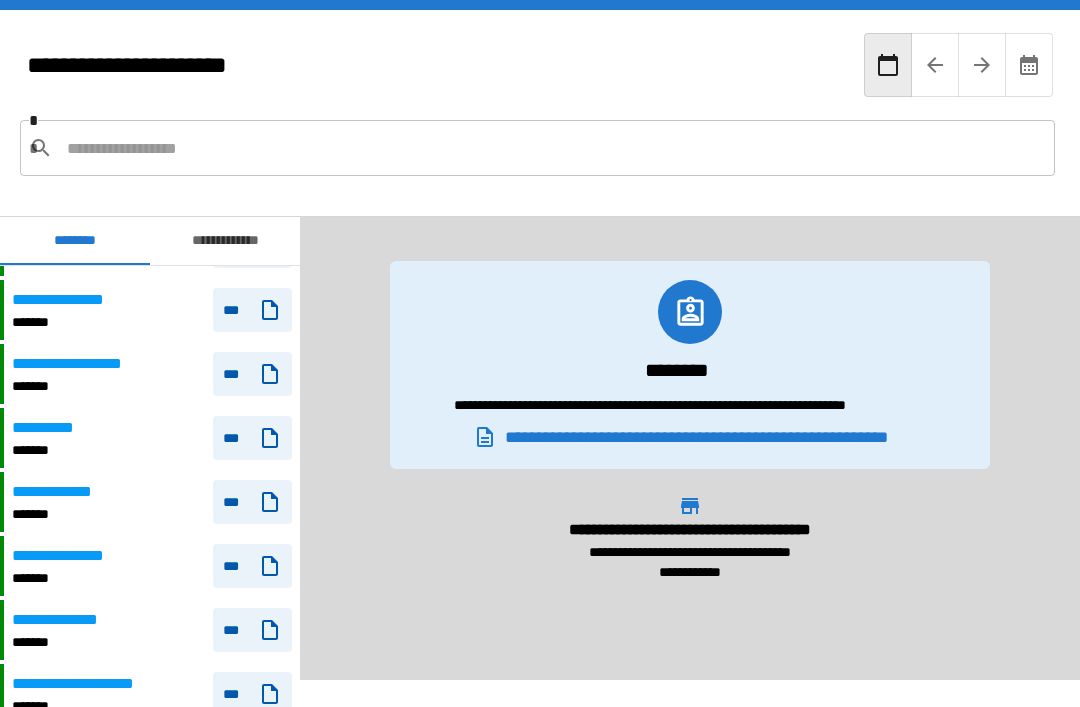 scroll, scrollTop: 57, scrollLeft: 0, axis: vertical 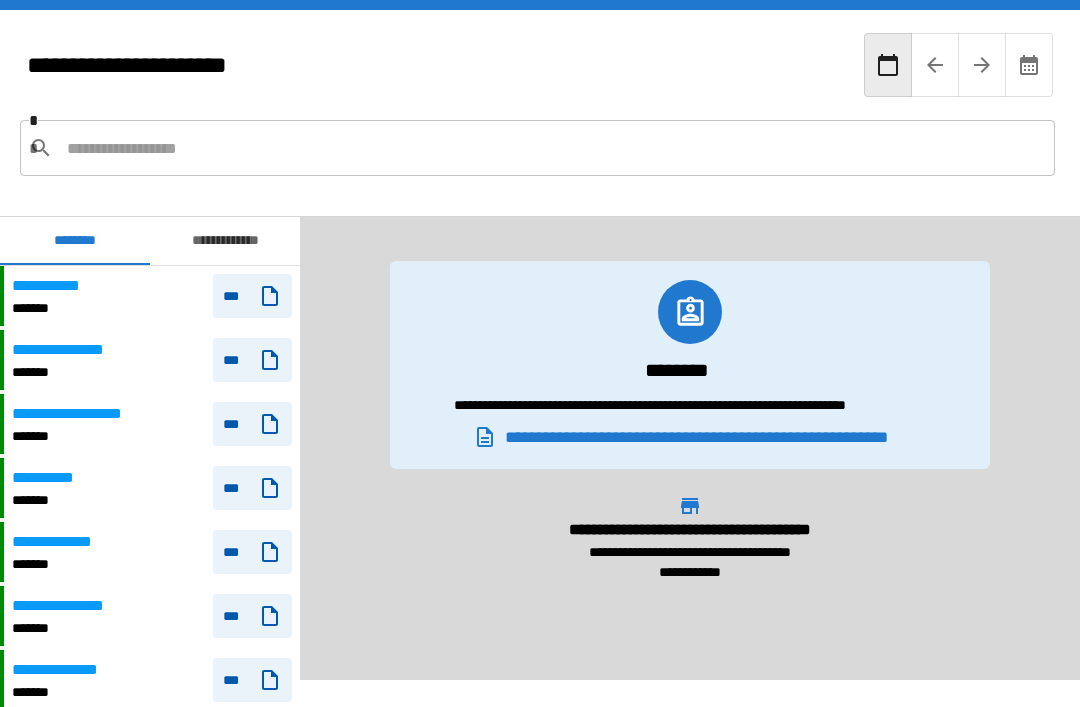 click on "**********" at bounding box center [540, 113] 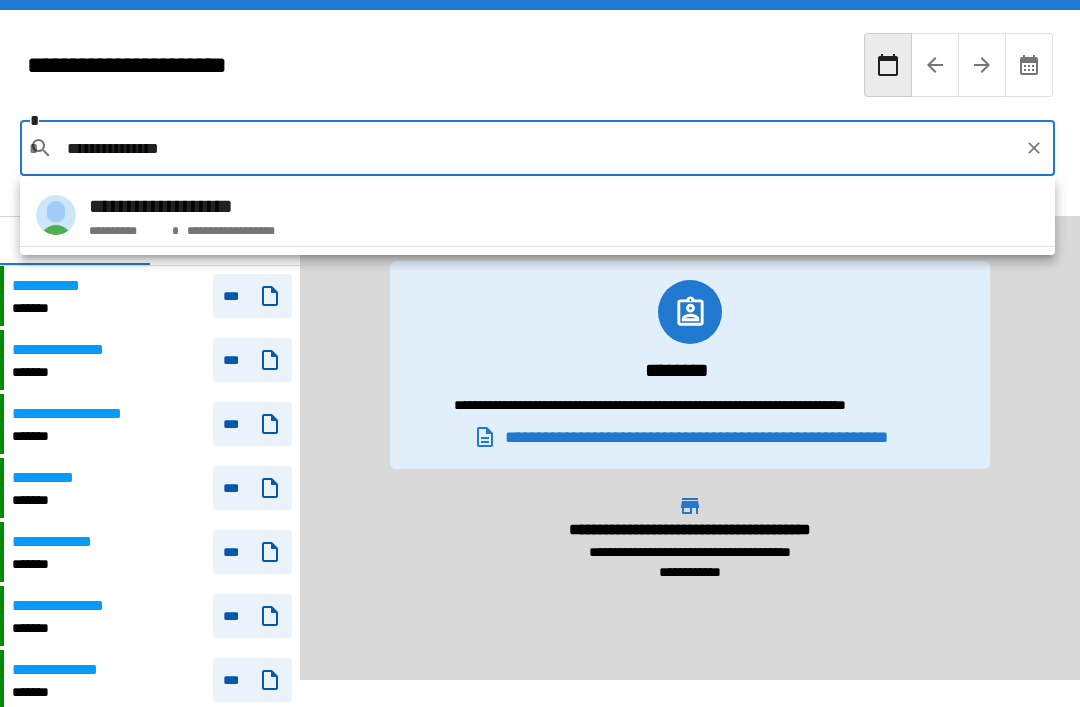 click on "**********" at bounding box center (537, 215) 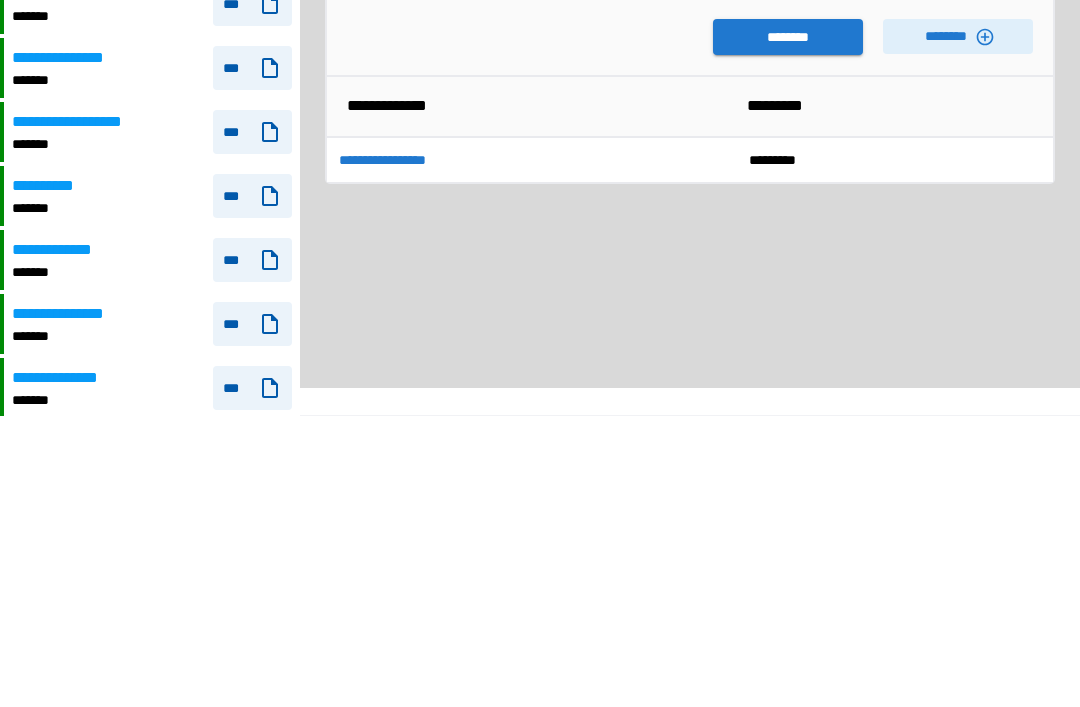 click on "********" at bounding box center [958, 328] 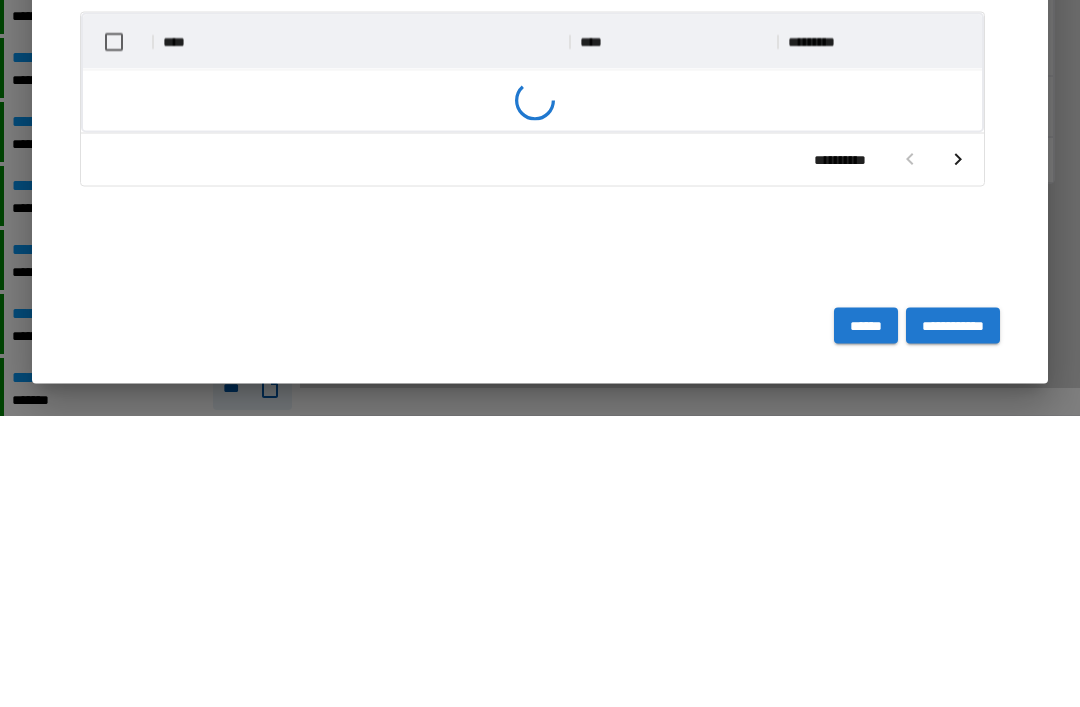 scroll, scrollTop: 64, scrollLeft: 0, axis: vertical 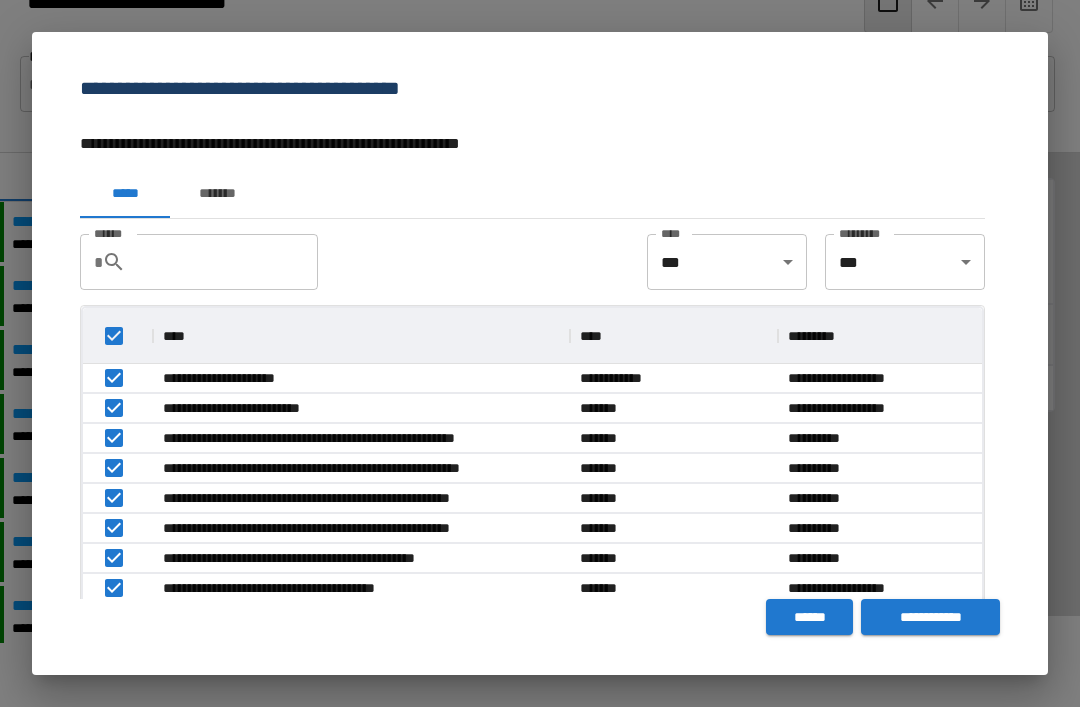 click at bounding box center [118, 336] 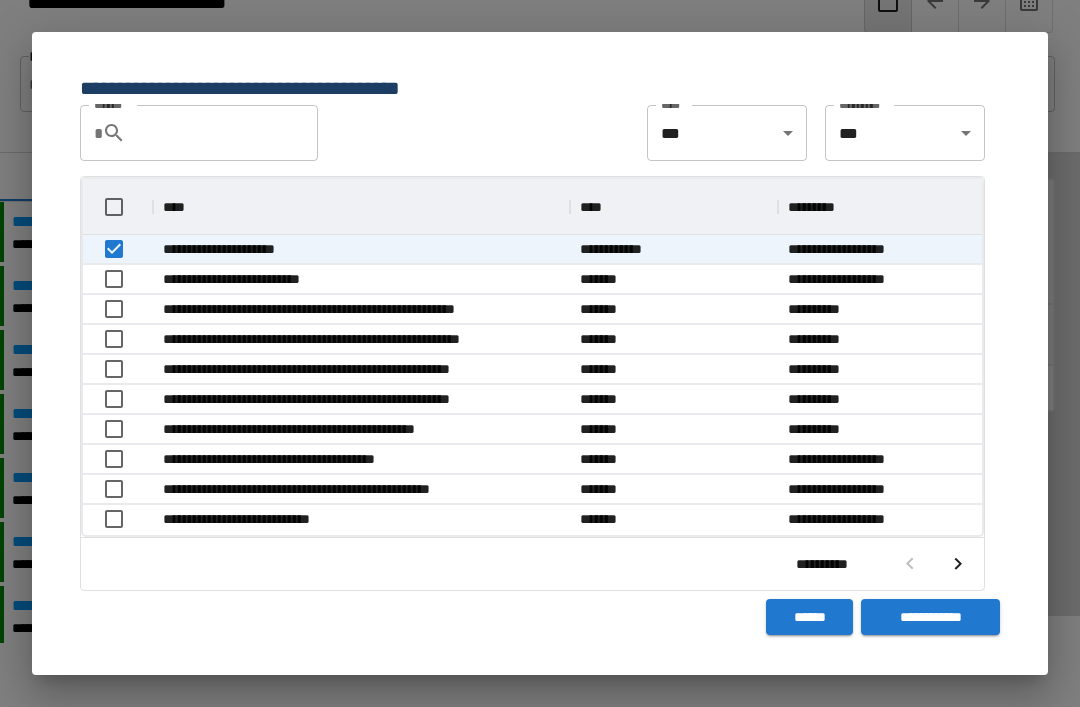 scroll, scrollTop: 128, scrollLeft: 0, axis: vertical 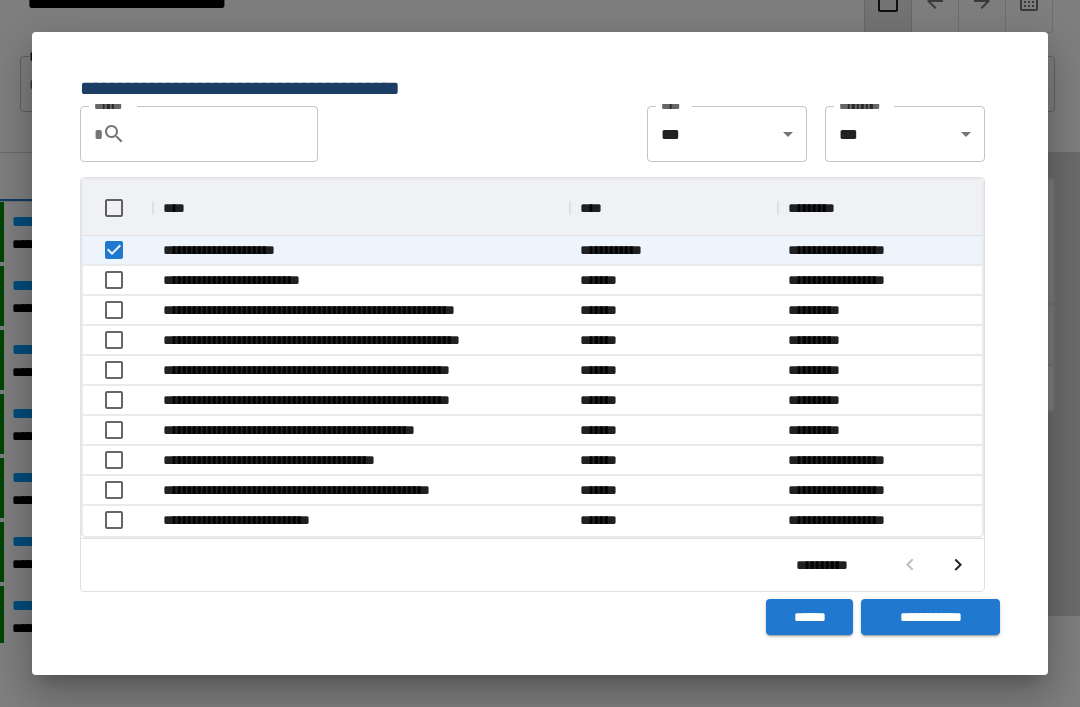 click at bounding box center (958, 565) 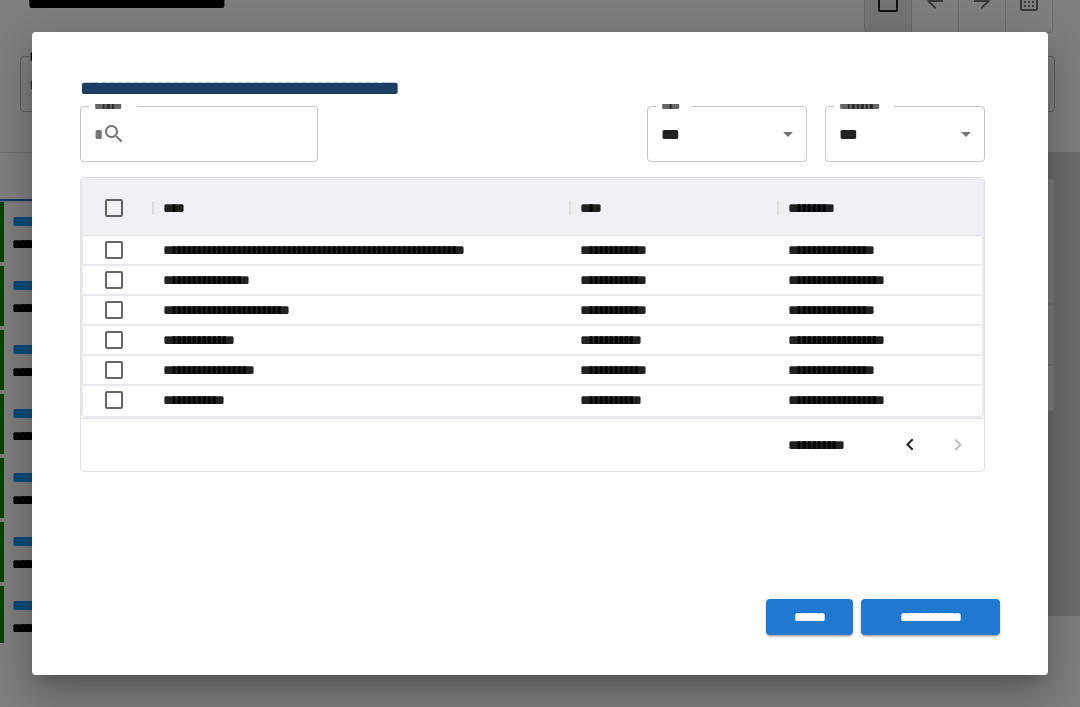 scroll, scrollTop: 236, scrollLeft: 899, axis: both 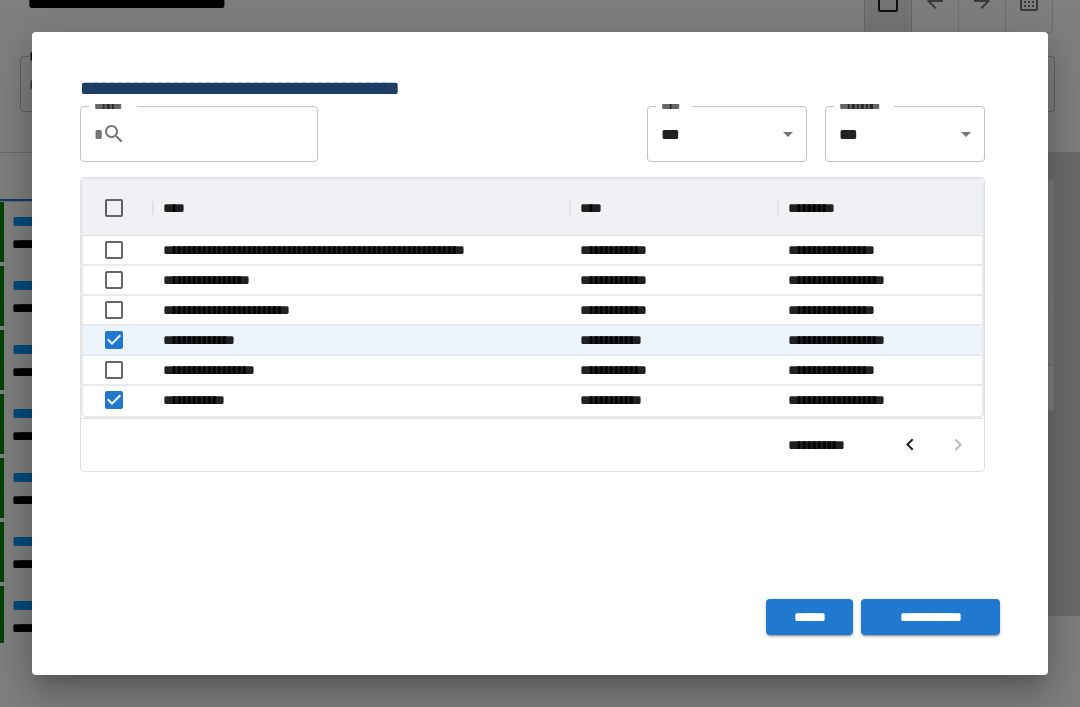 click on "**********" at bounding box center [930, 617] 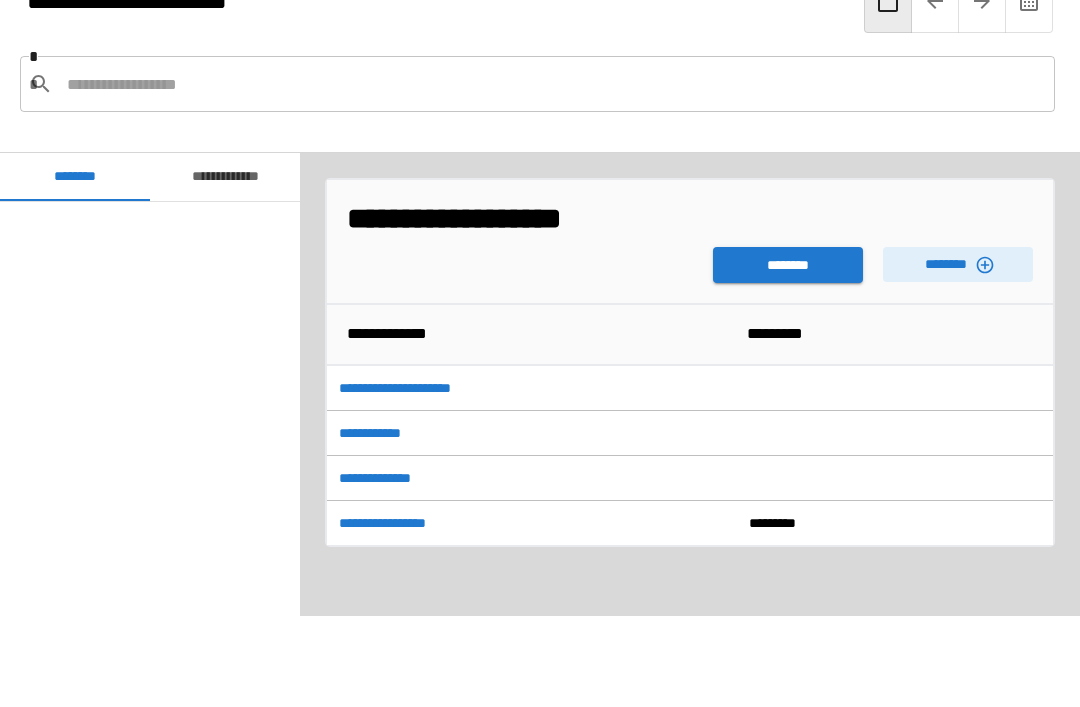 scroll, scrollTop: 2220, scrollLeft: 0, axis: vertical 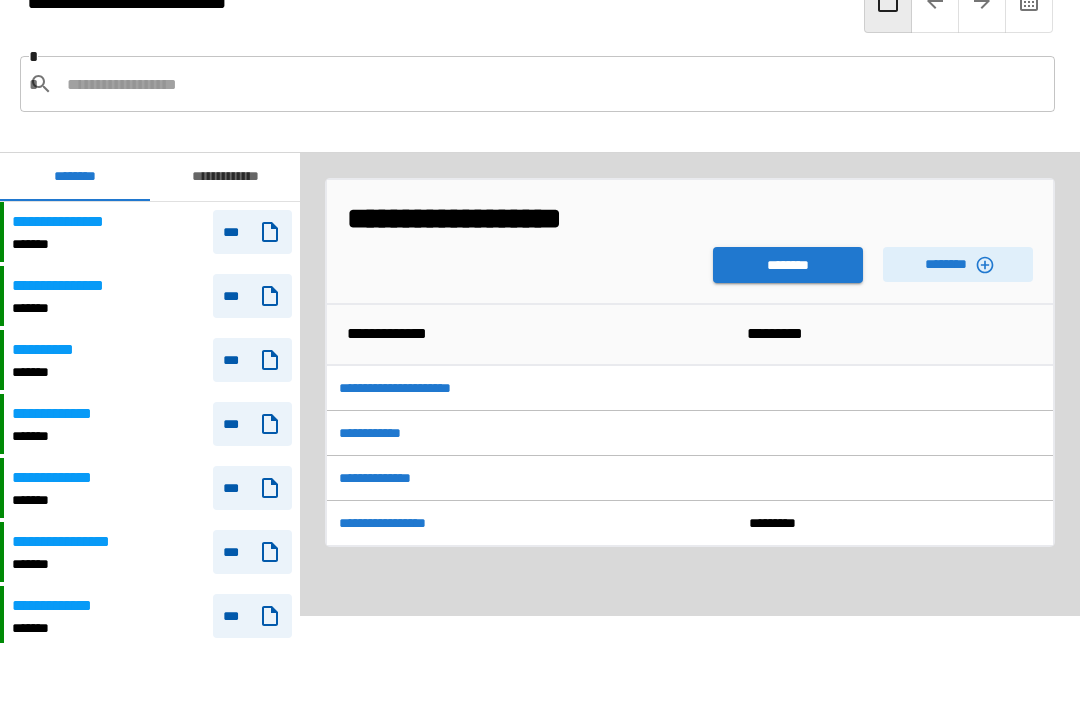 click on "********" at bounding box center (788, 265) 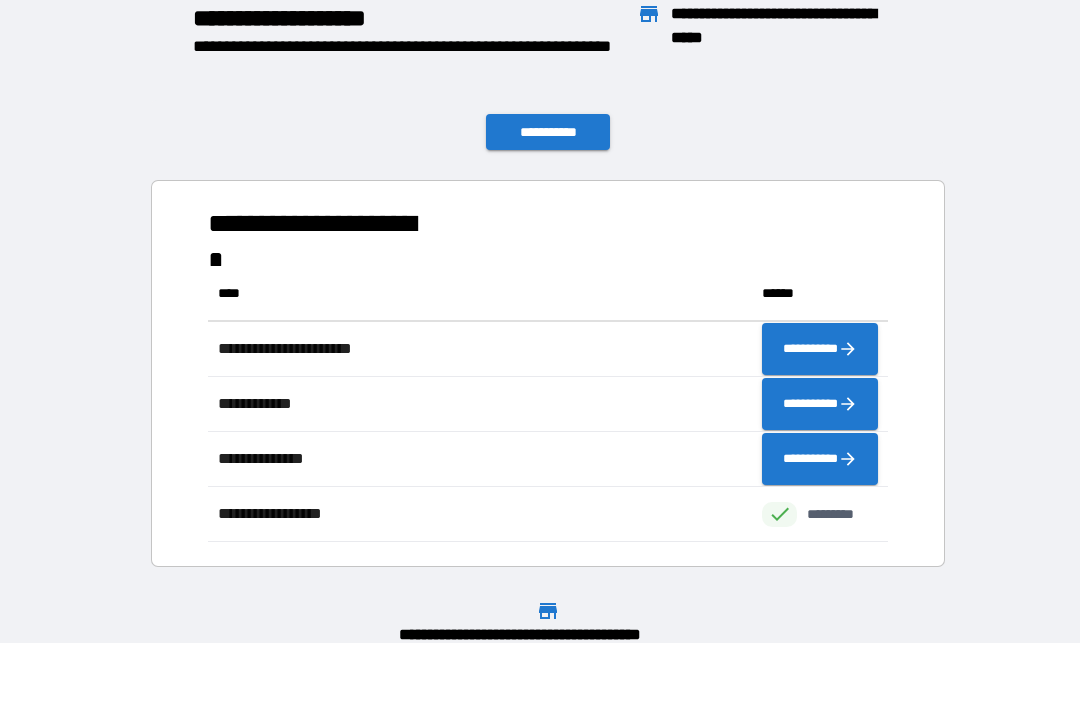 scroll, scrollTop: 1, scrollLeft: 1, axis: both 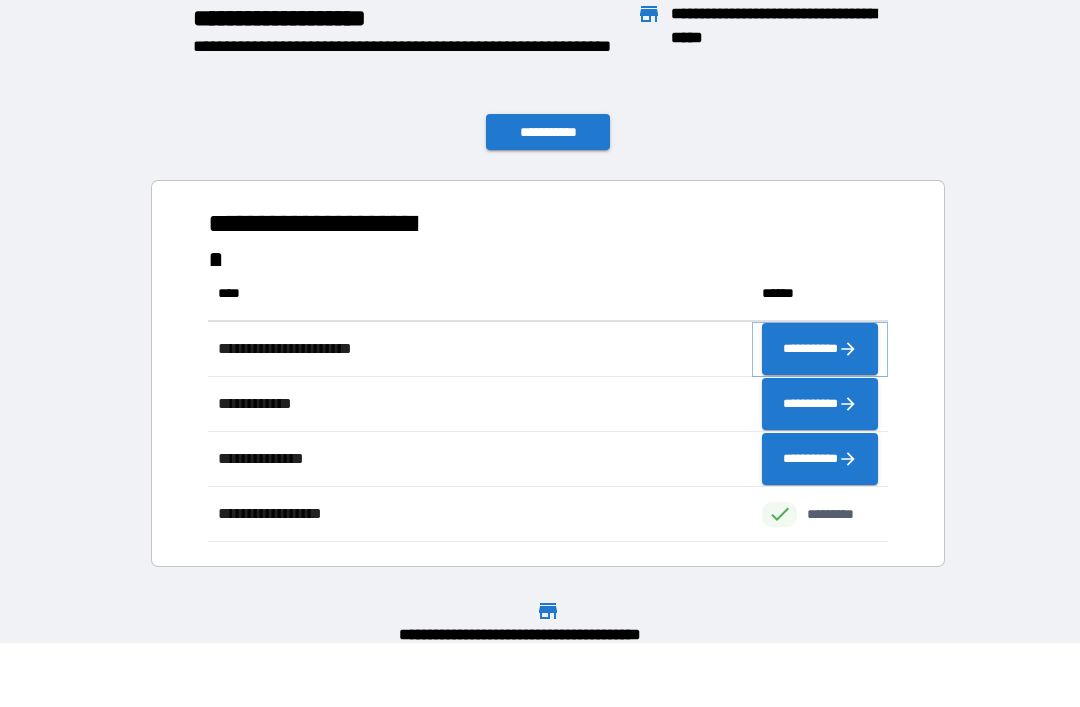 click on "**********" at bounding box center [820, 349] 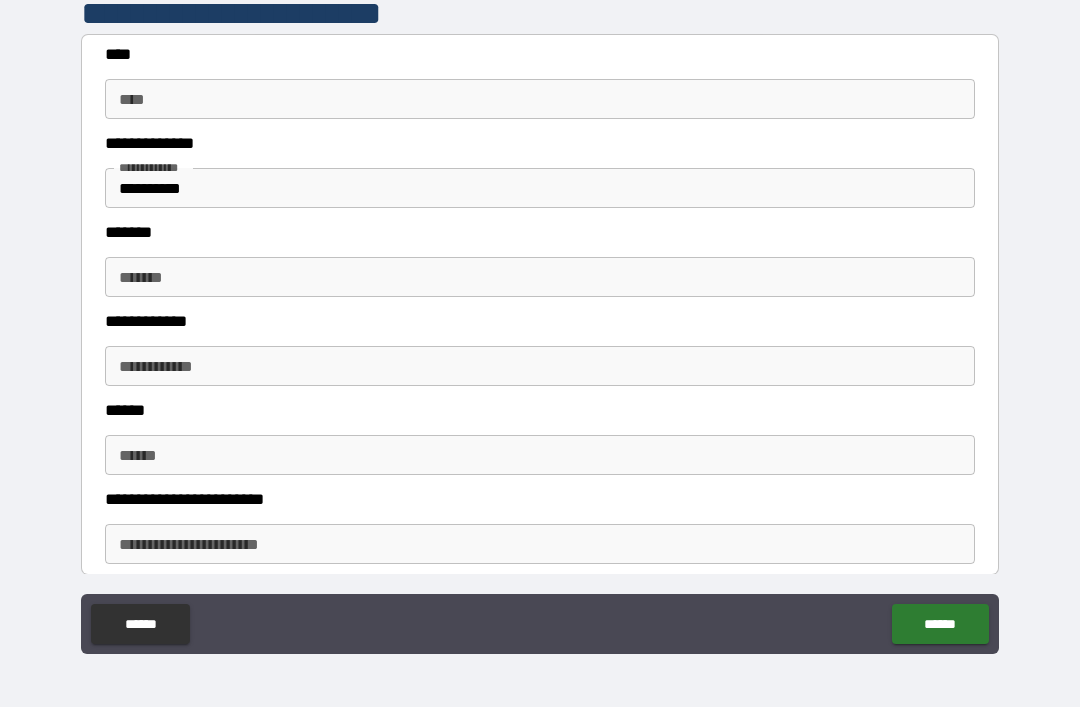 scroll, scrollTop: 415, scrollLeft: 0, axis: vertical 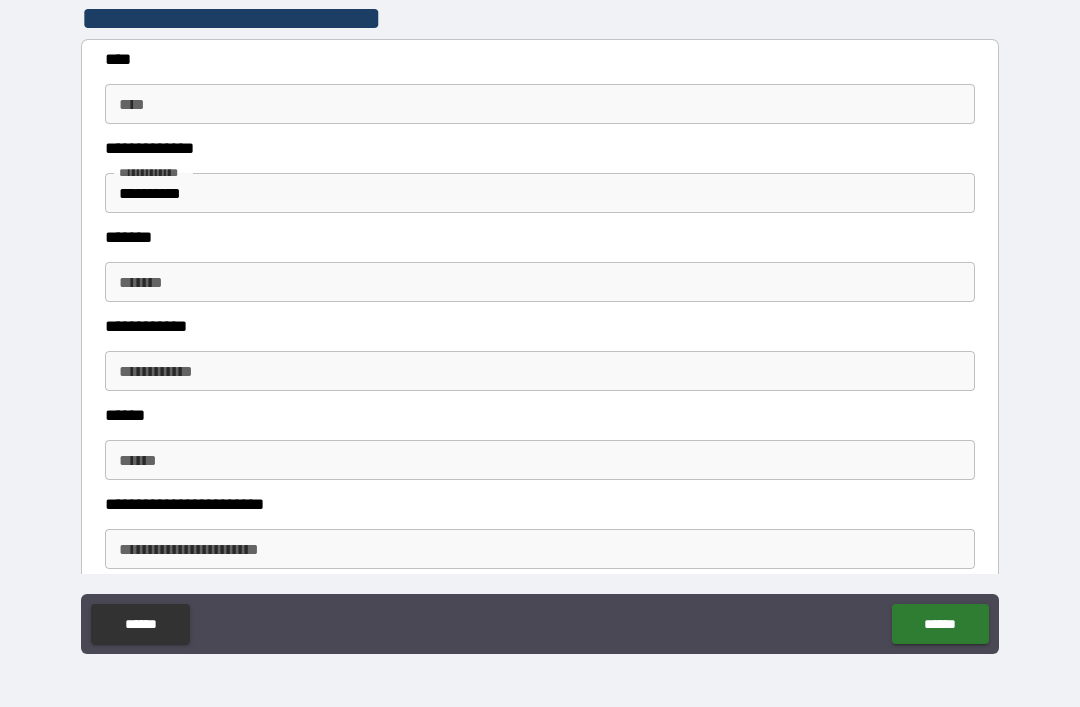 click on "****" at bounding box center (540, 104) 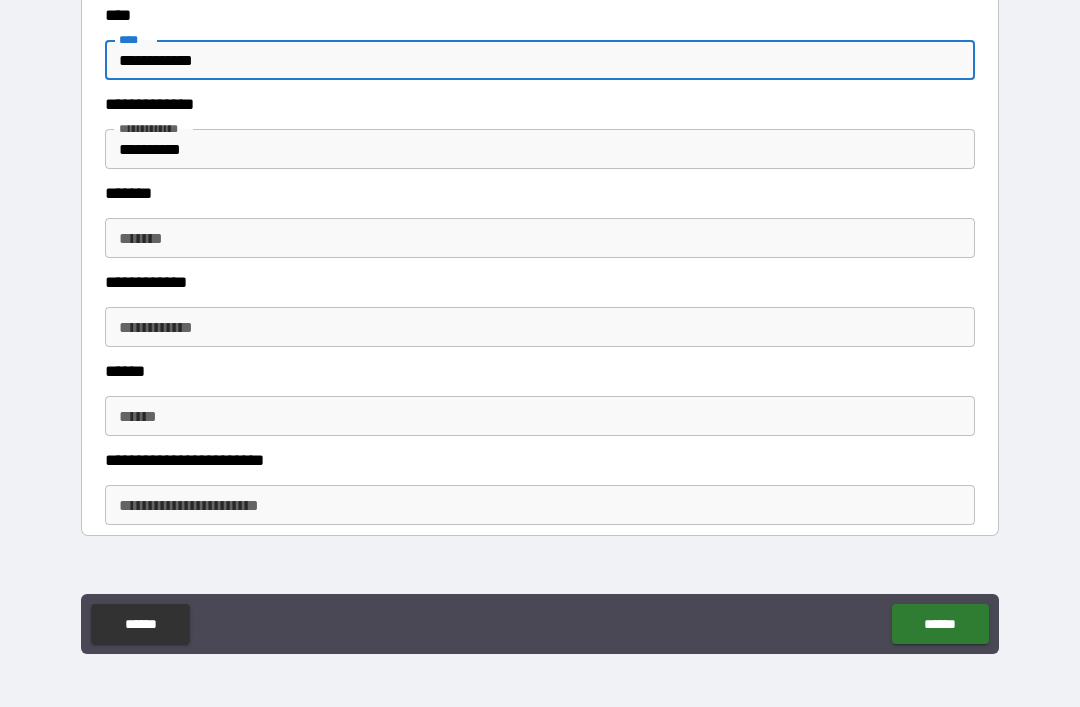 scroll, scrollTop: 468, scrollLeft: 0, axis: vertical 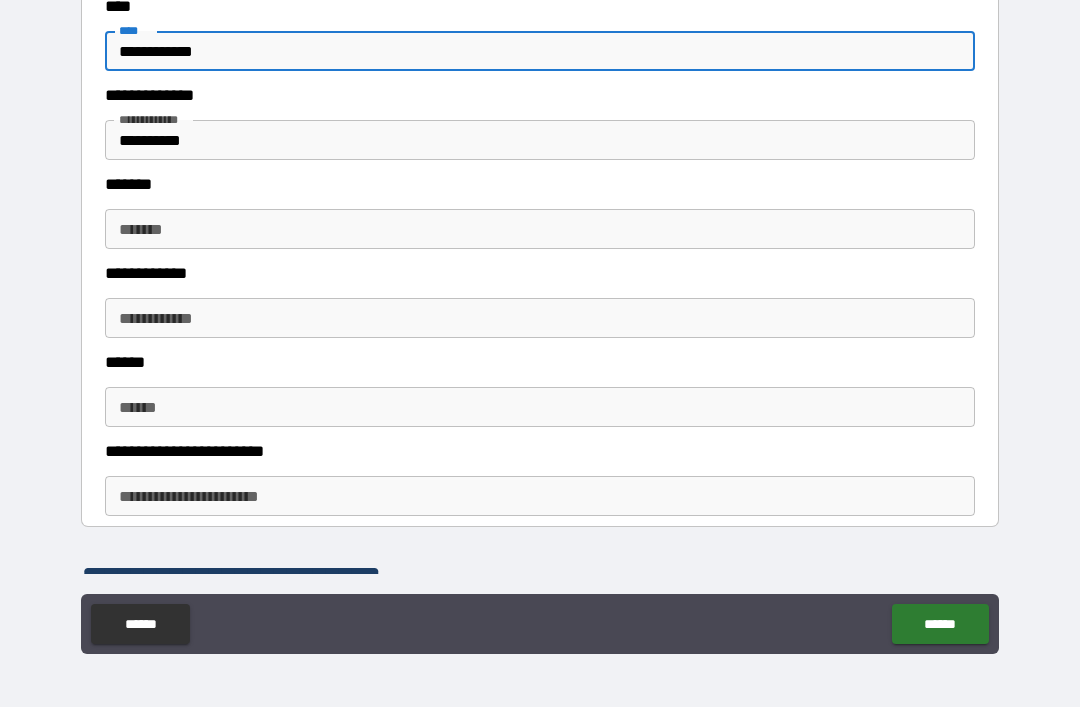 click on "**********" at bounding box center [540, 51] 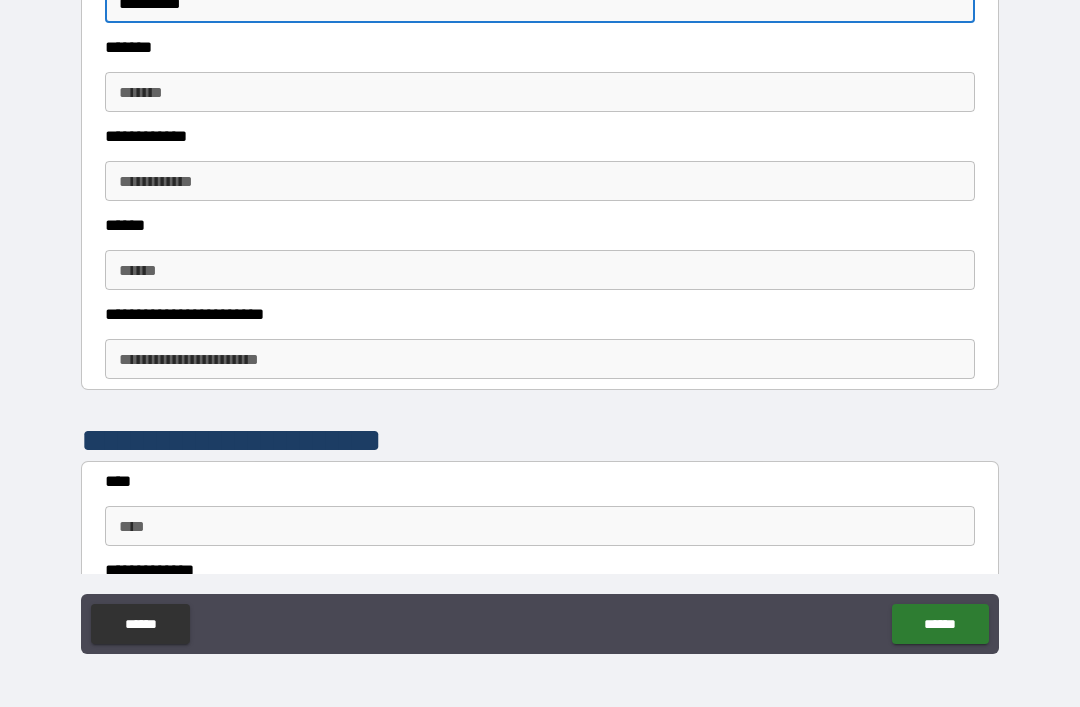 scroll, scrollTop: 604, scrollLeft: 0, axis: vertical 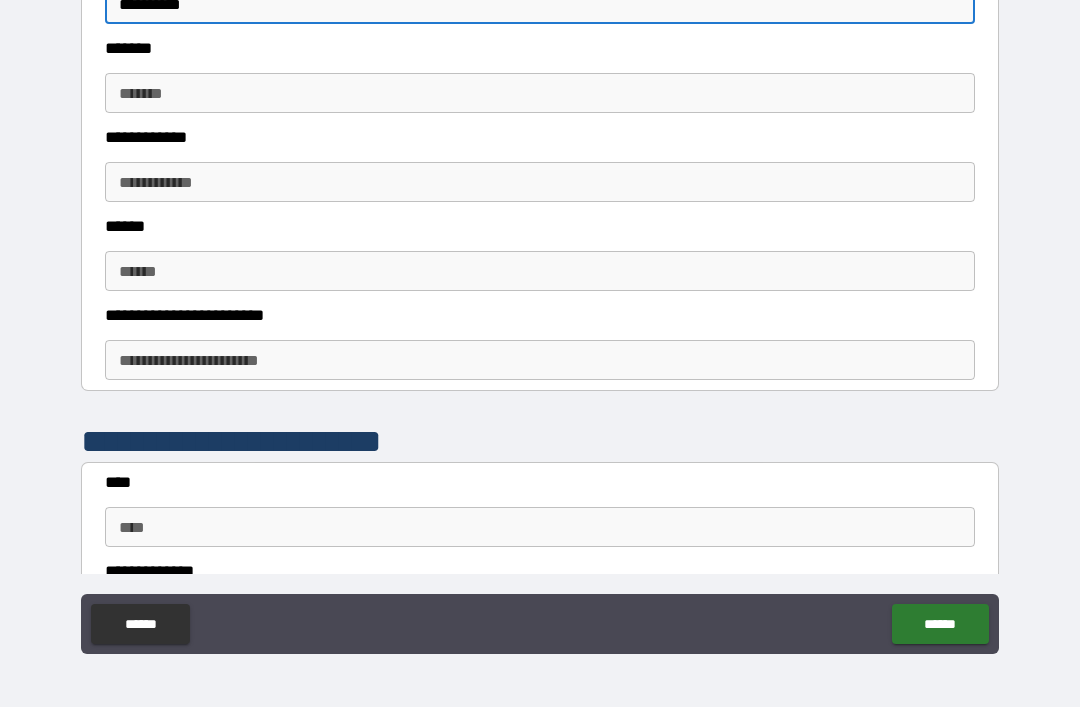type on "**********" 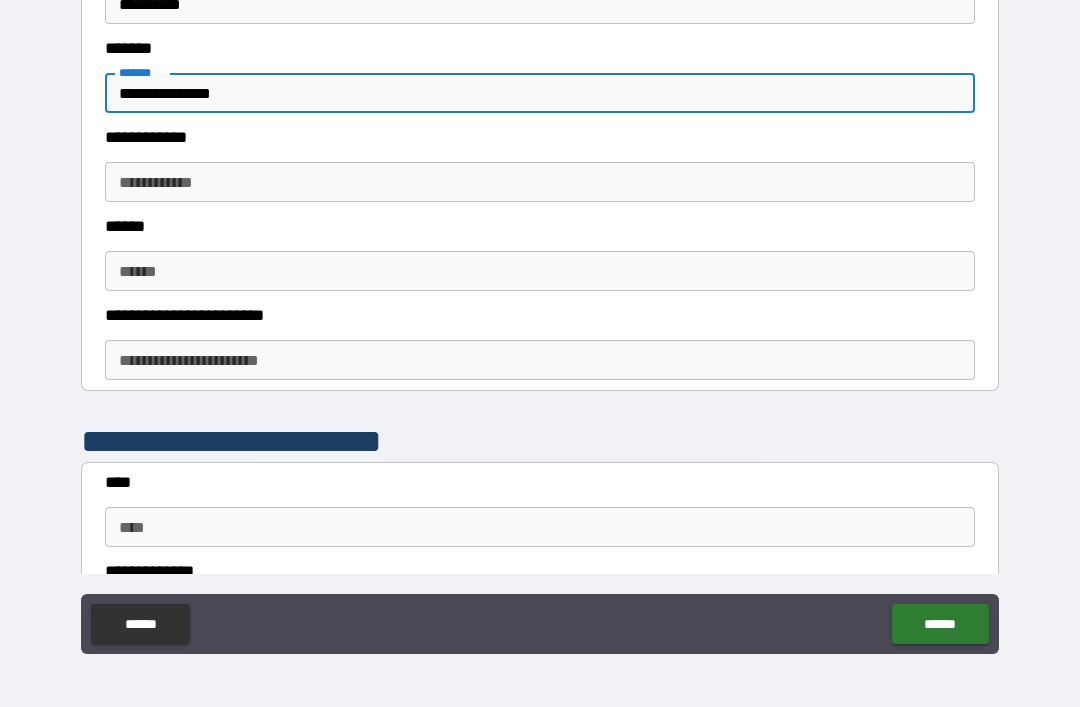 type on "**********" 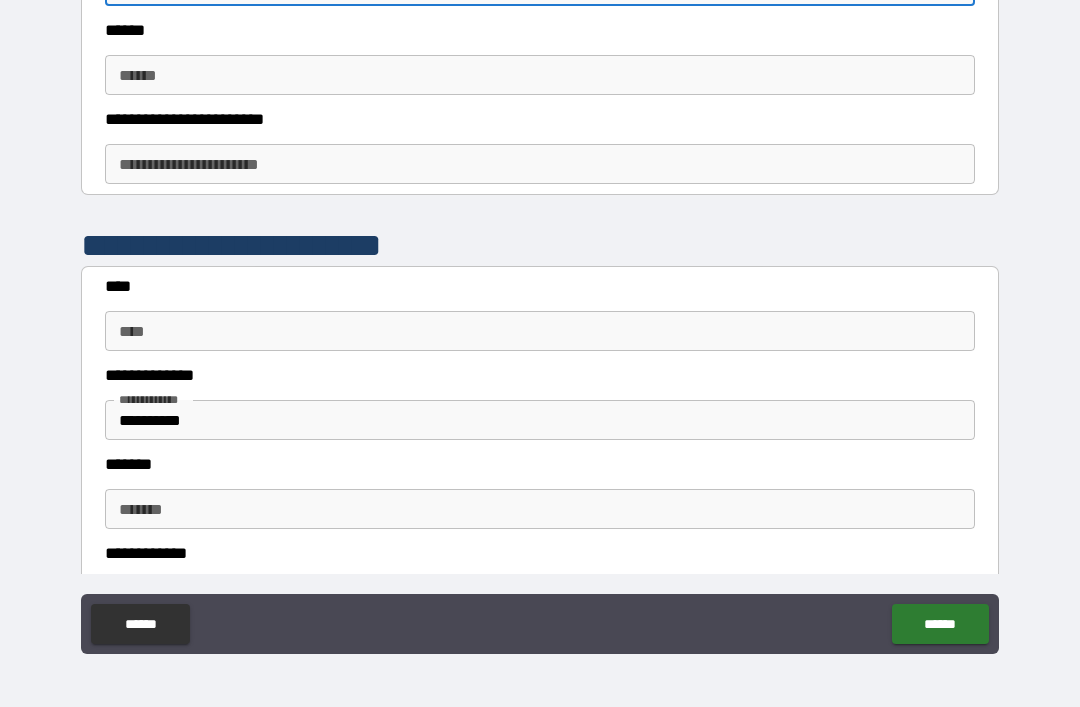scroll, scrollTop: 805, scrollLeft: 0, axis: vertical 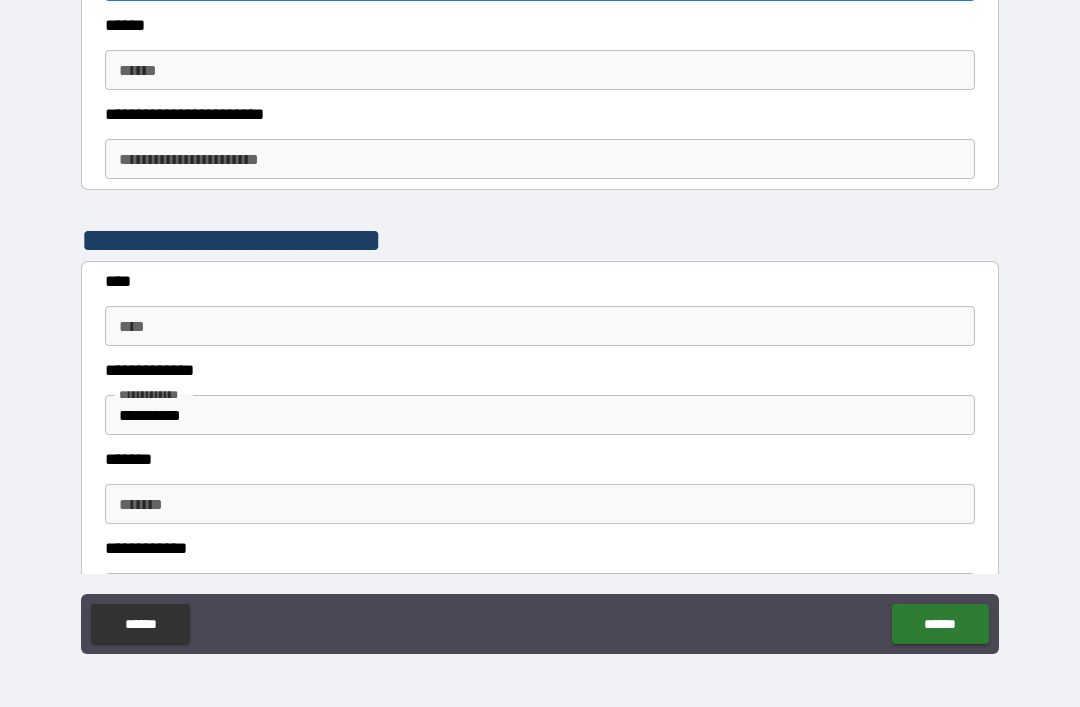 type on "**********" 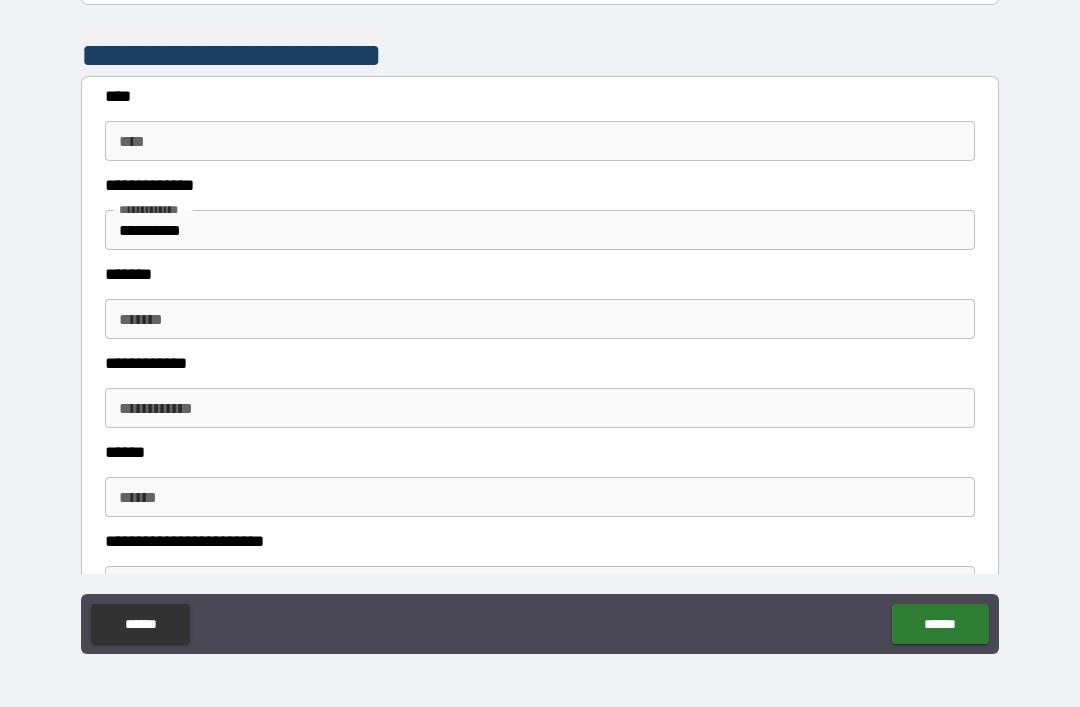 scroll, scrollTop: 993, scrollLeft: 0, axis: vertical 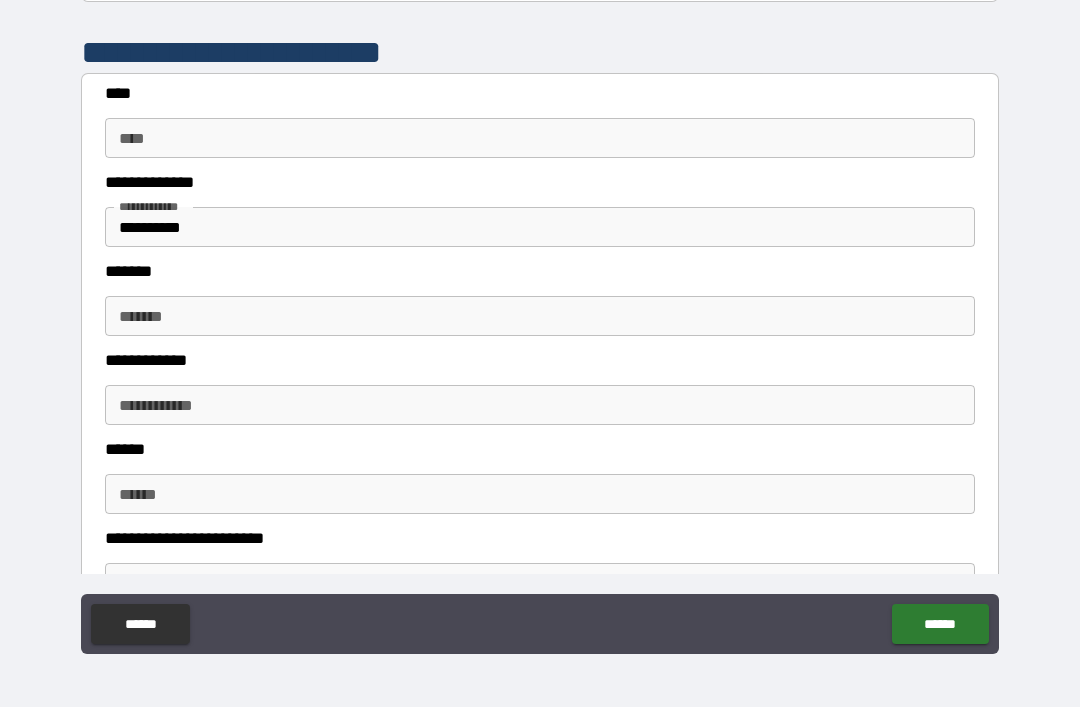 type on "******" 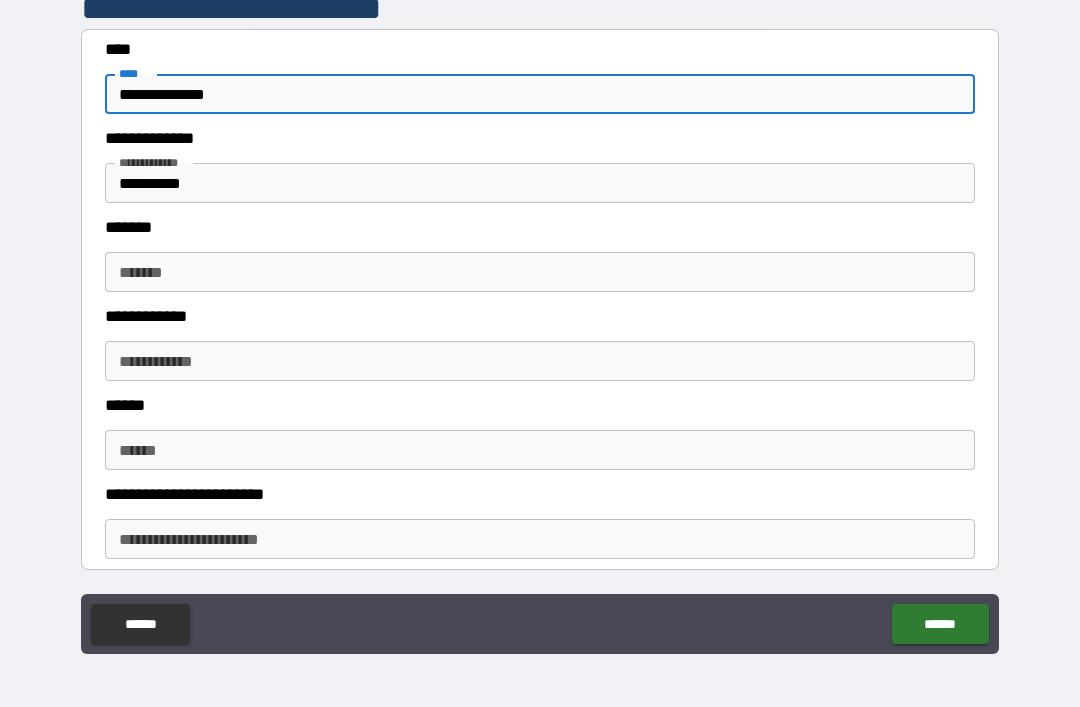 scroll, scrollTop: 1112, scrollLeft: 0, axis: vertical 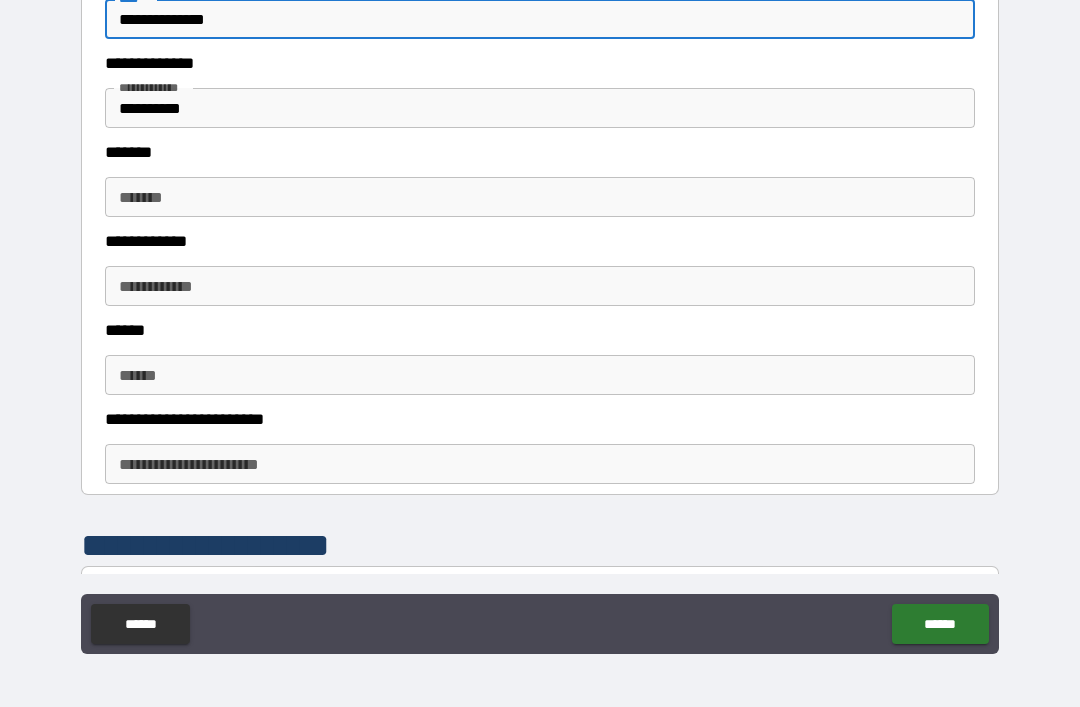 type on "**********" 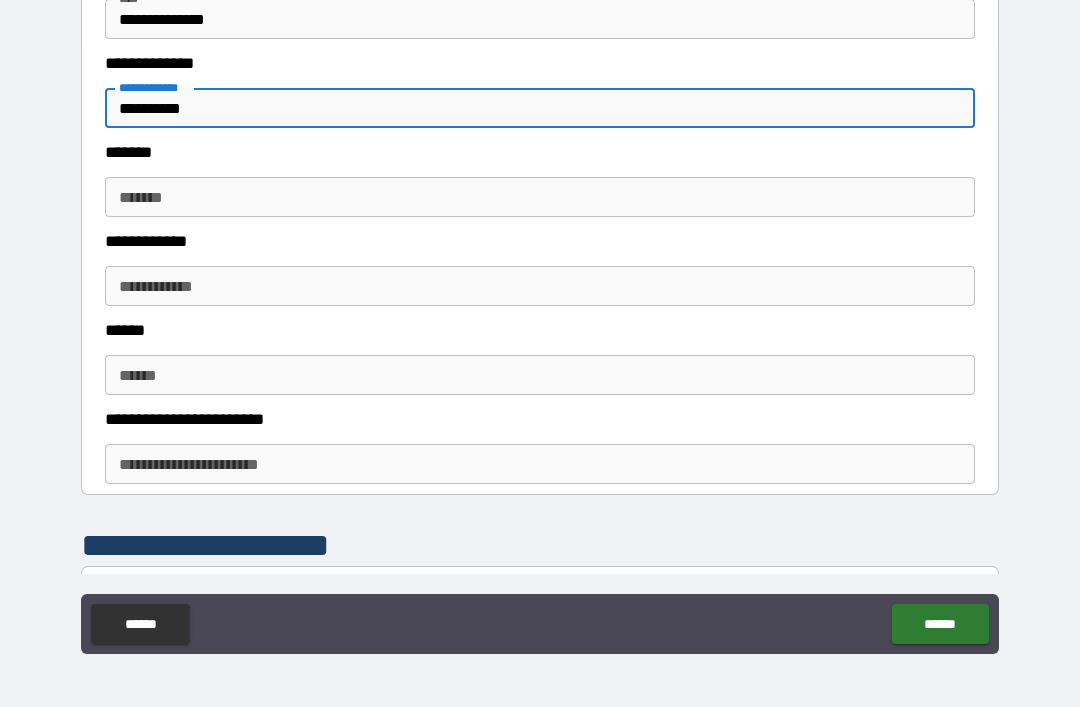 type on "**********" 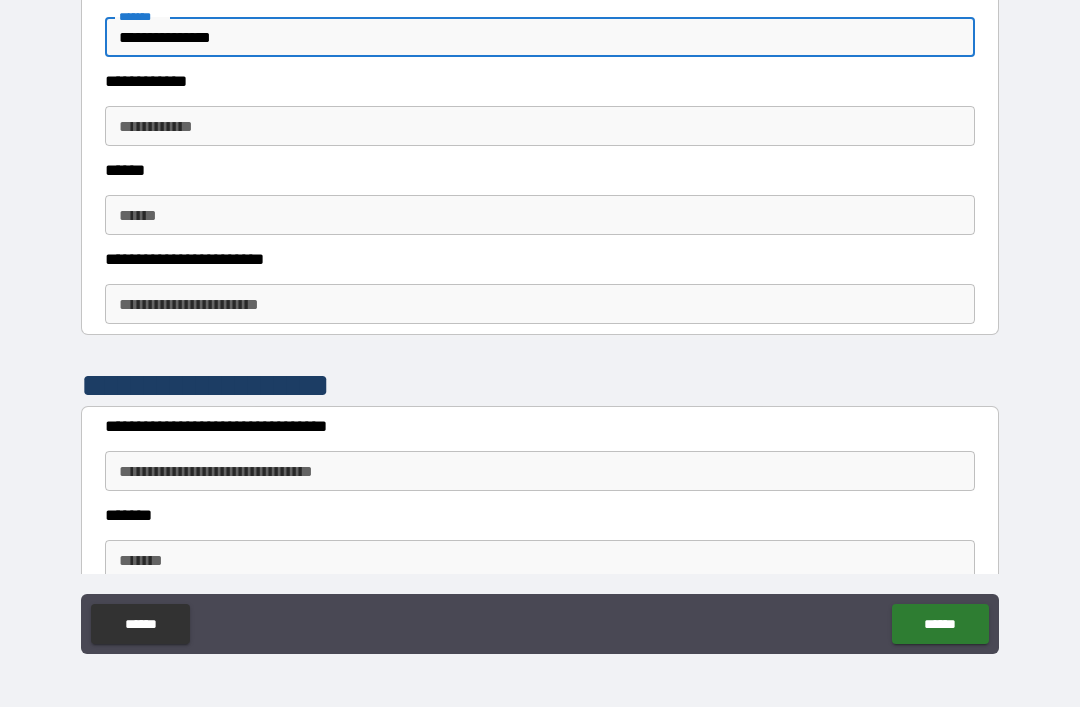 scroll, scrollTop: 1274, scrollLeft: 0, axis: vertical 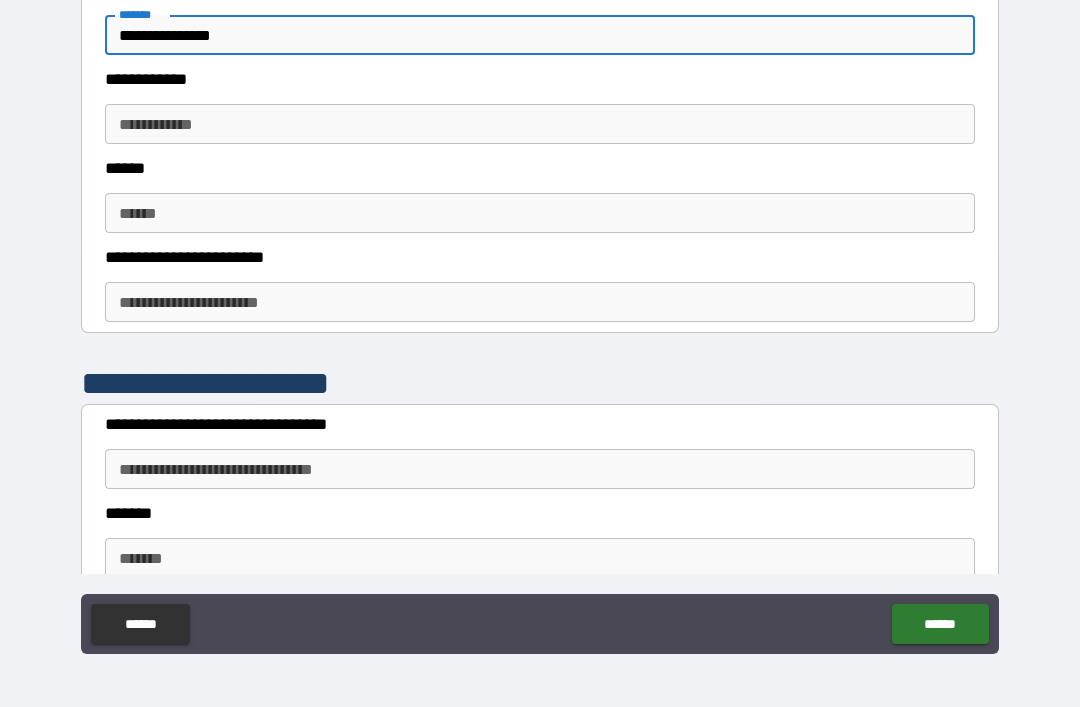 type on "**********" 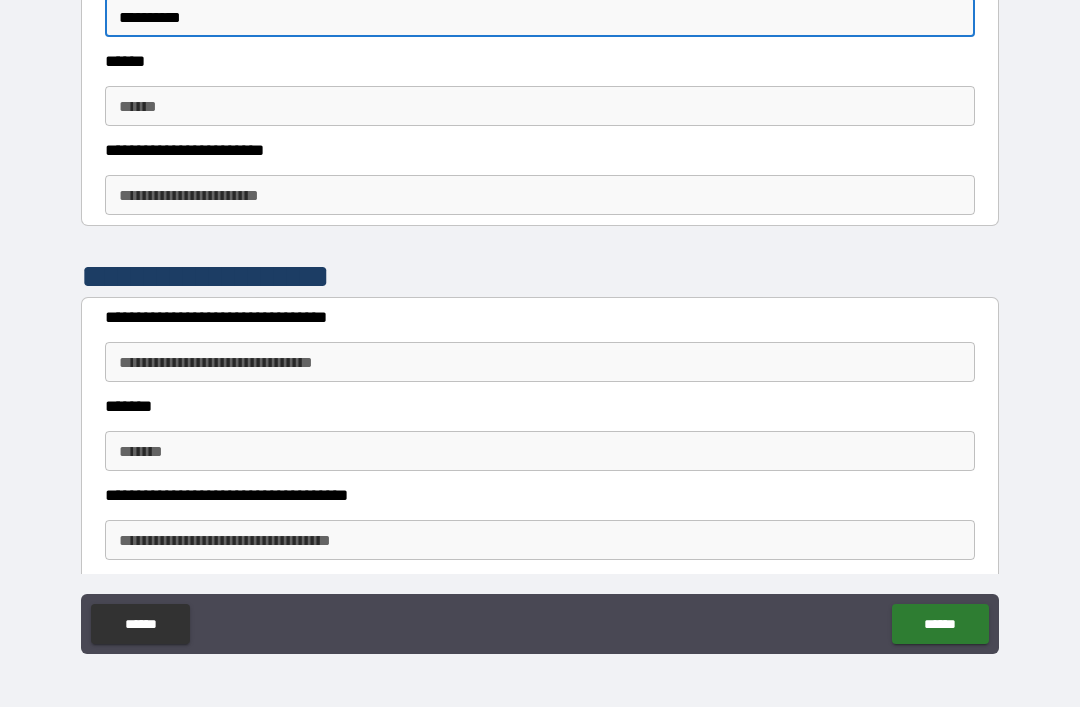 scroll, scrollTop: 1387, scrollLeft: 0, axis: vertical 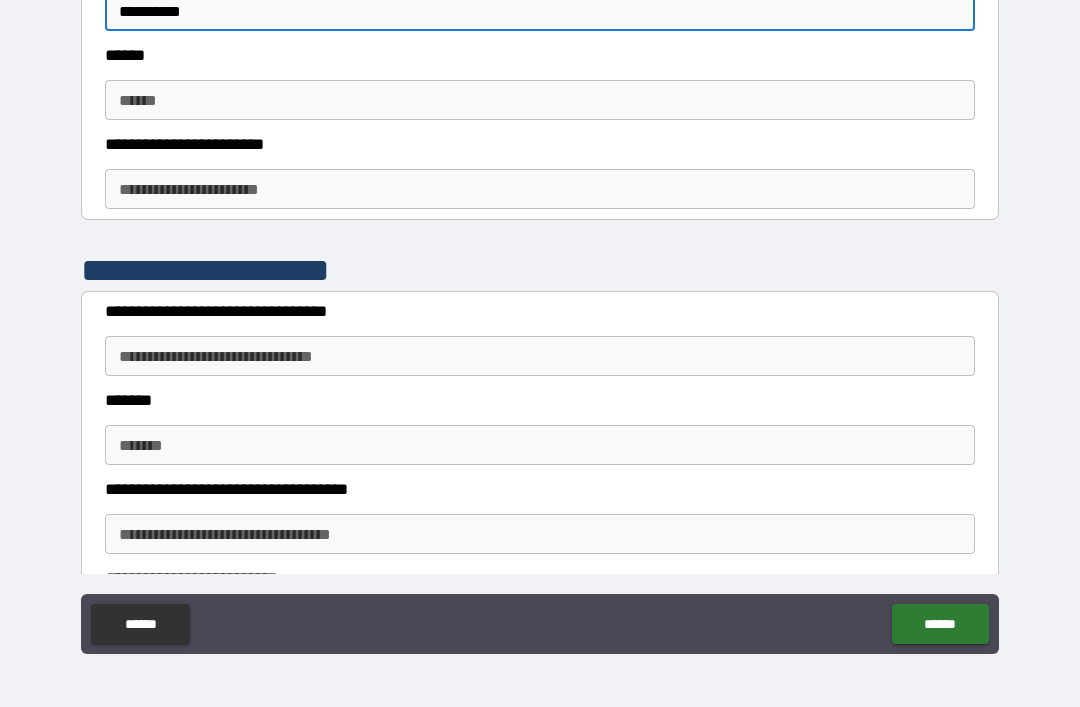 type on "**********" 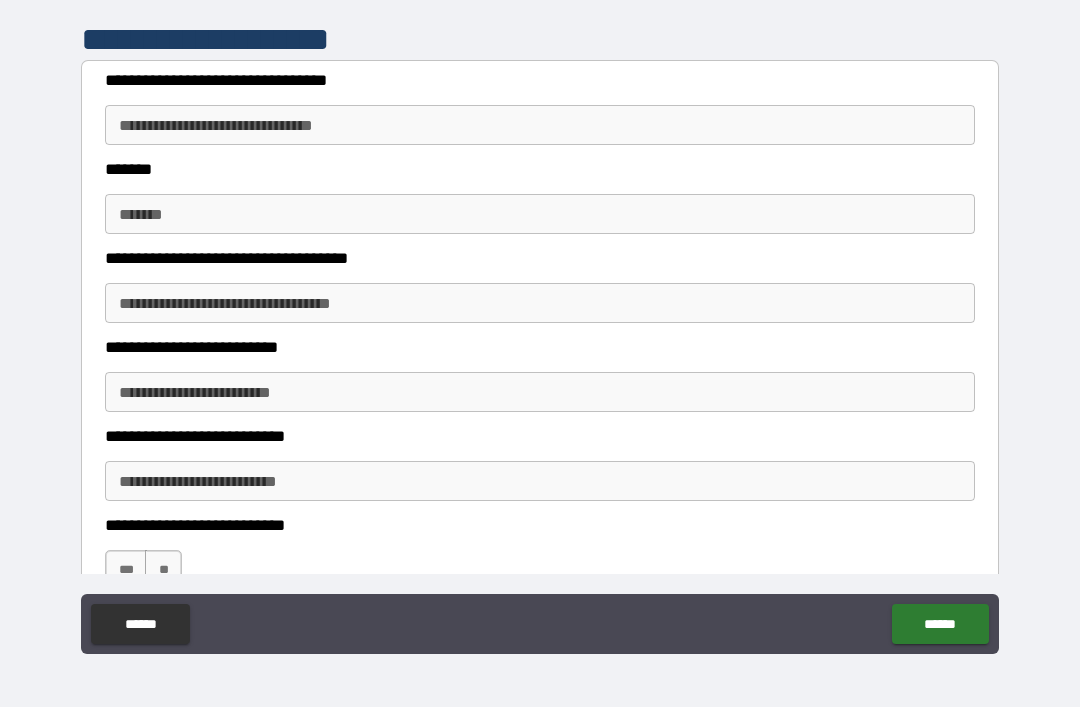 scroll, scrollTop: 1627, scrollLeft: 0, axis: vertical 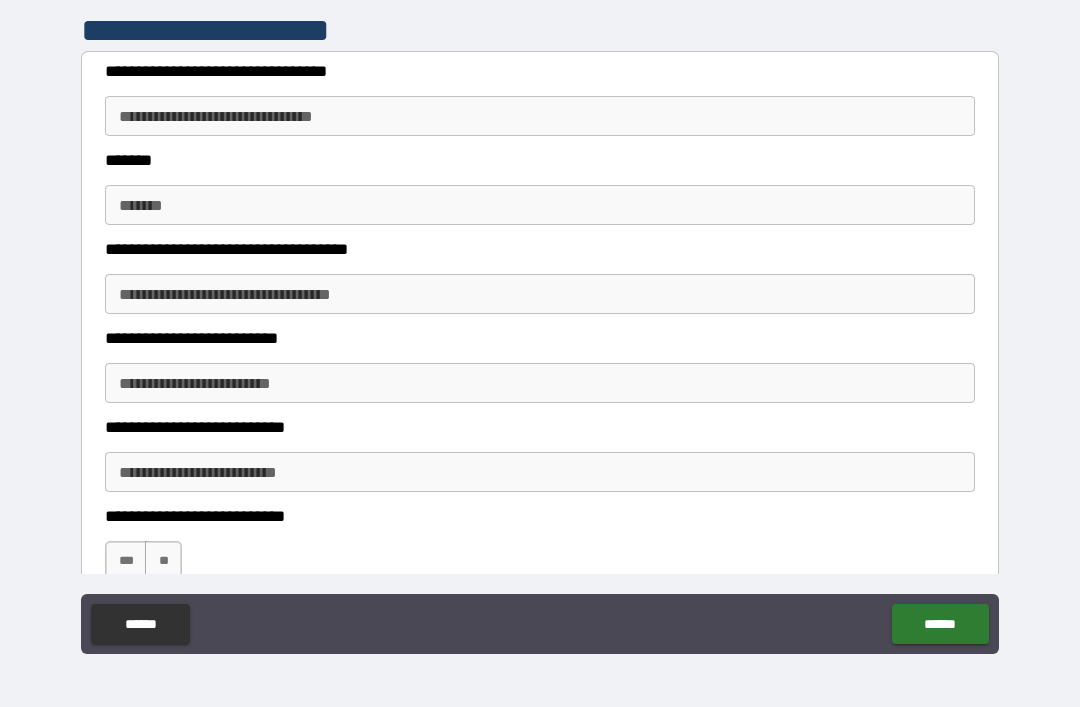 type on "******" 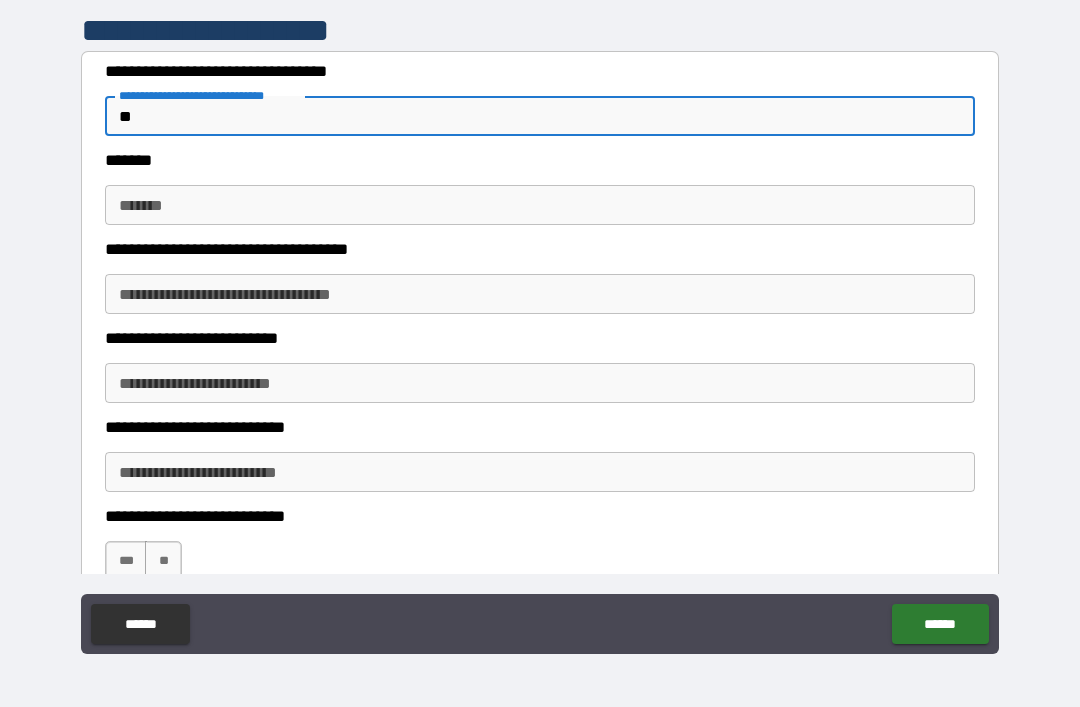 type on "*" 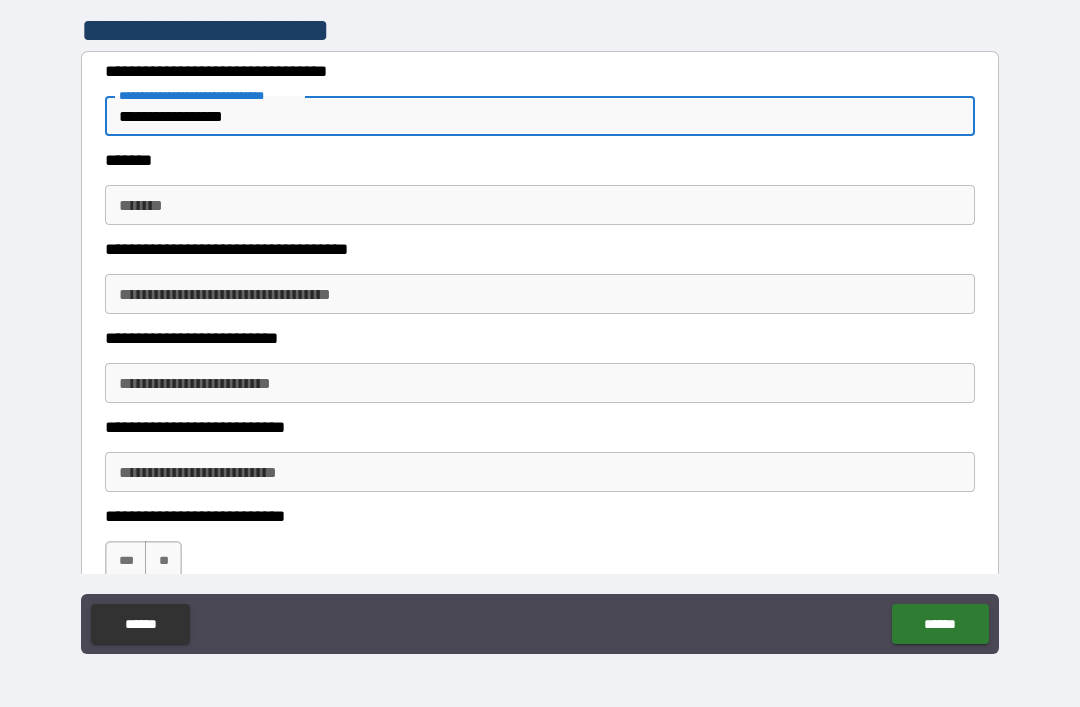type on "**********" 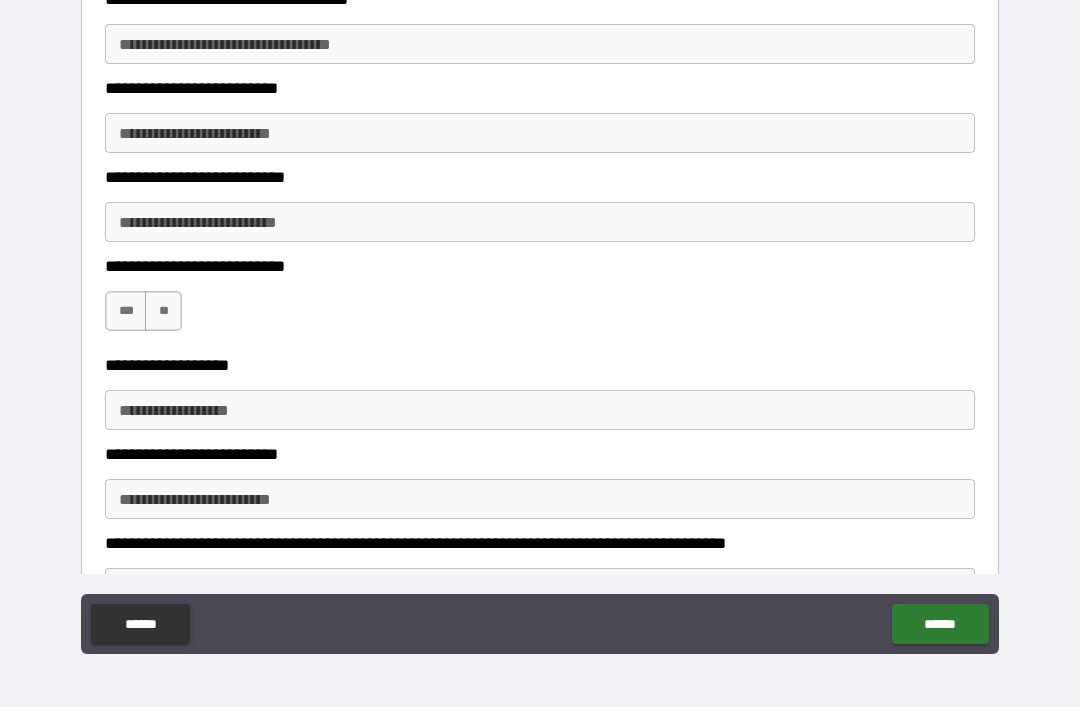 scroll, scrollTop: 1882, scrollLeft: 0, axis: vertical 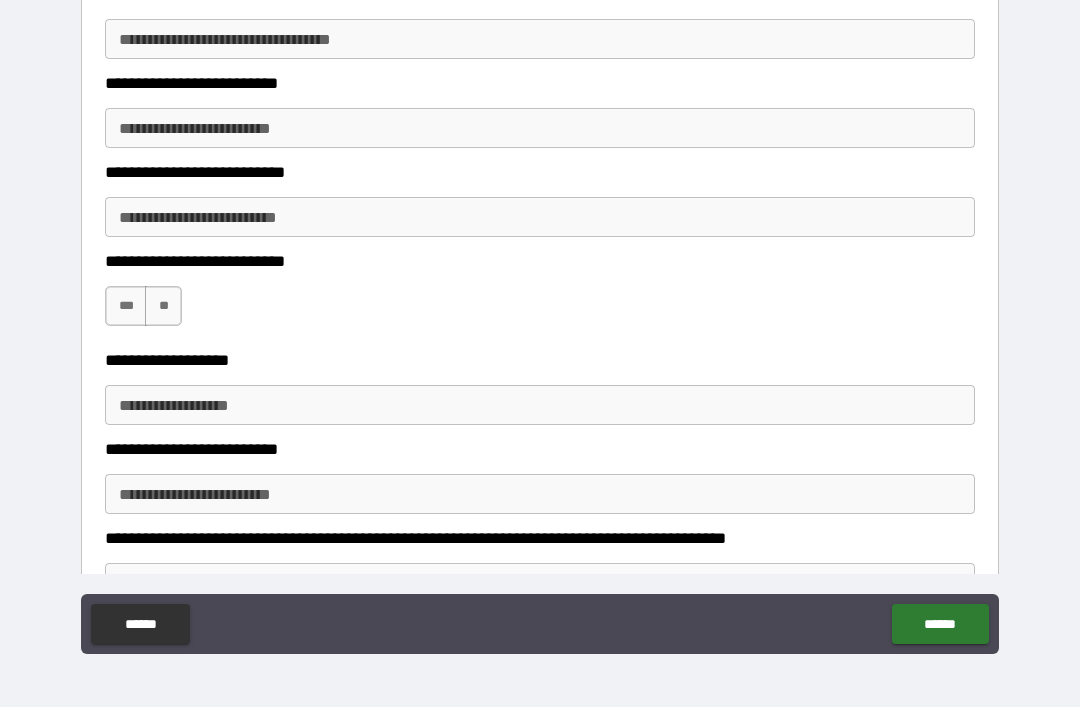 type on "**********" 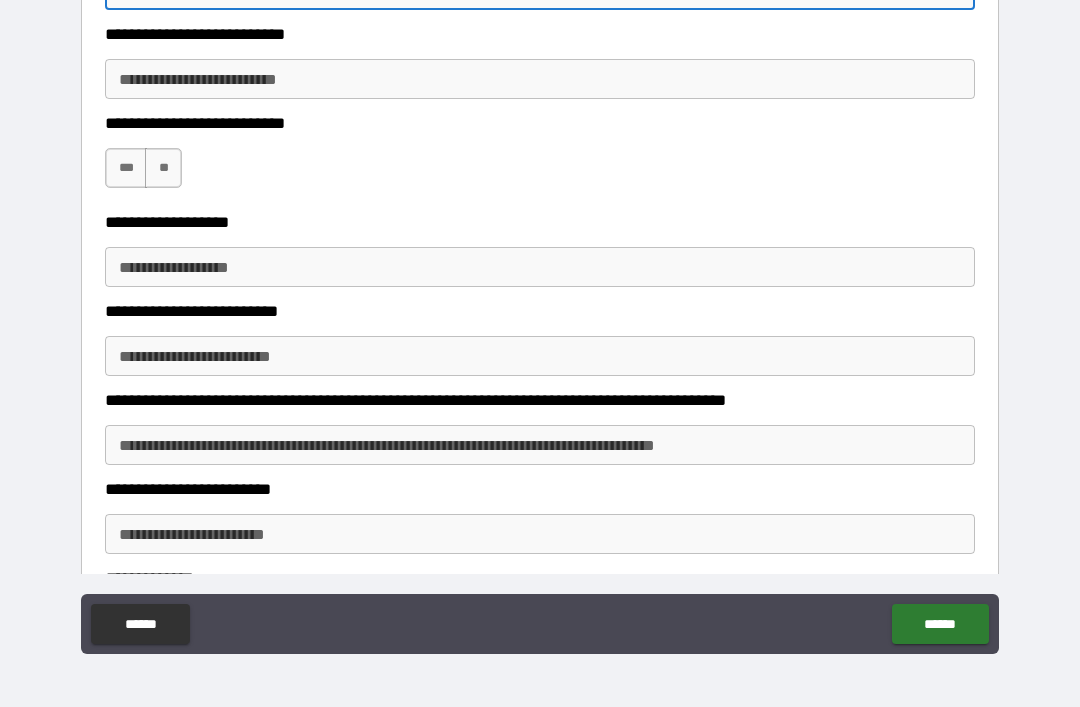 scroll, scrollTop: 2023, scrollLeft: 0, axis: vertical 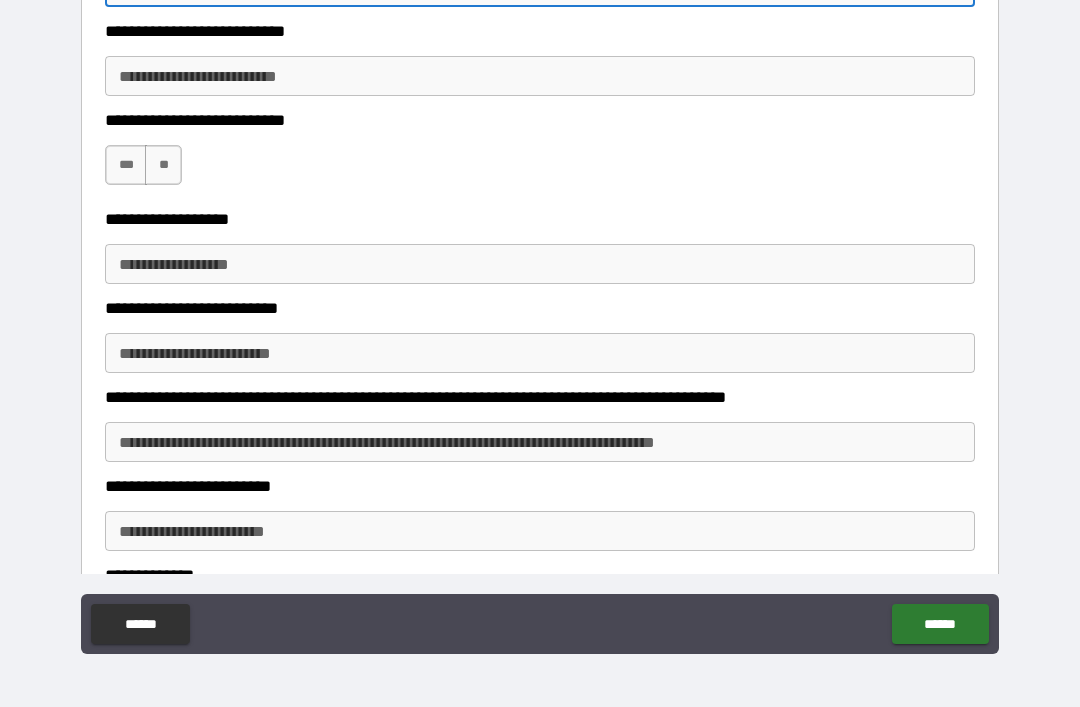 type on "**********" 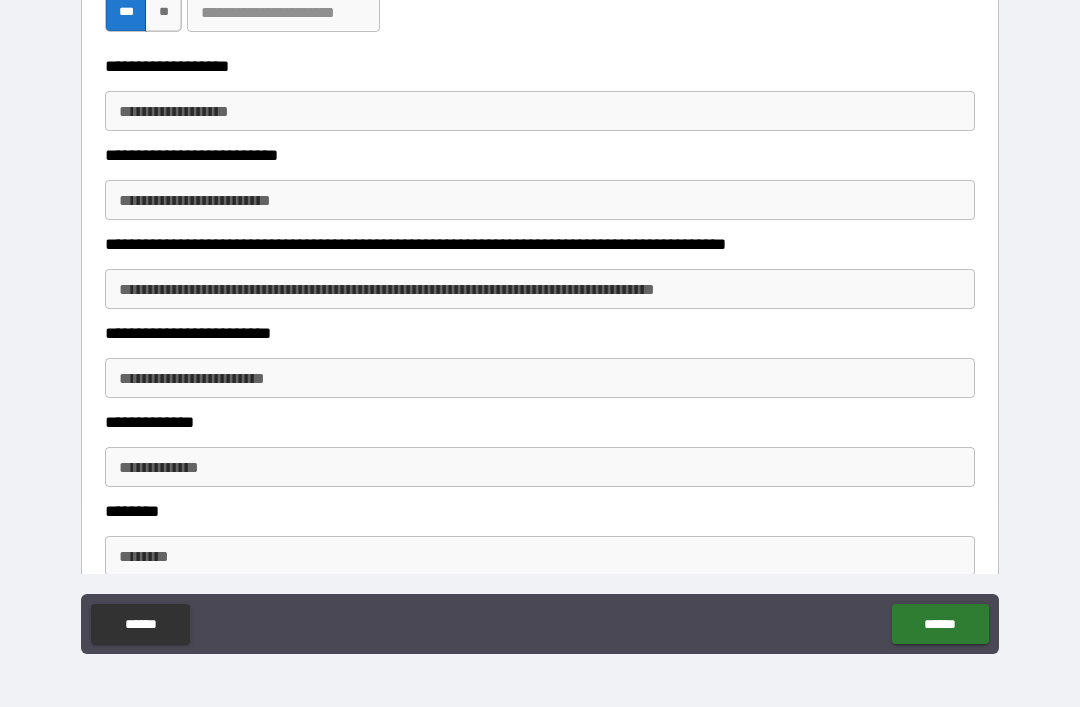 scroll, scrollTop: 2177, scrollLeft: 0, axis: vertical 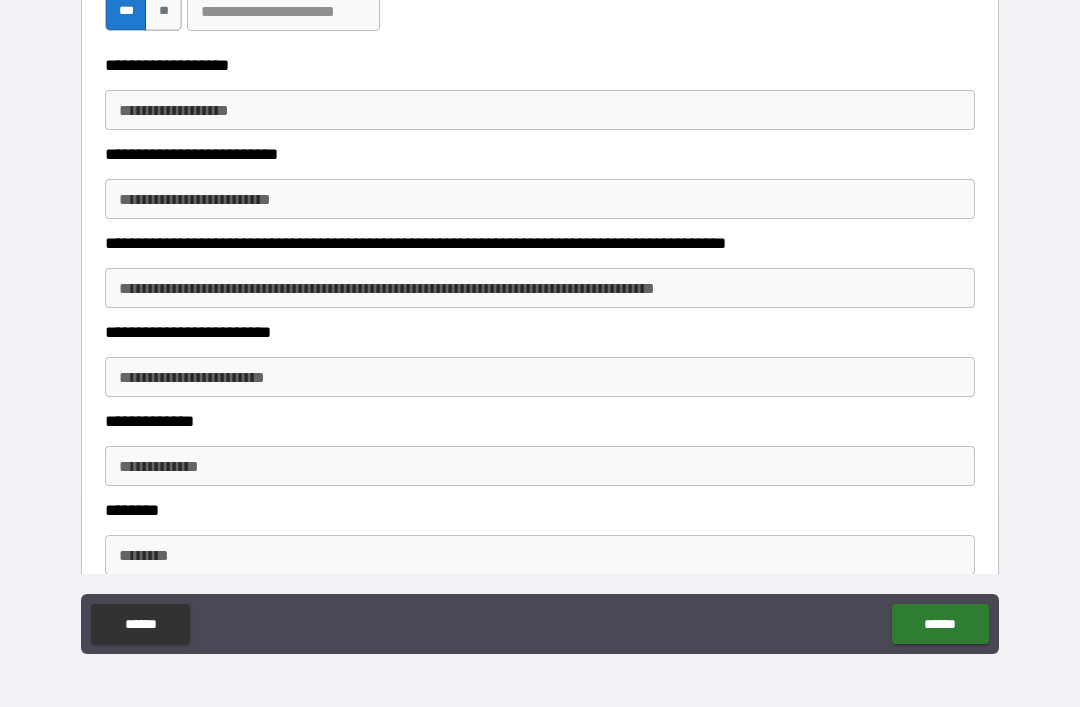 click on "**********" at bounding box center [540, 110] 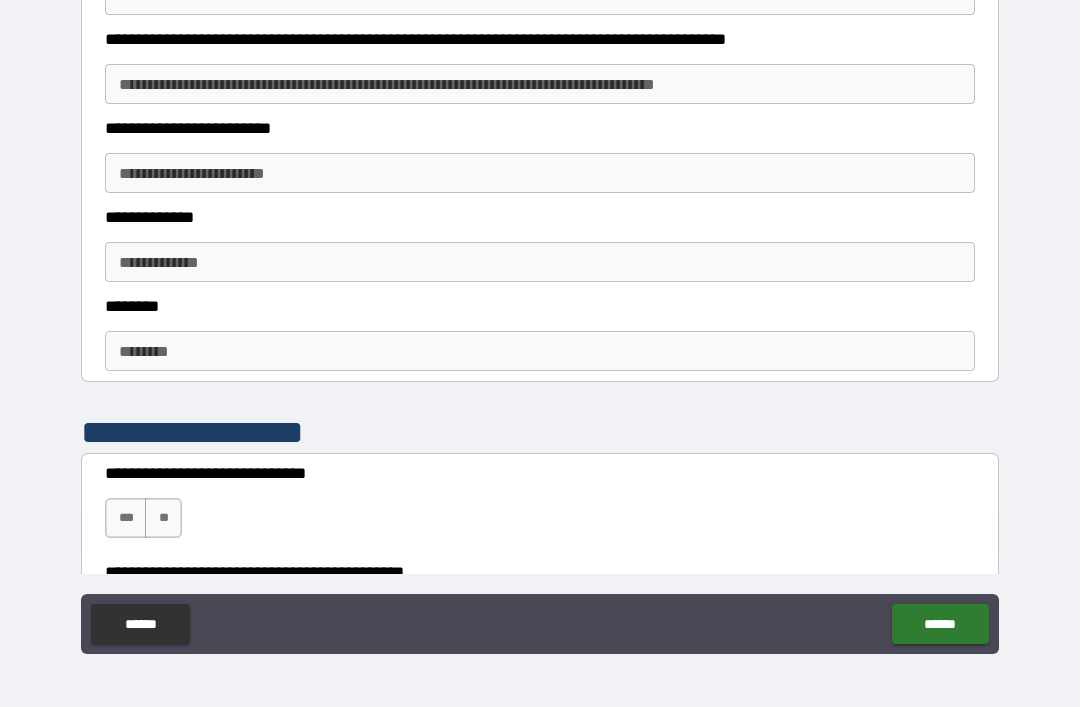 scroll, scrollTop: 2385, scrollLeft: 0, axis: vertical 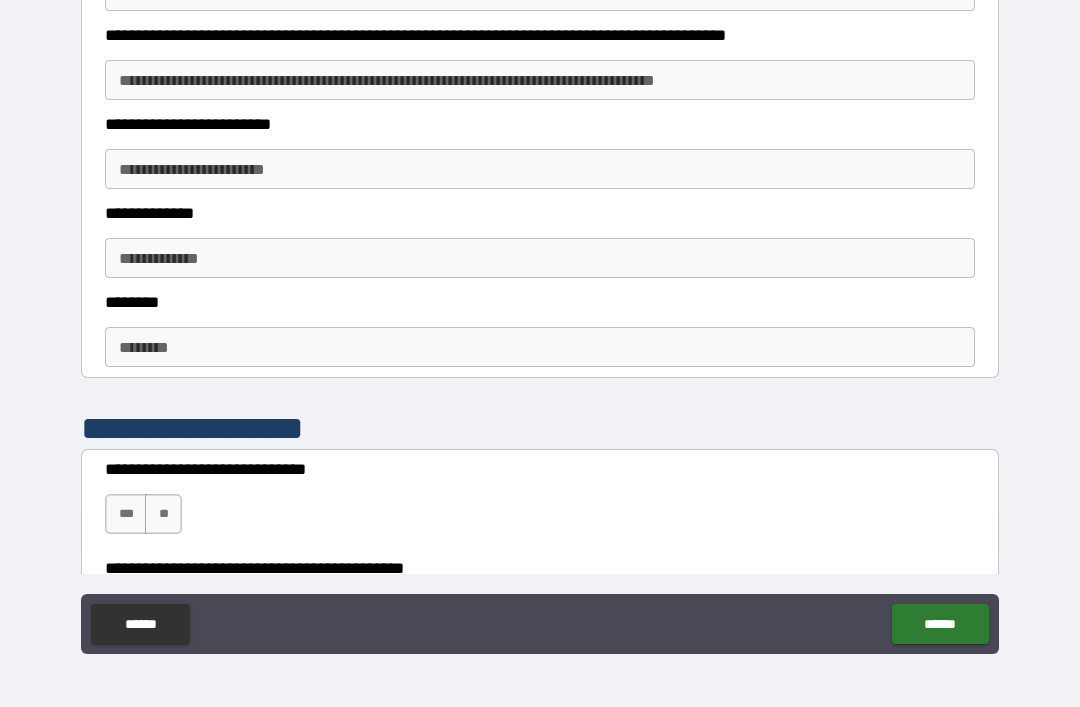 type on "**********" 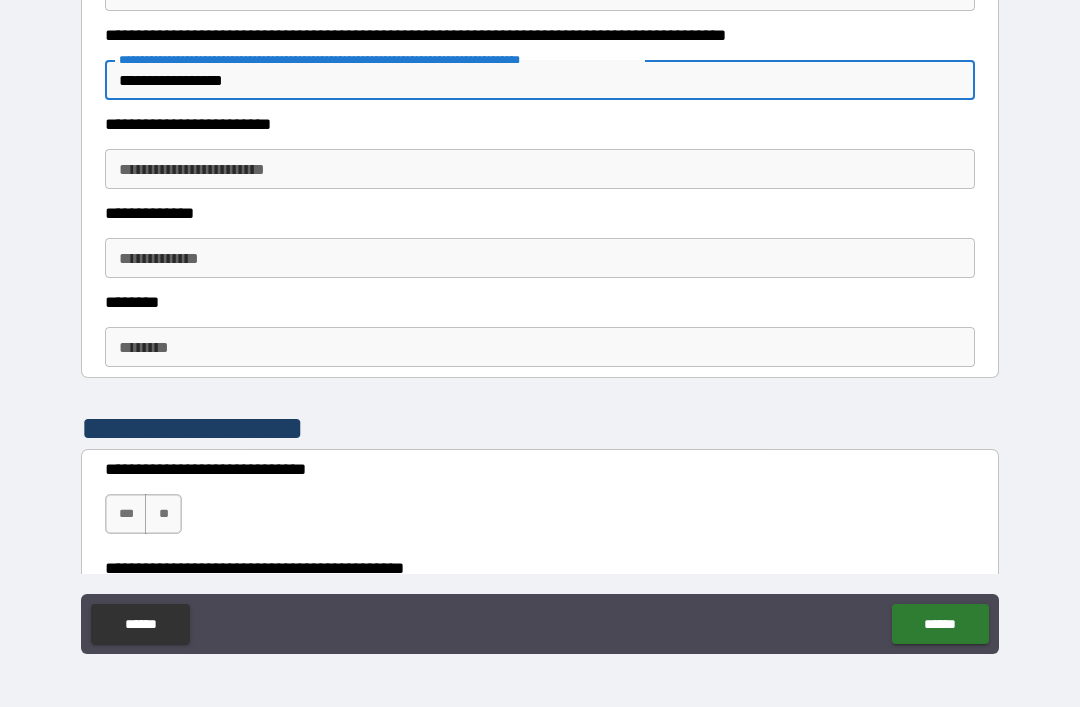 type on "**********" 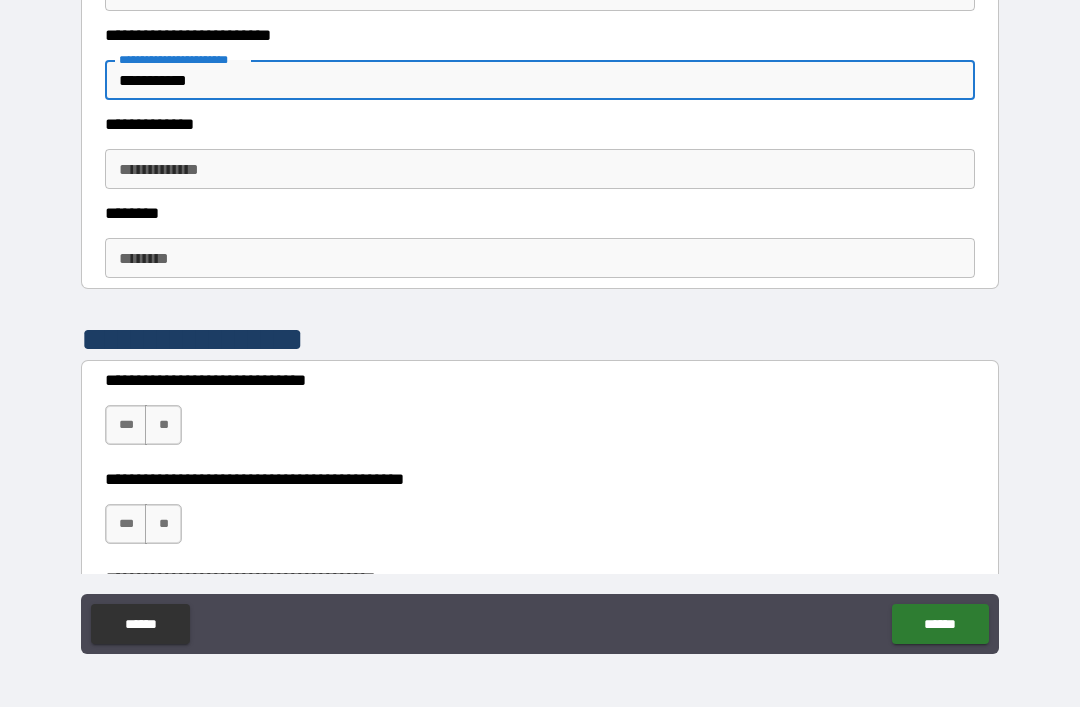 scroll, scrollTop: 2479, scrollLeft: 0, axis: vertical 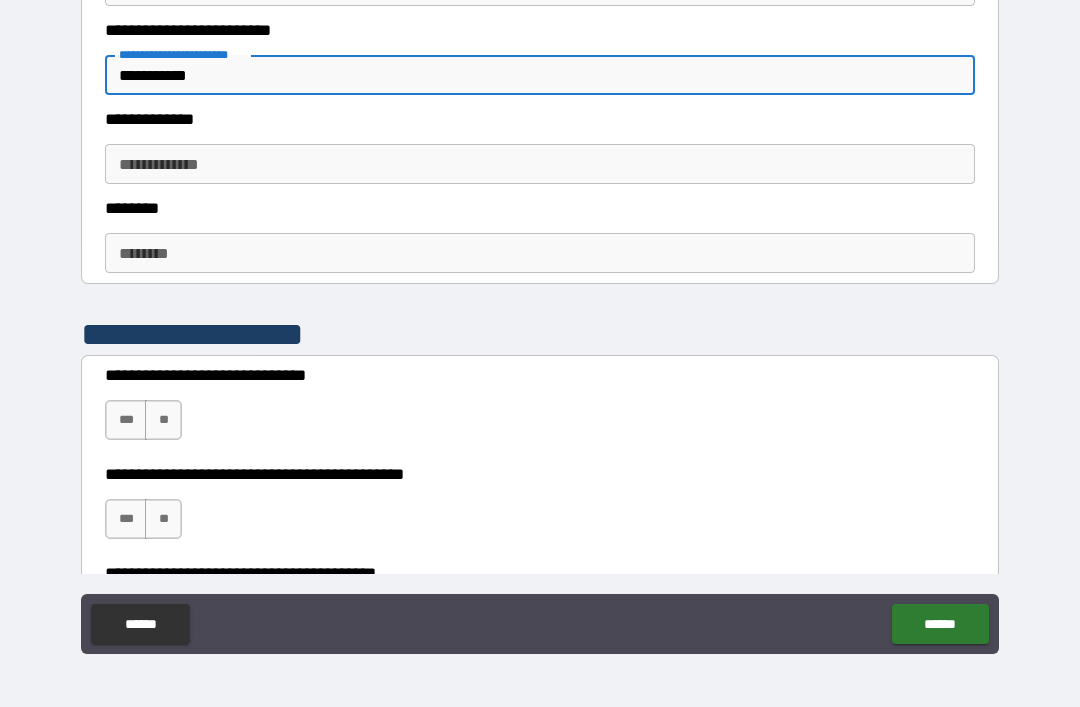 type on "**********" 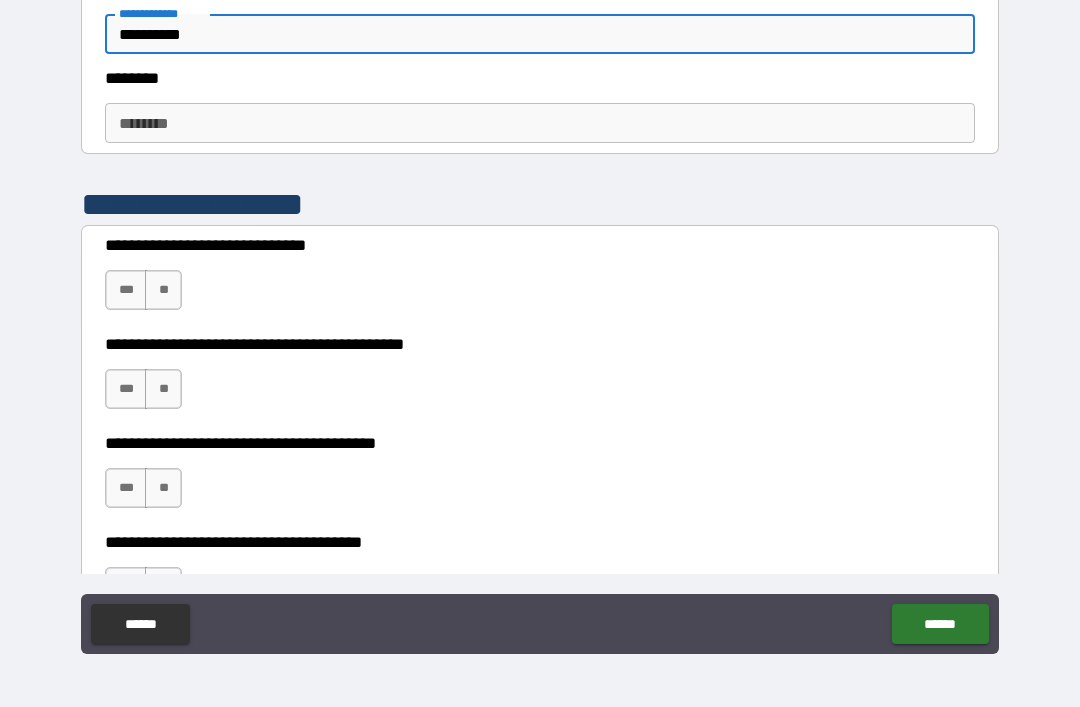scroll, scrollTop: 2613, scrollLeft: 0, axis: vertical 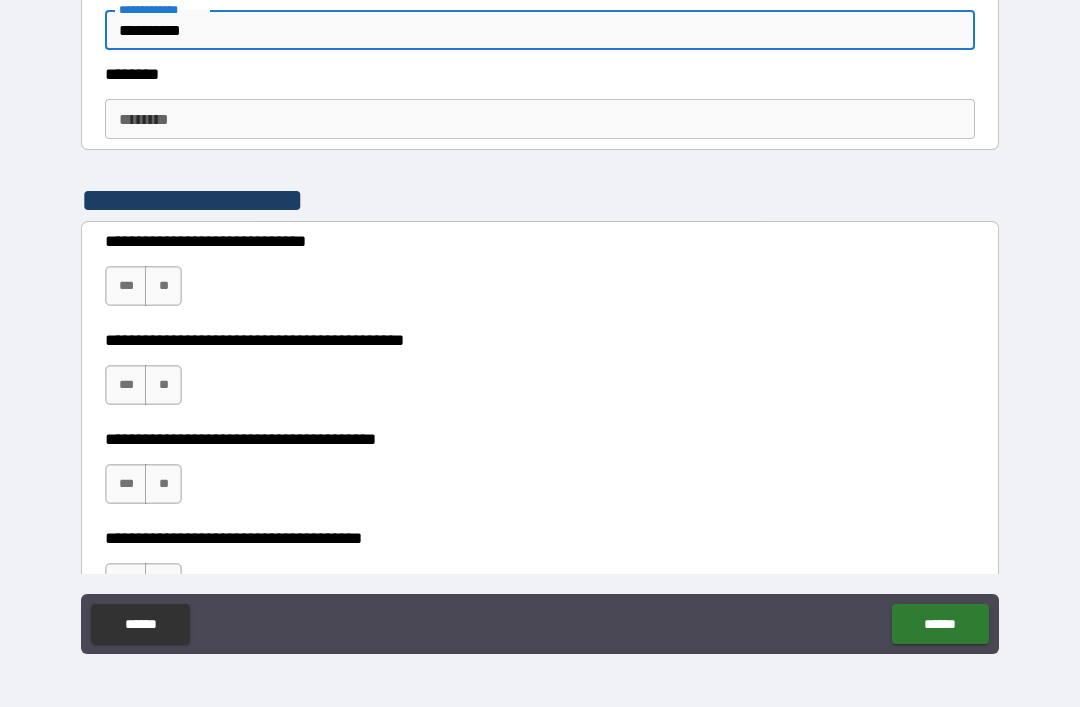 type on "**********" 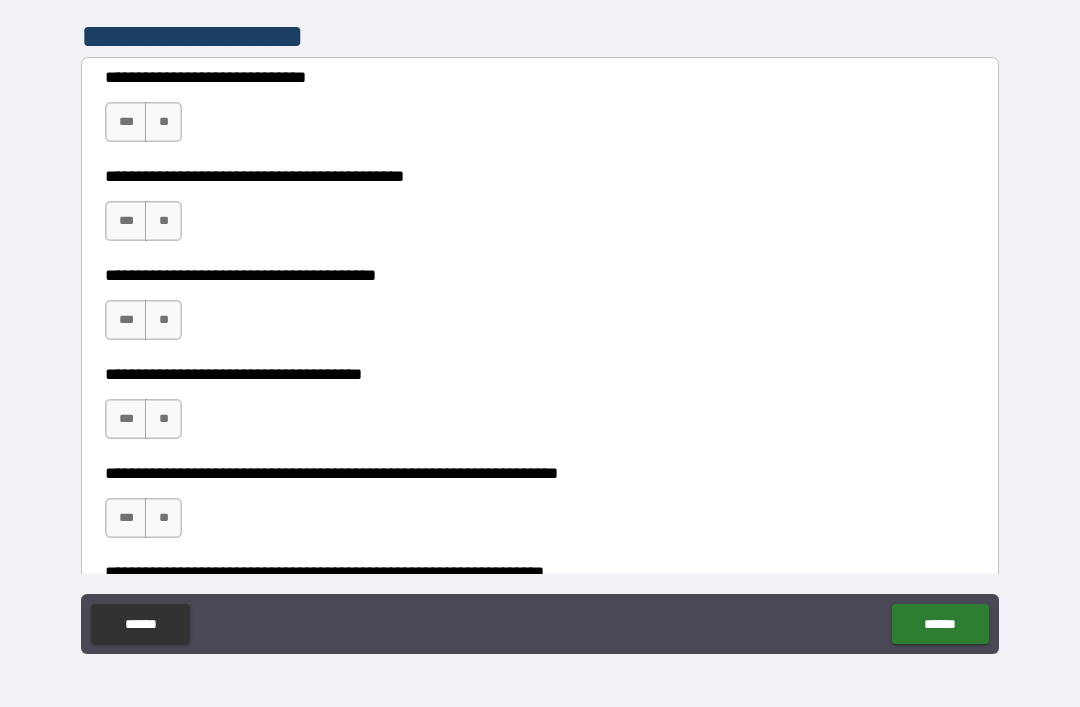 scroll, scrollTop: 2775, scrollLeft: 0, axis: vertical 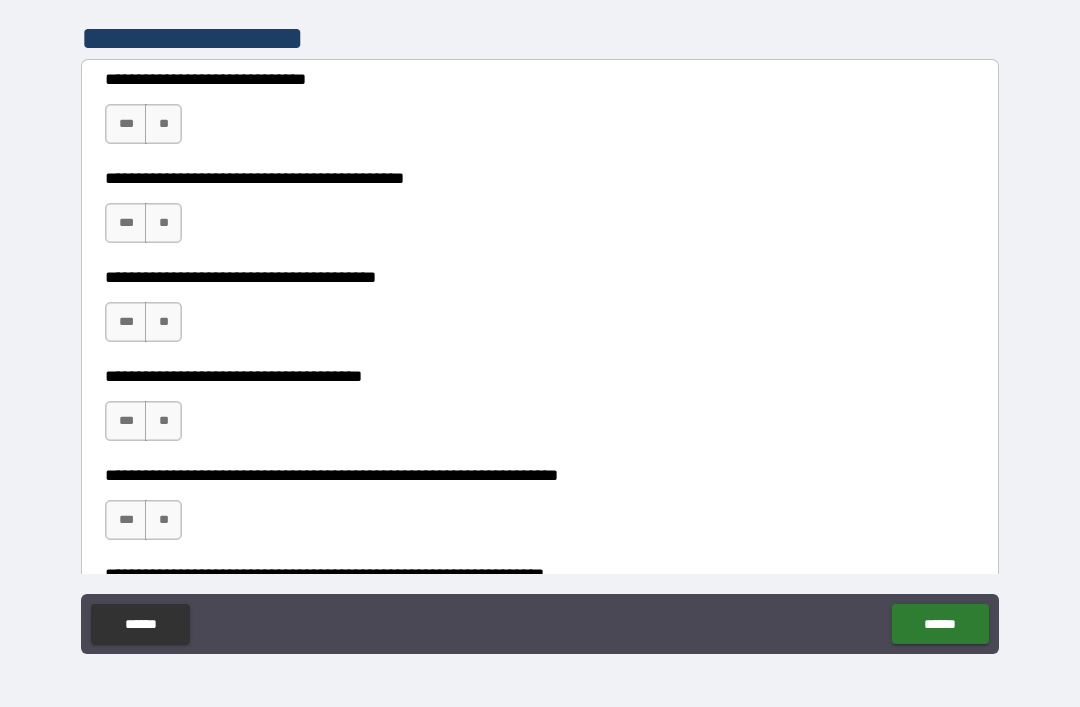 type on "**********" 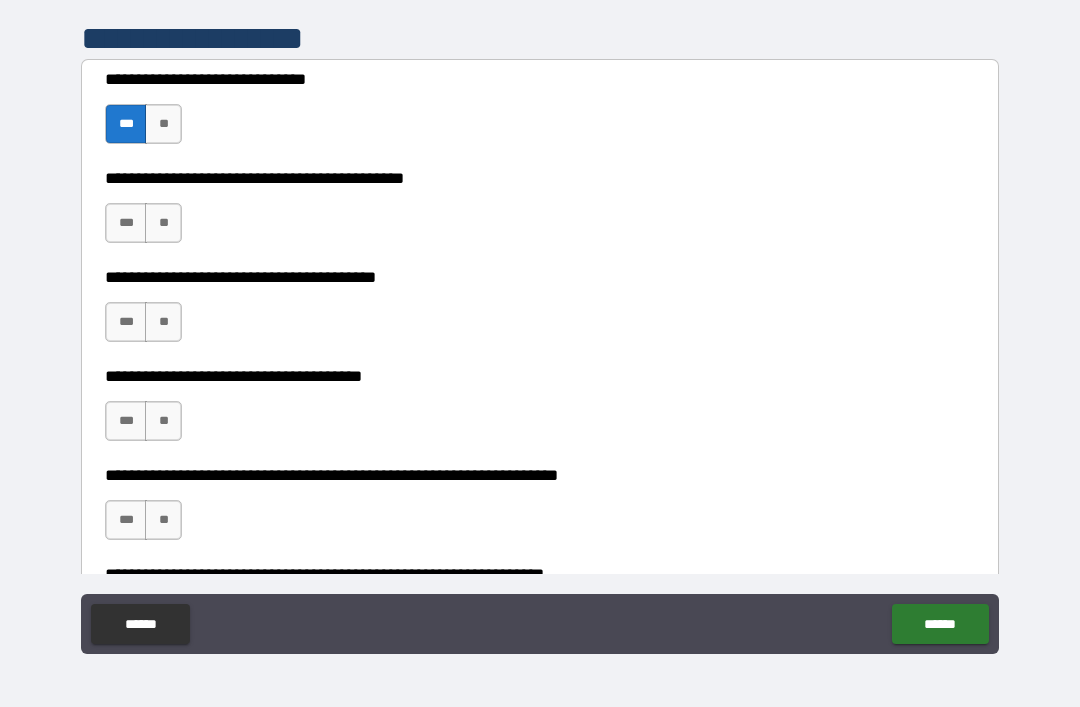 click on "***" at bounding box center (126, 223) 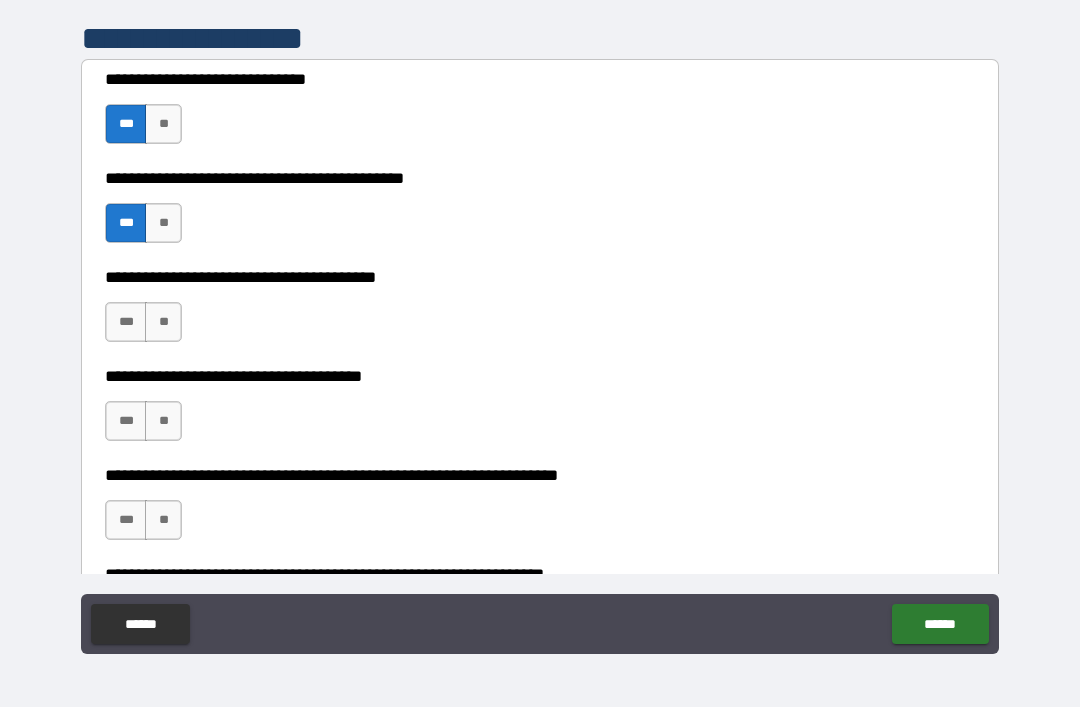 click on "**" at bounding box center [163, 322] 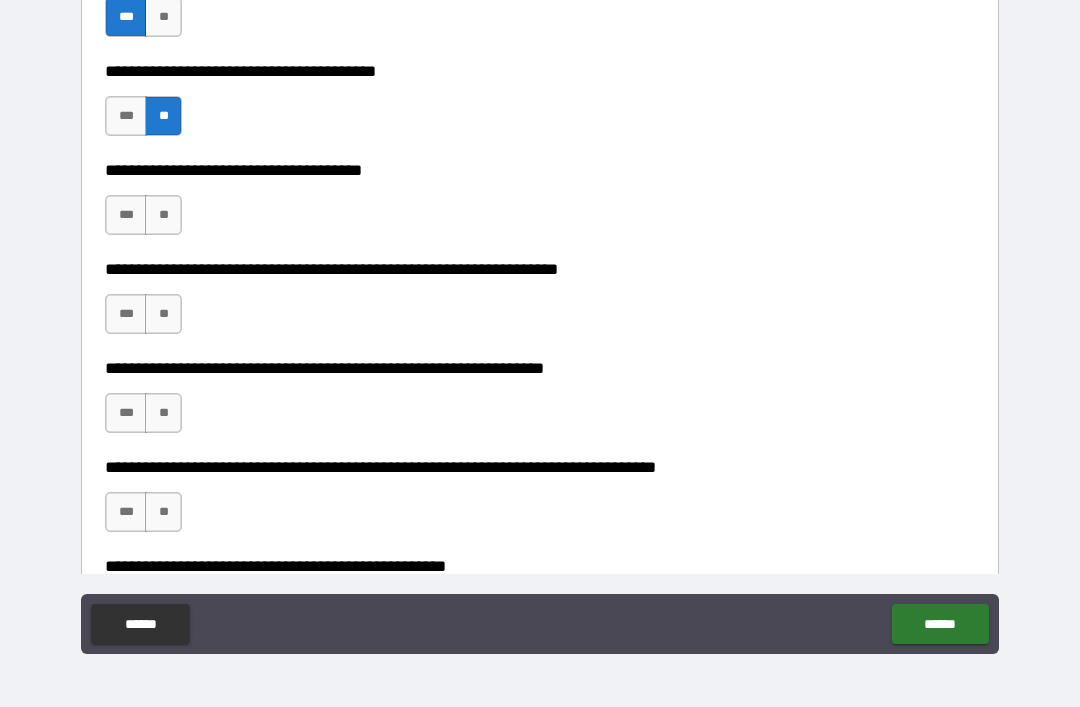 scroll, scrollTop: 3007, scrollLeft: 0, axis: vertical 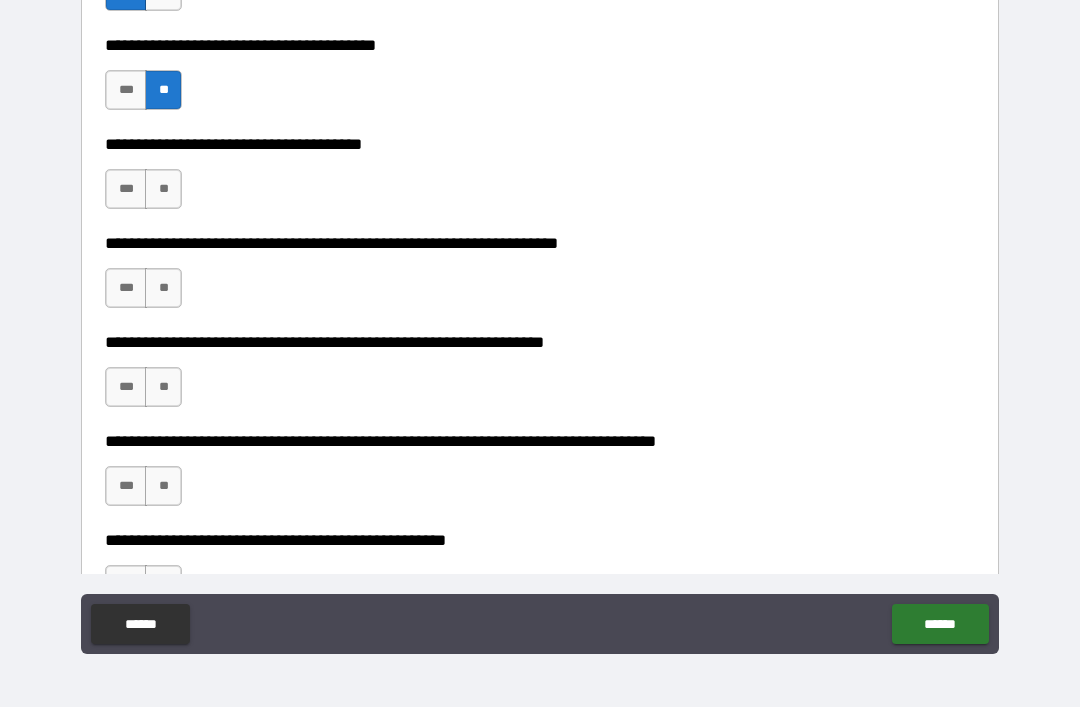 click on "**" at bounding box center [163, 189] 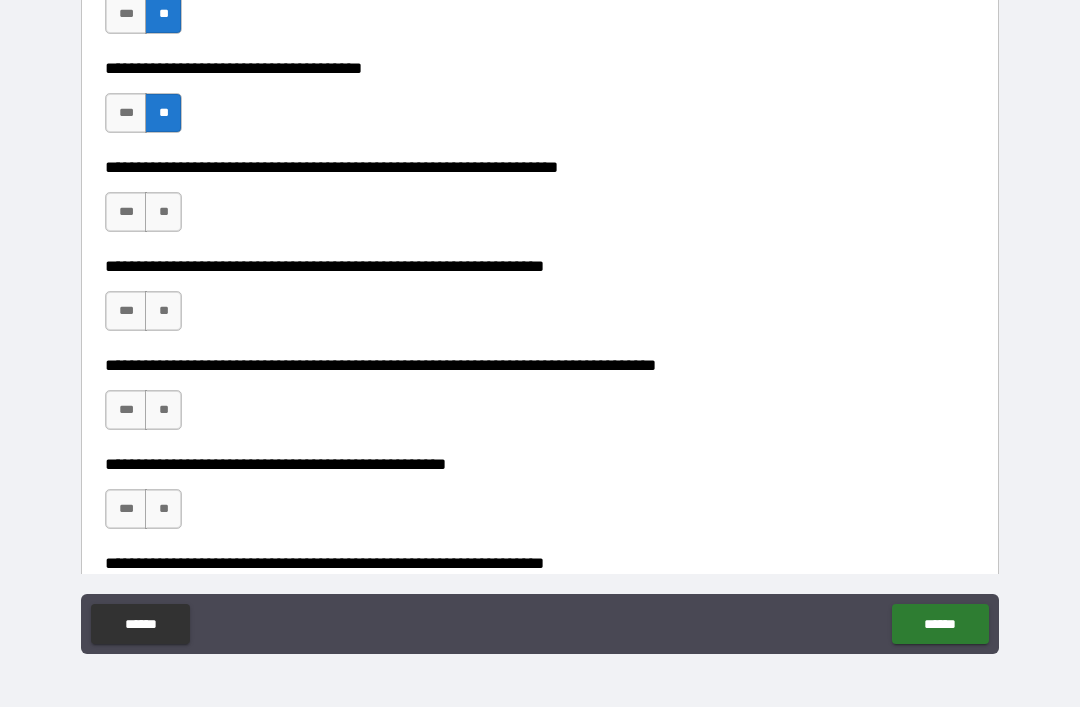 scroll, scrollTop: 3088, scrollLeft: 0, axis: vertical 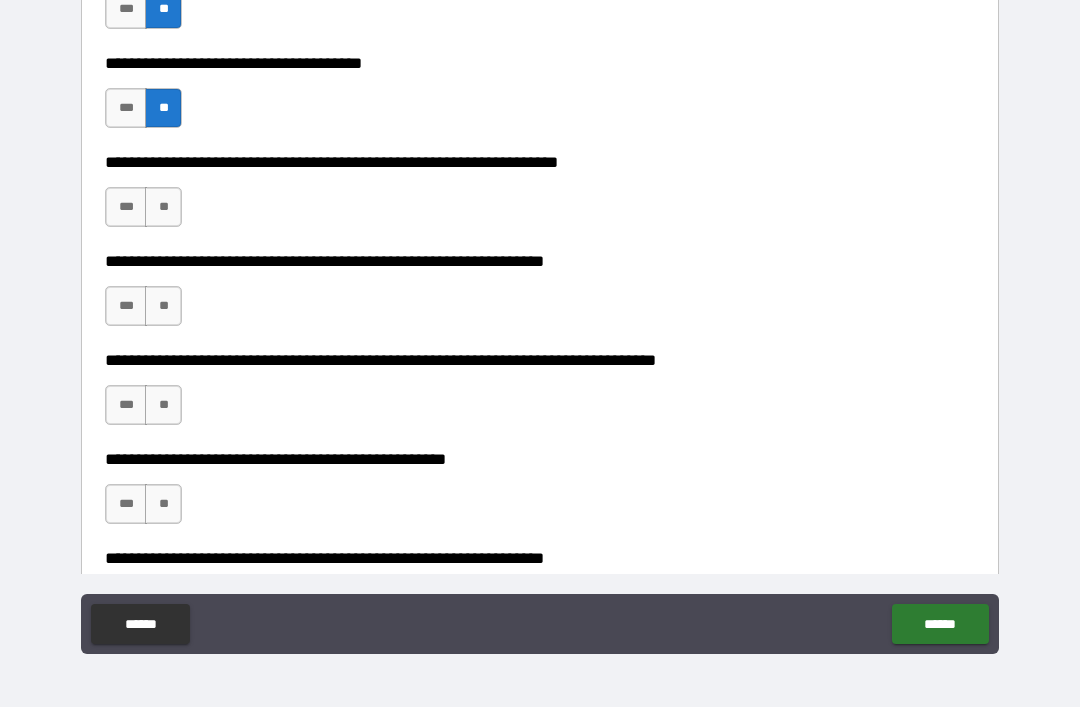click on "**" at bounding box center [163, 207] 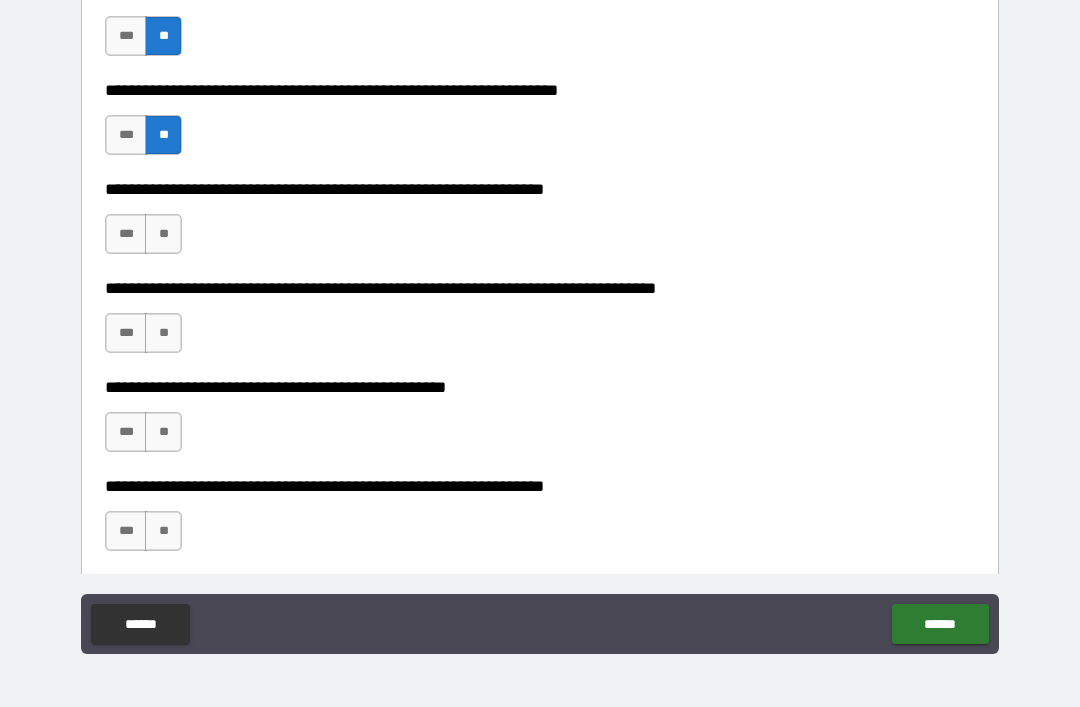 scroll, scrollTop: 3163, scrollLeft: 0, axis: vertical 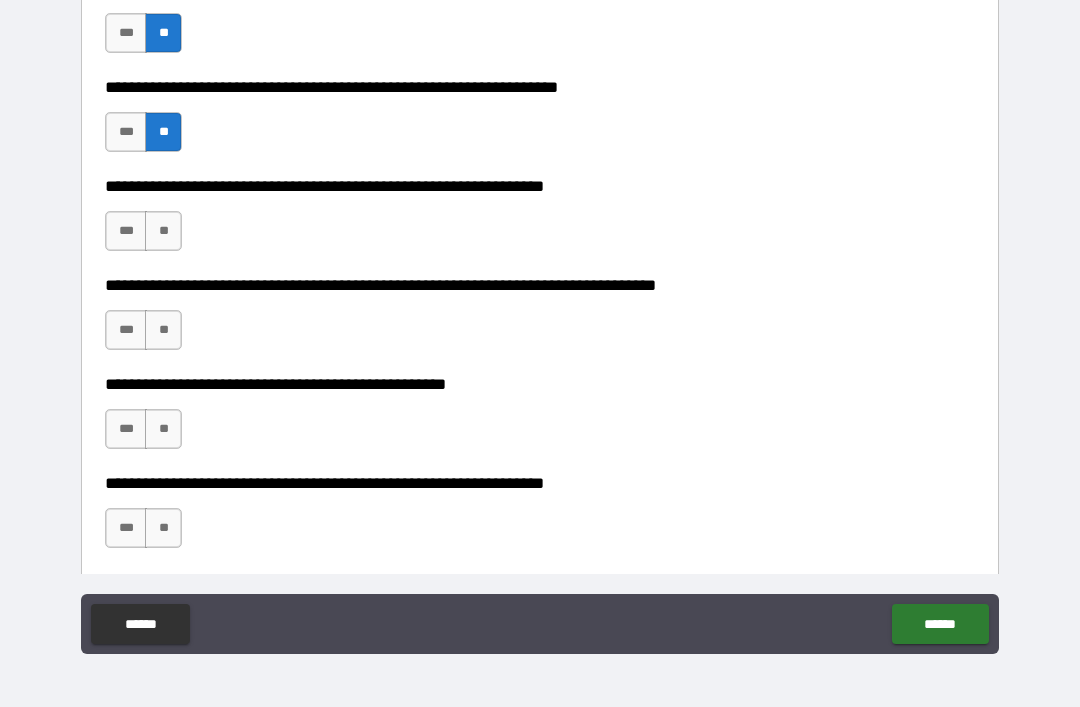 click on "**" at bounding box center [163, 231] 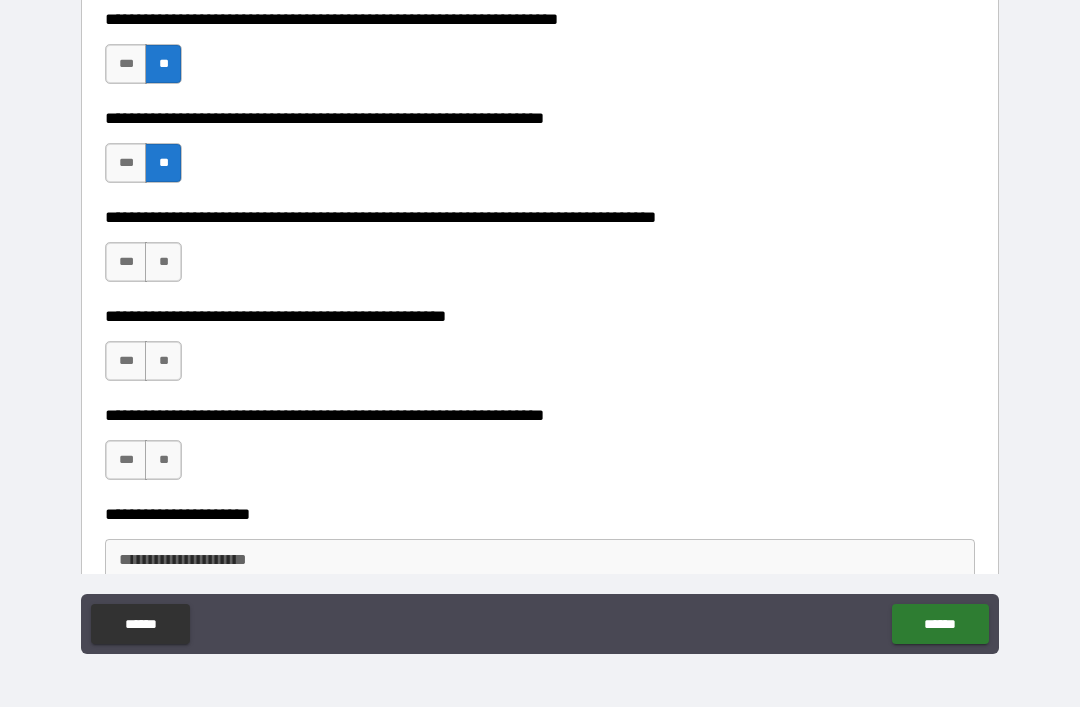 scroll, scrollTop: 3234, scrollLeft: 0, axis: vertical 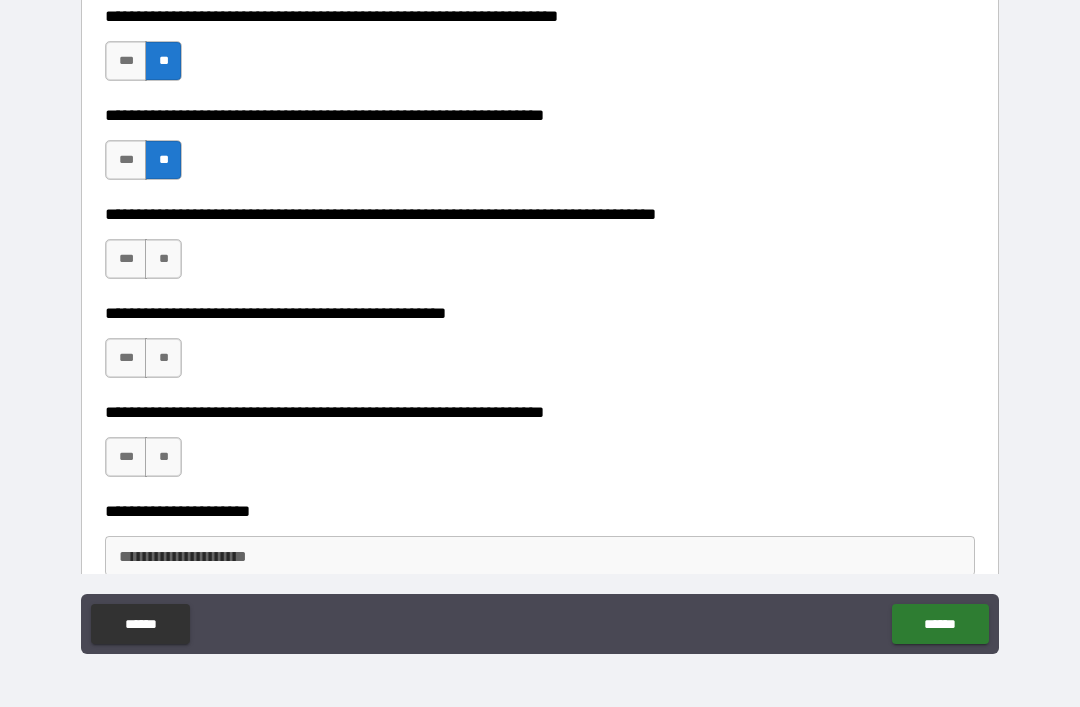click on "**" at bounding box center (163, 259) 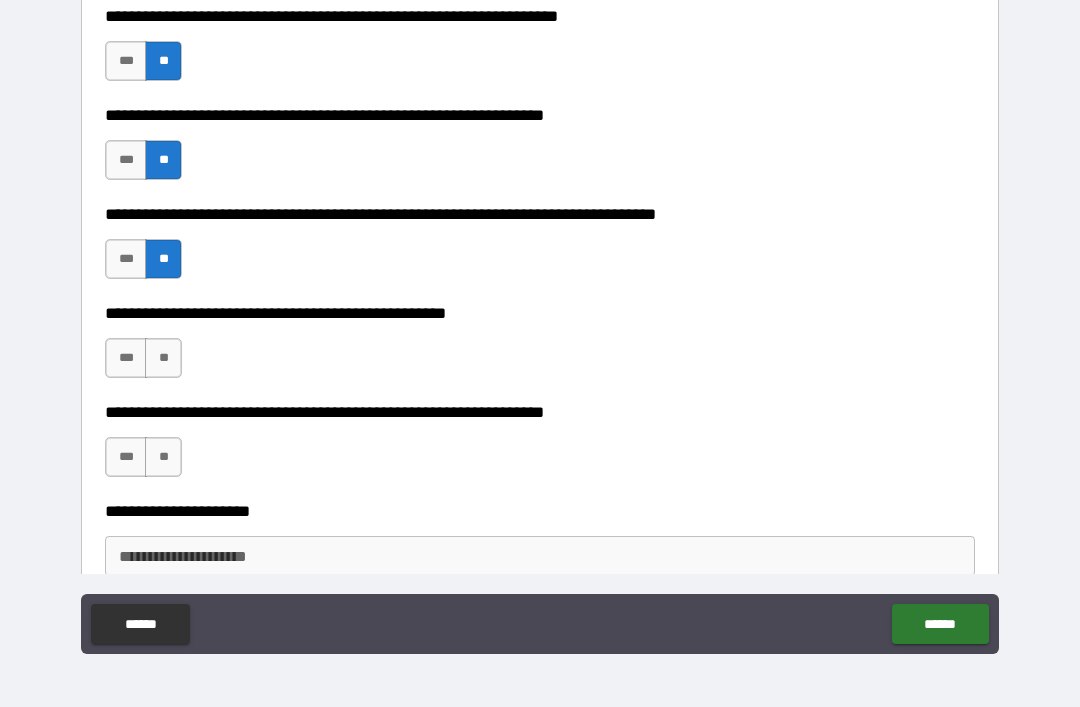 click on "**" at bounding box center [163, 358] 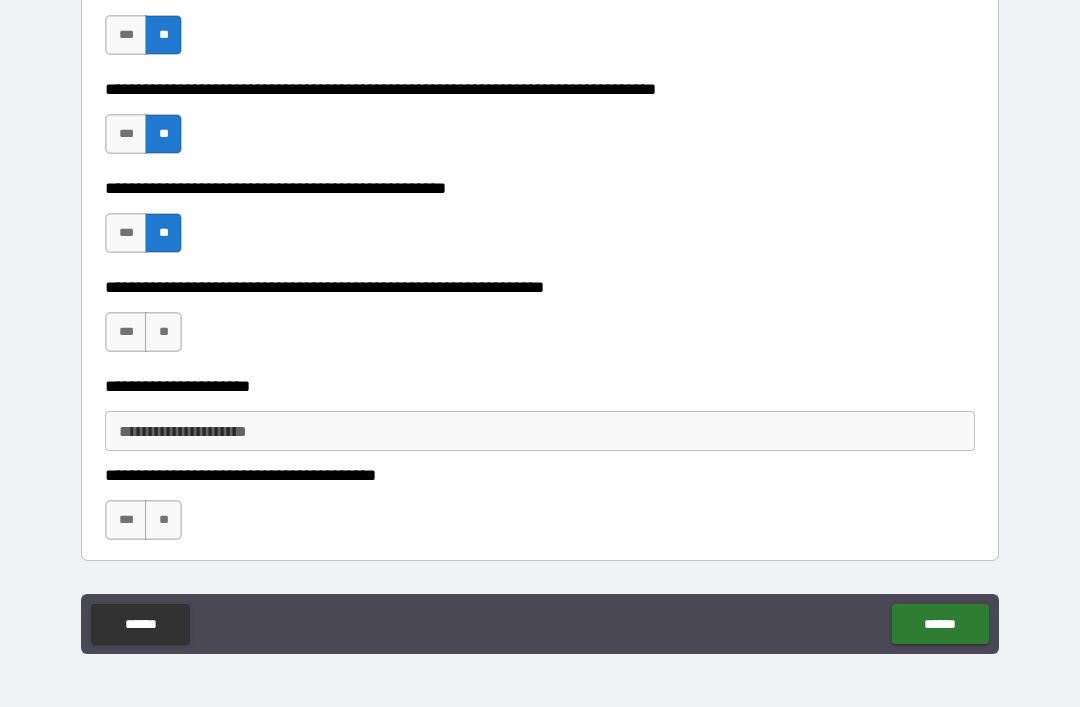 scroll, scrollTop: 3370, scrollLeft: 0, axis: vertical 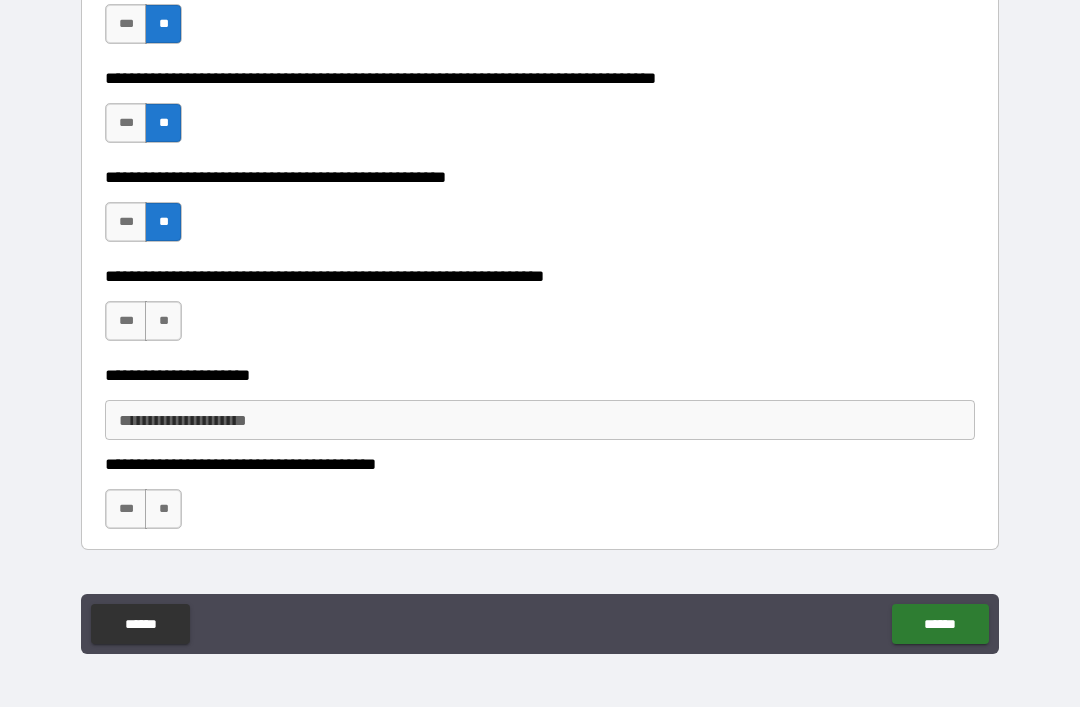 click on "**" at bounding box center (163, 321) 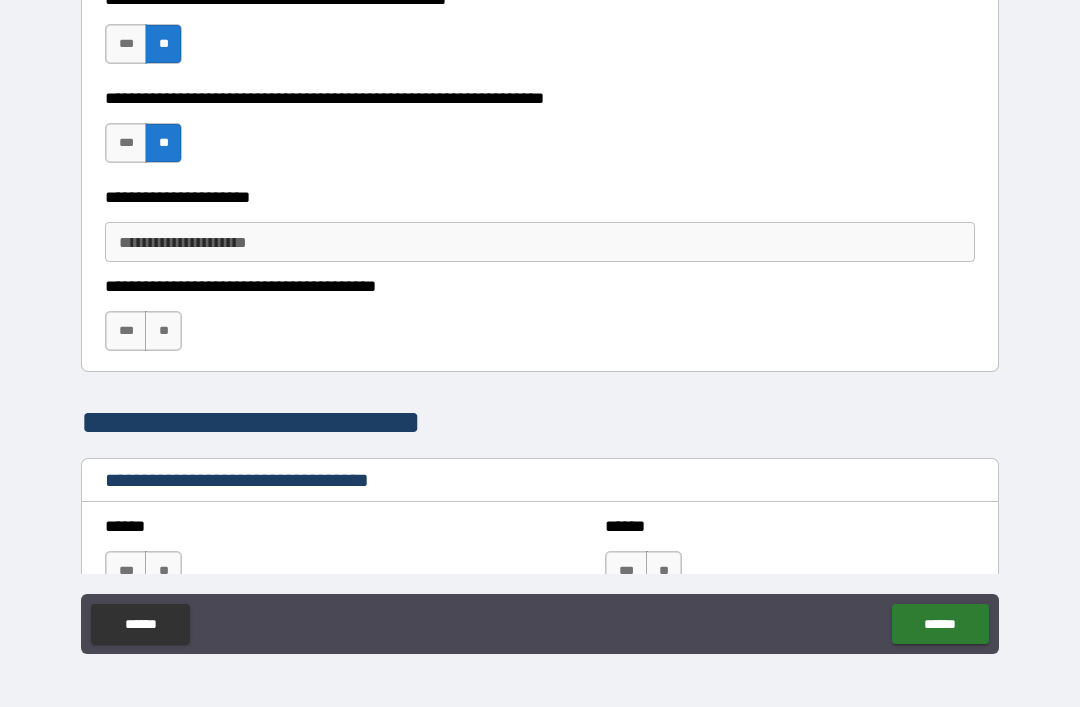 scroll, scrollTop: 3550, scrollLeft: 0, axis: vertical 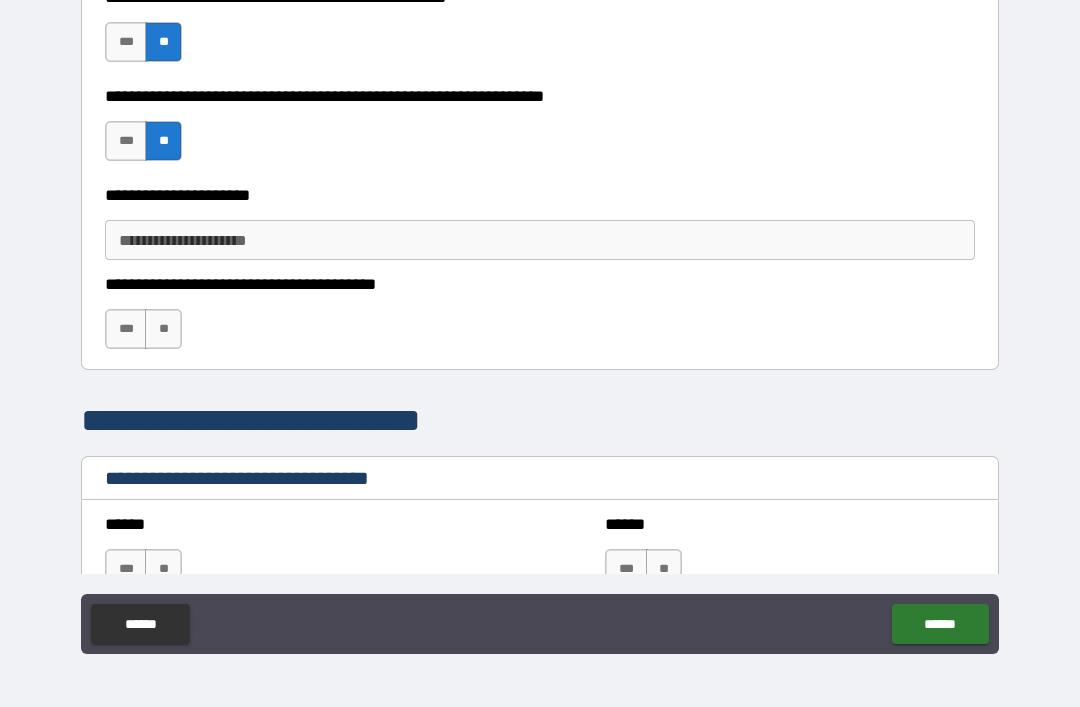 click on "***" at bounding box center (126, 329) 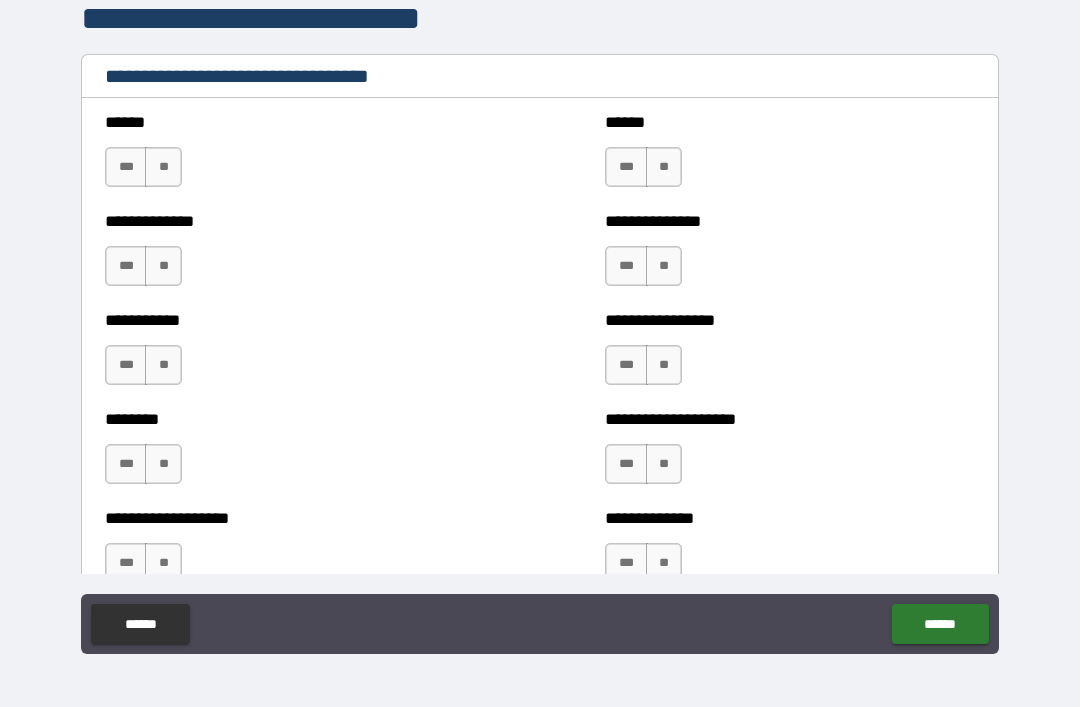 scroll, scrollTop: 3953, scrollLeft: 0, axis: vertical 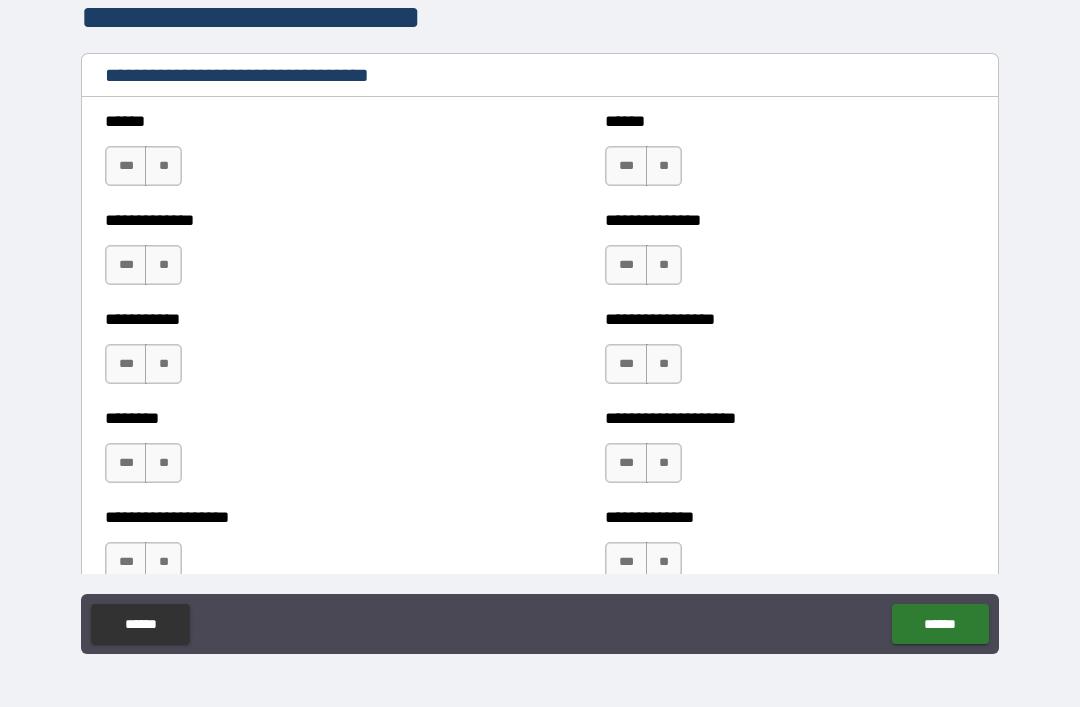 click on "**" at bounding box center (163, 166) 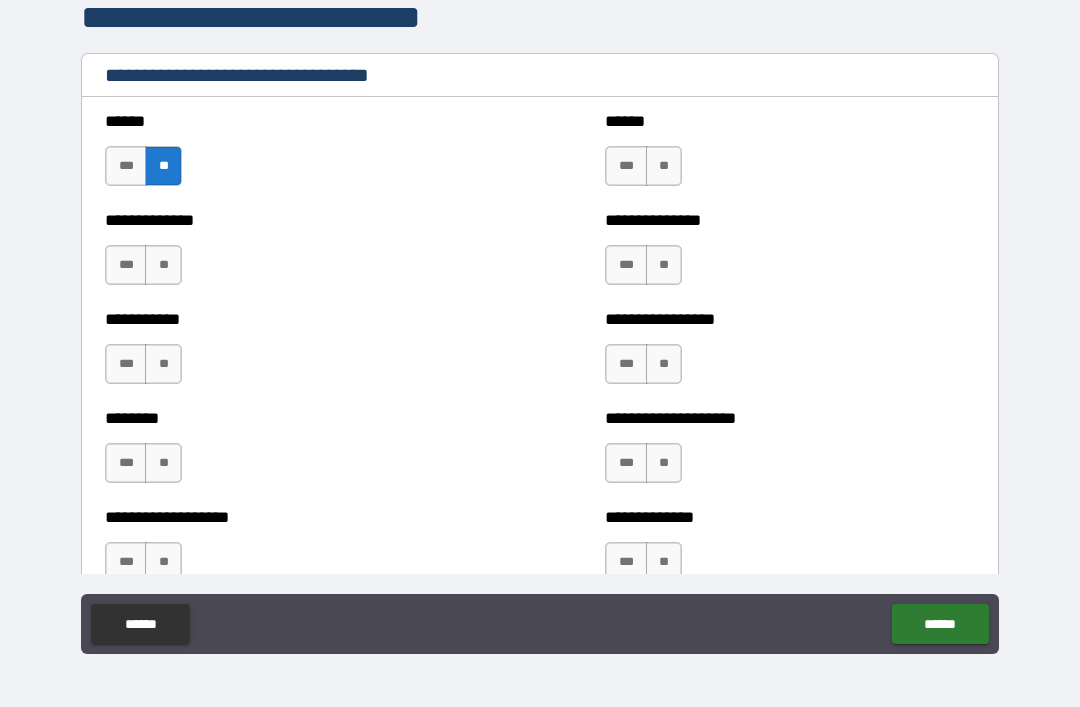 click on "**" at bounding box center (163, 265) 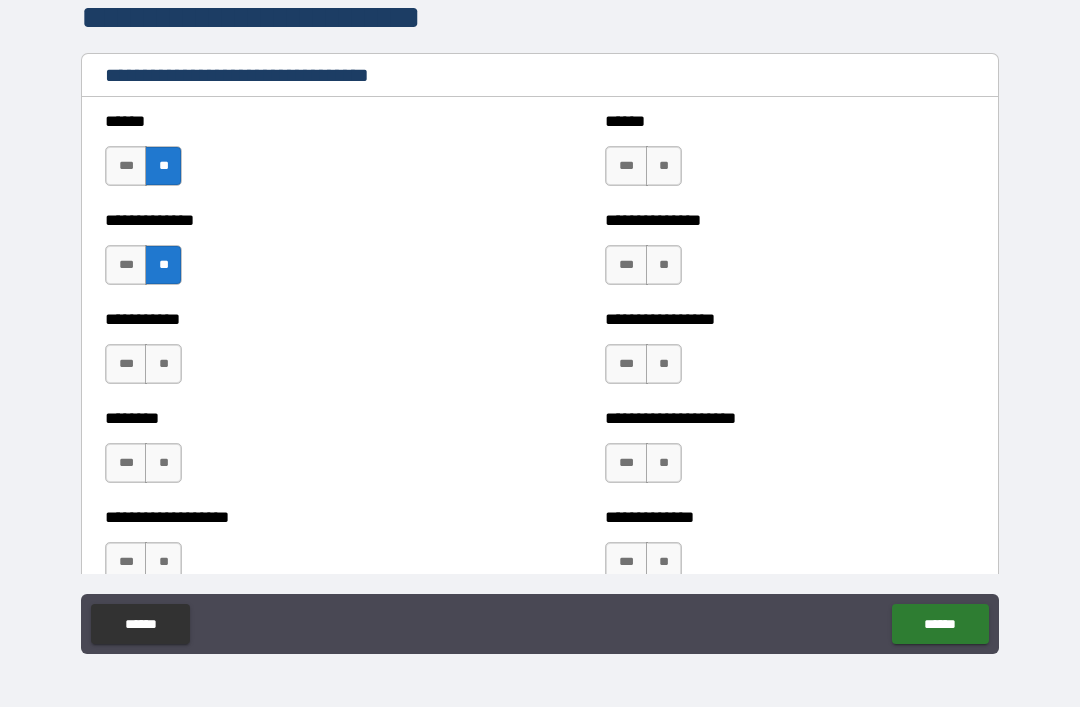 click on "**" at bounding box center (163, 364) 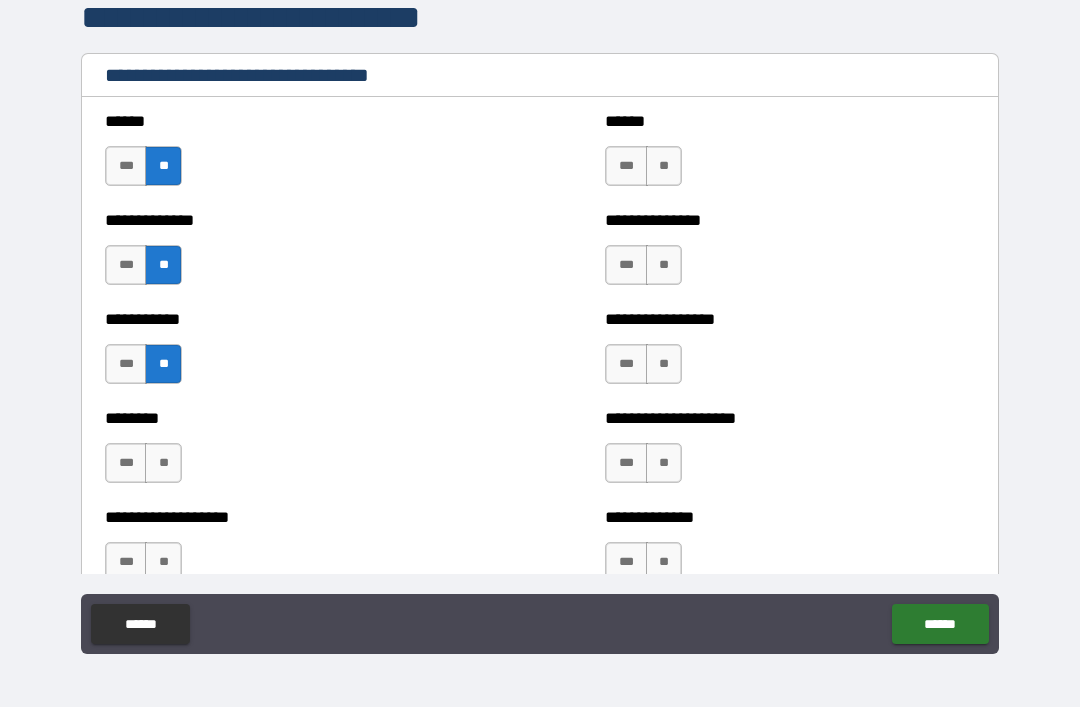click on "**" at bounding box center [163, 463] 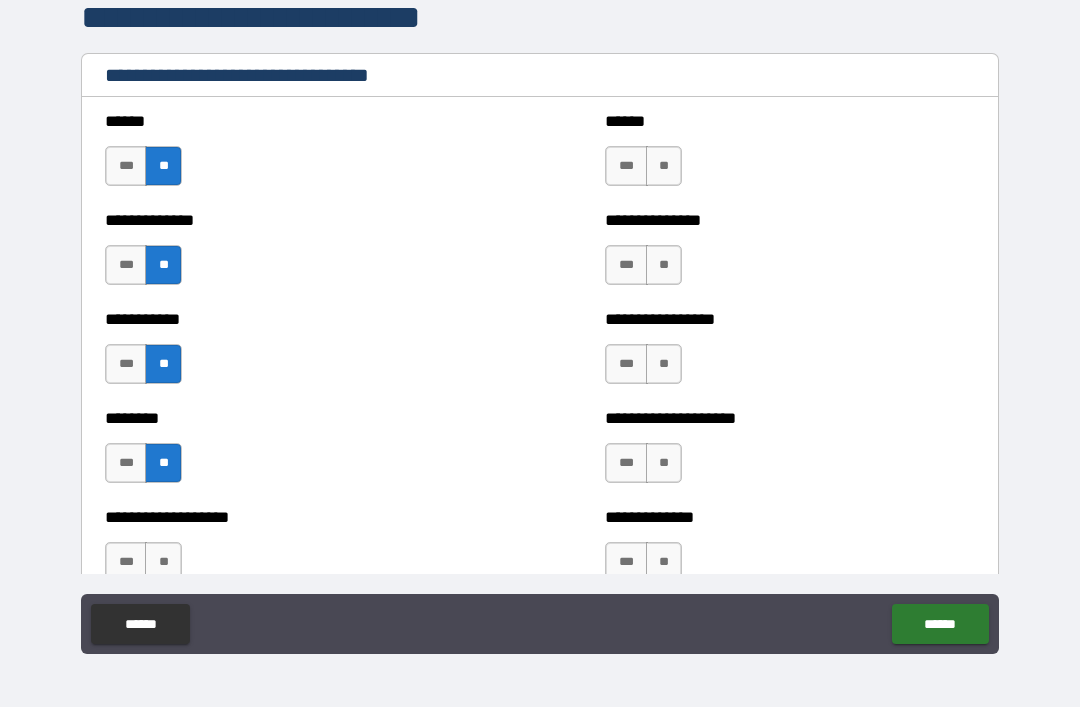 click on "**" at bounding box center (664, 166) 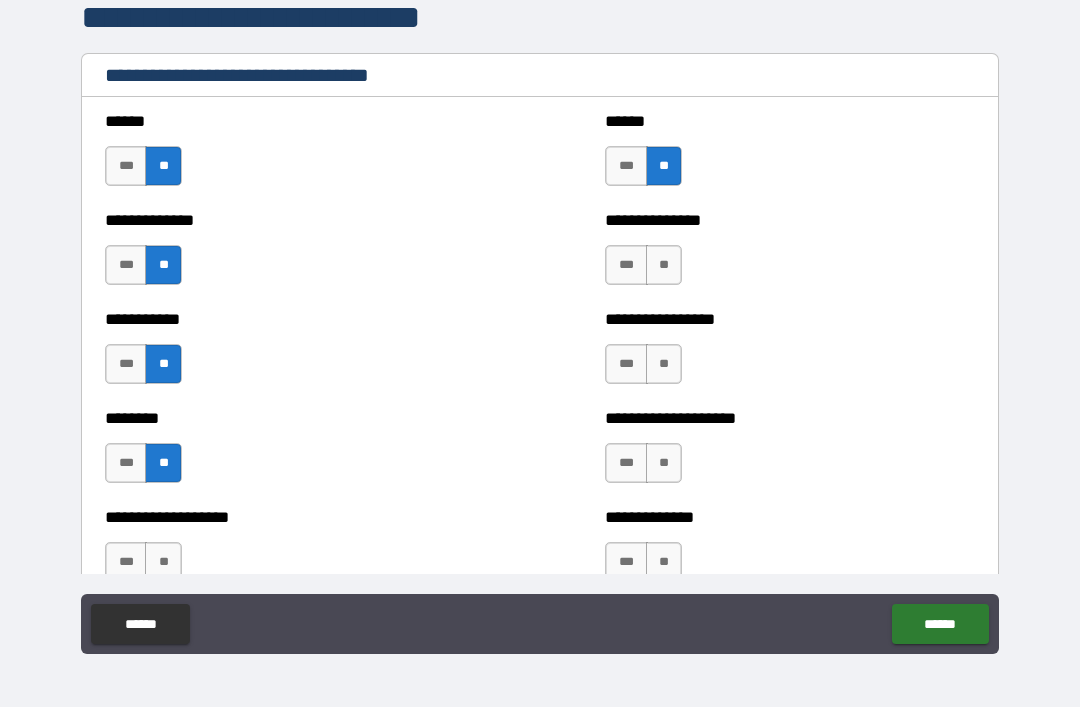 click on "**" at bounding box center [664, 265] 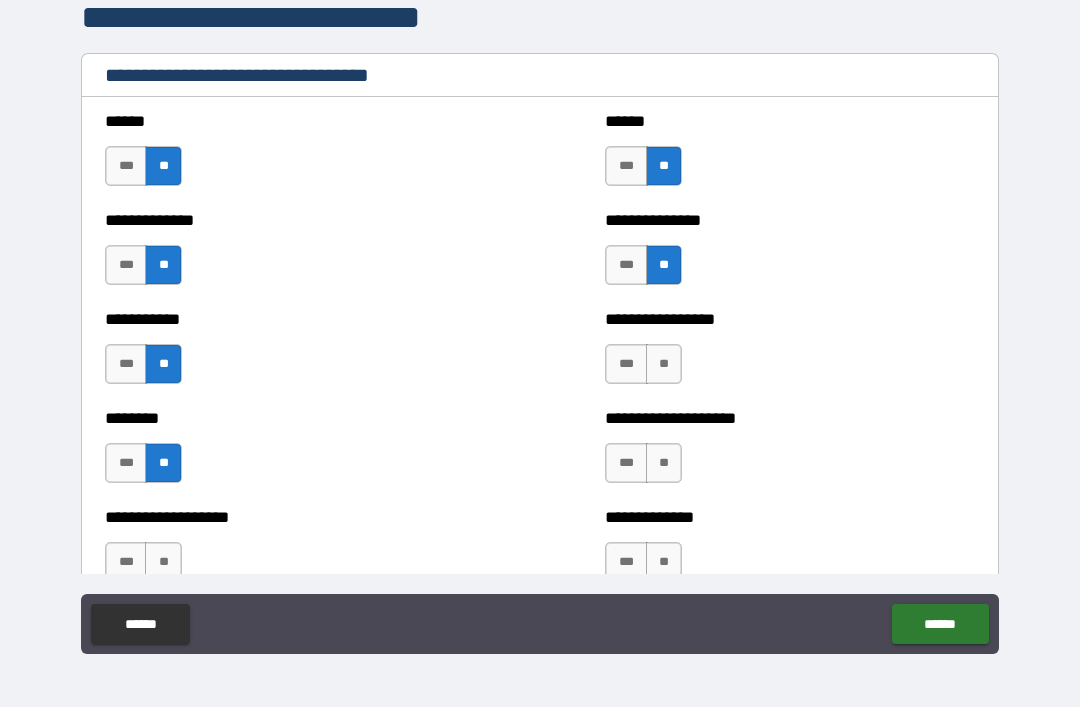 click on "**" at bounding box center [664, 364] 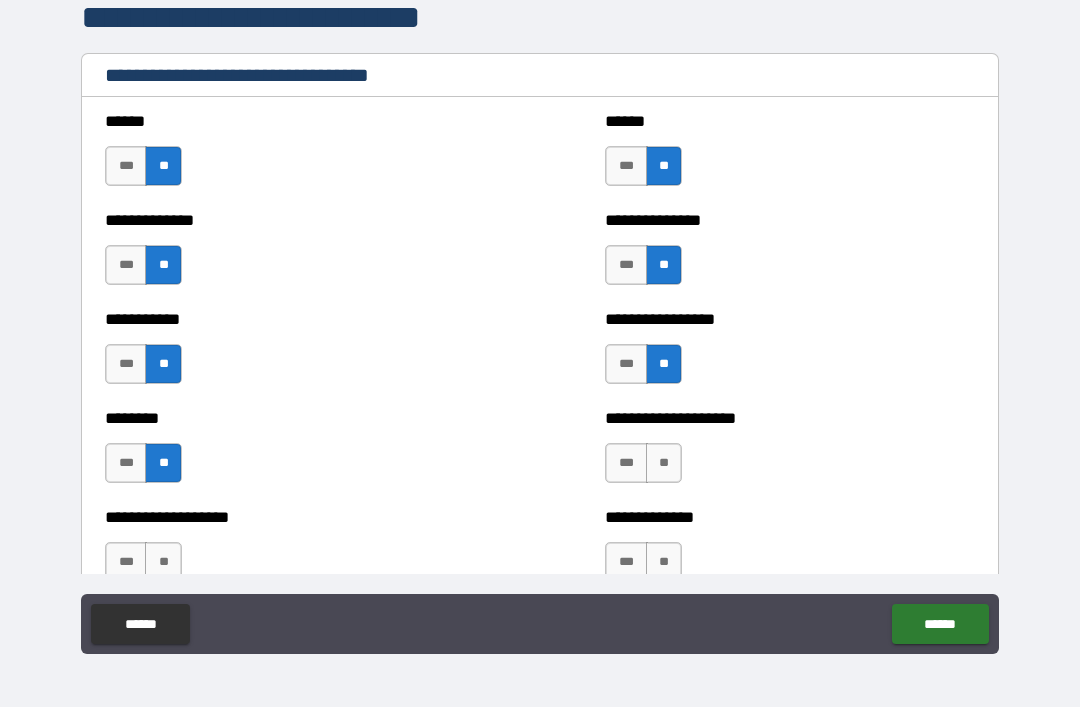 click on "**" at bounding box center (664, 463) 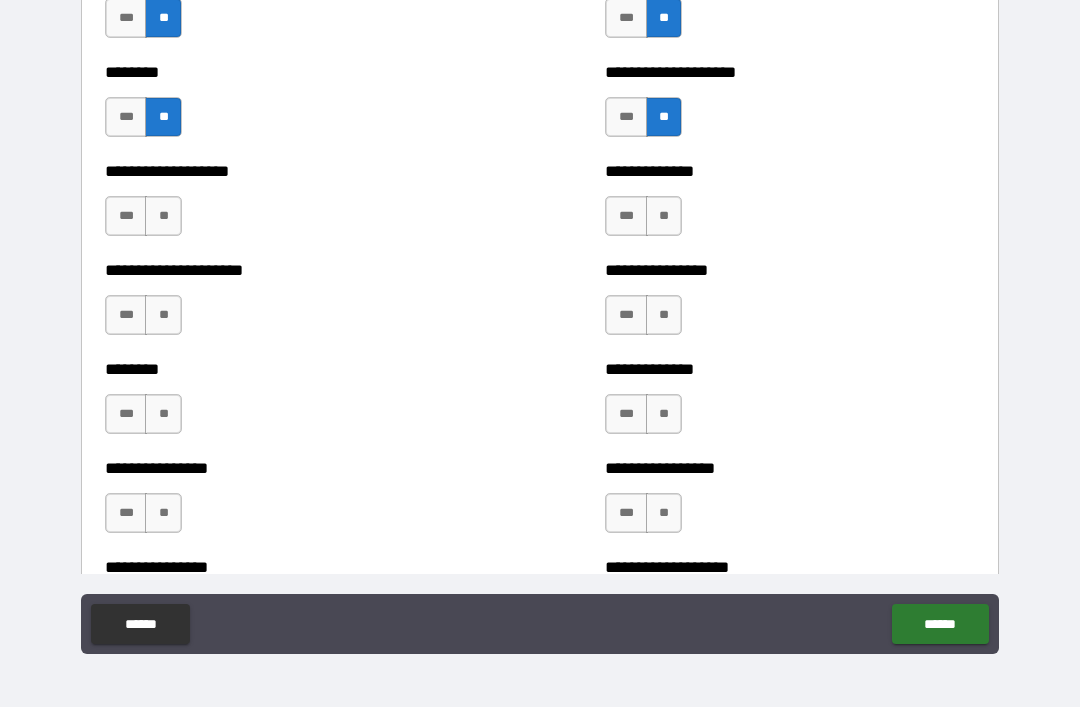 scroll, scrollTop: 4316, scrollLeft: 0, axis: vertical 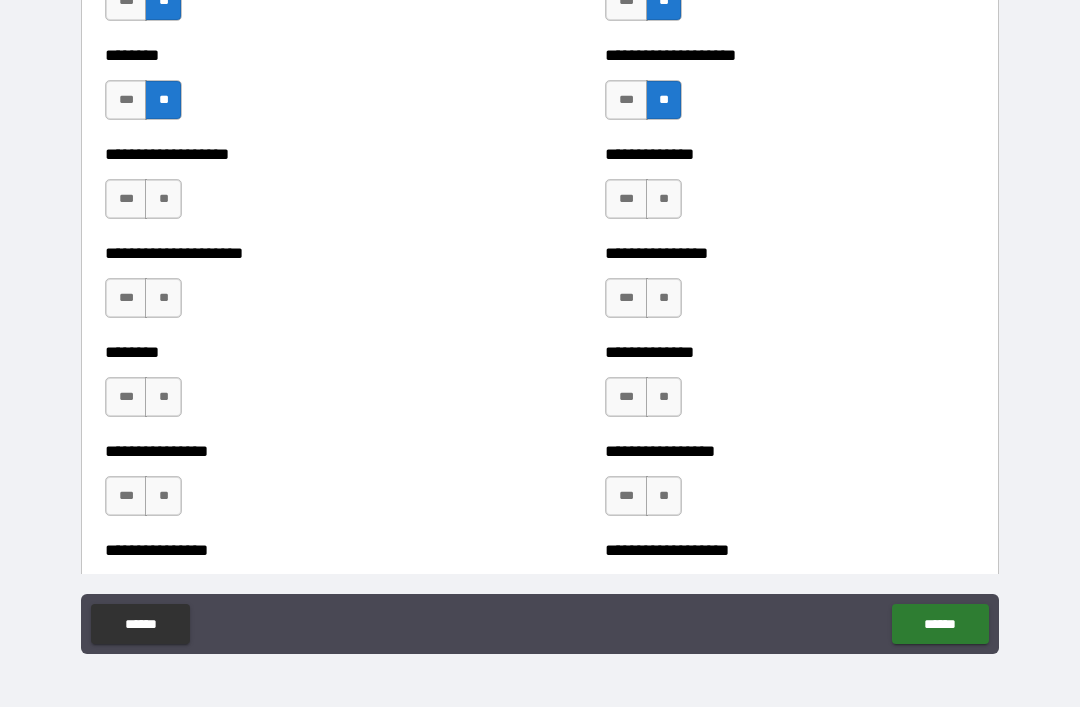 click on "**" at bounding box center (664, 199) 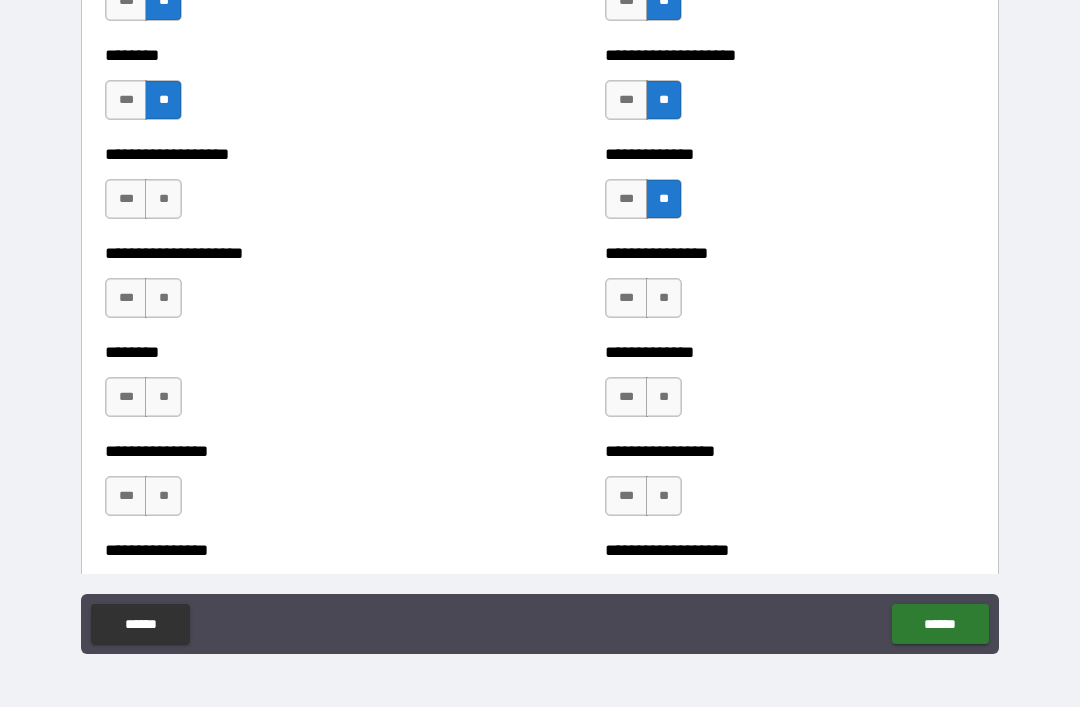 click on "**" at bounding box center [664, 298] 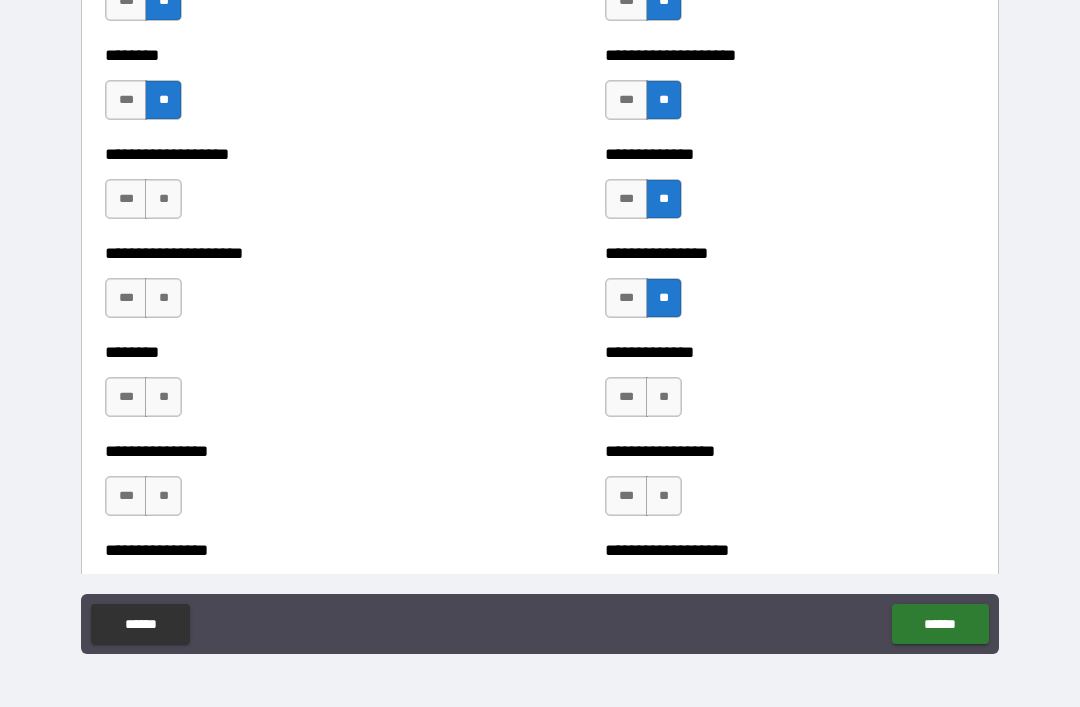 click on "**" at bounding box center [664, 397] 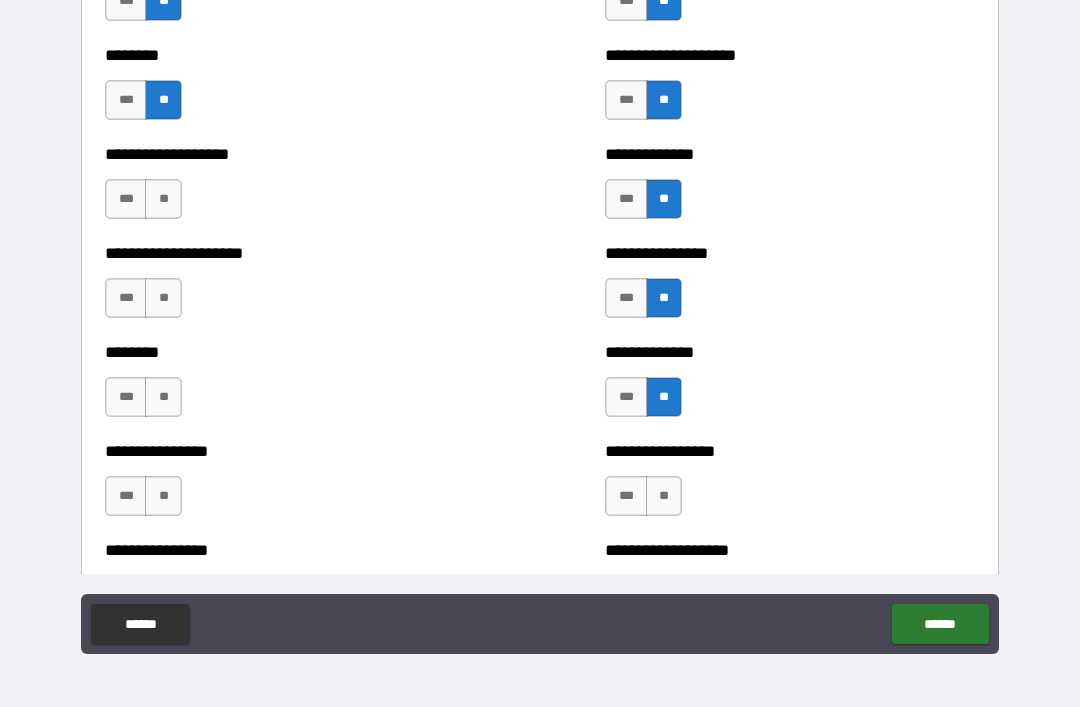 click on "**" at bounding box center (163, 199) 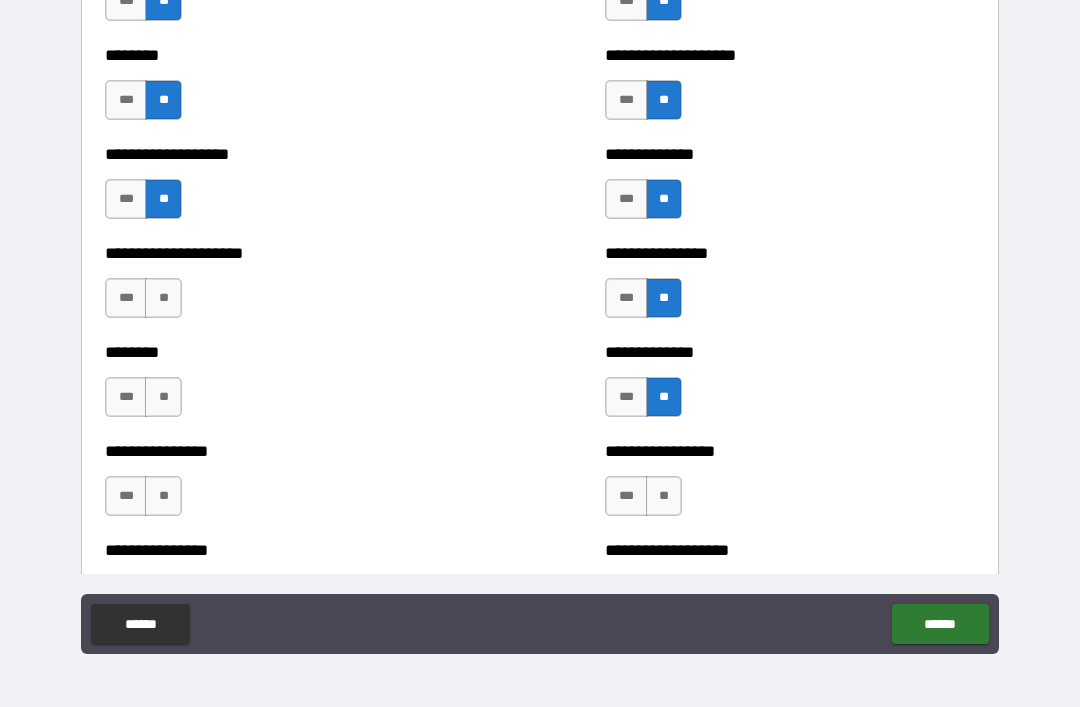 click on "**" at bounding box center [163, 298] 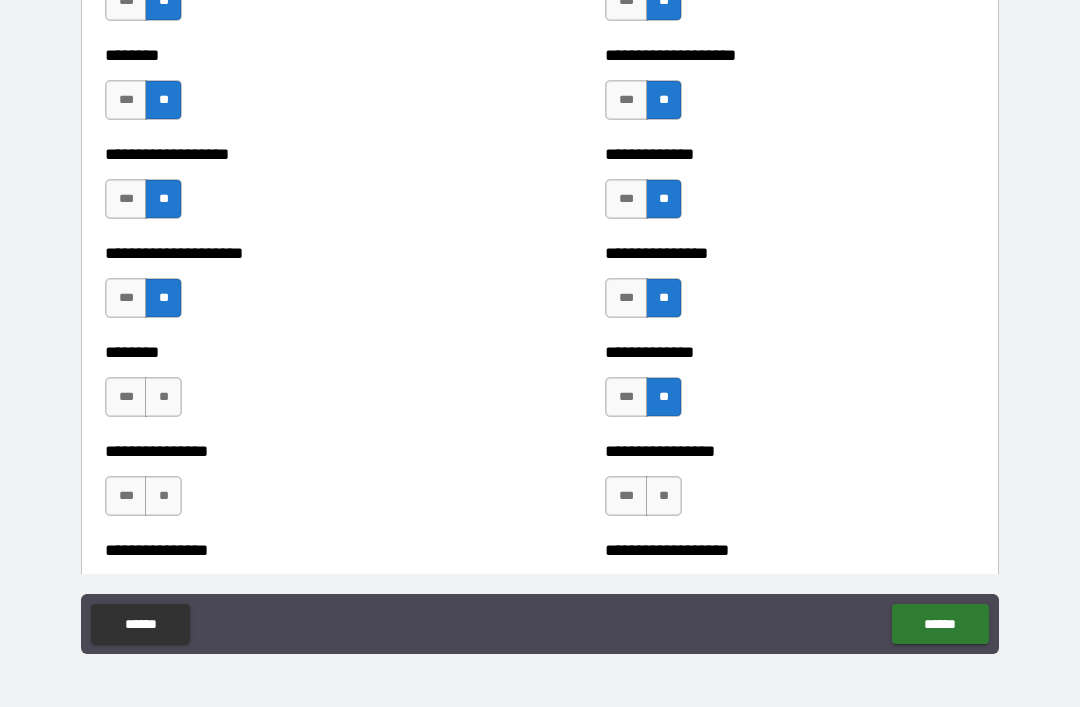 click on "**" at bounding box center (163, 397) 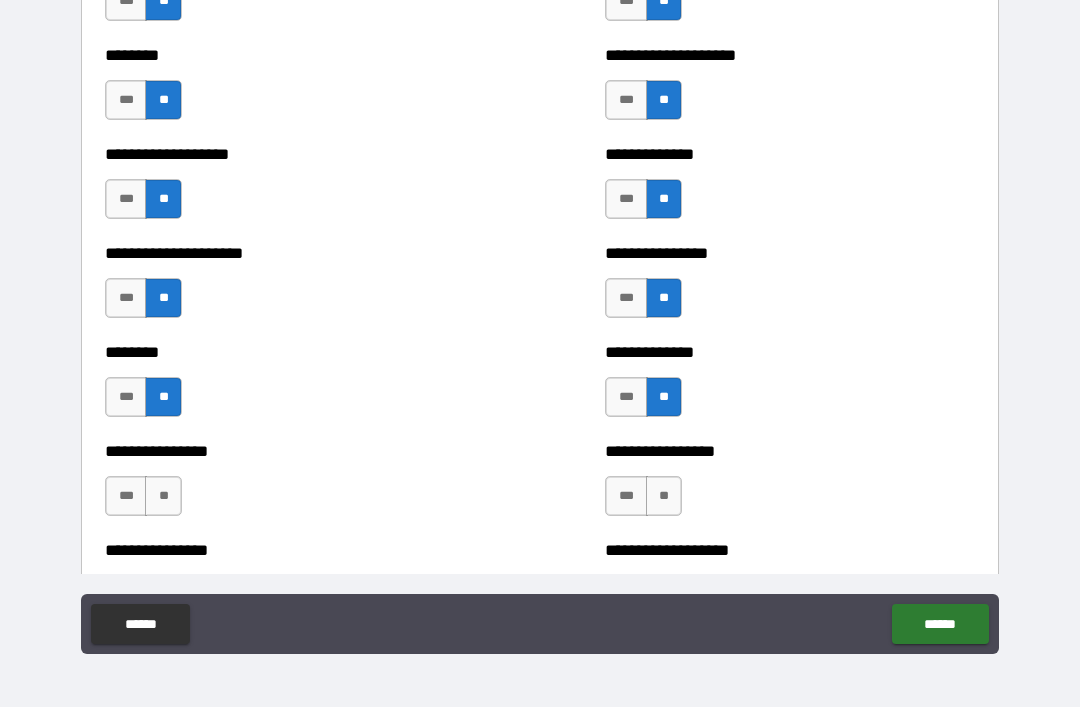 click on "**" at bounding box center (163, 496) 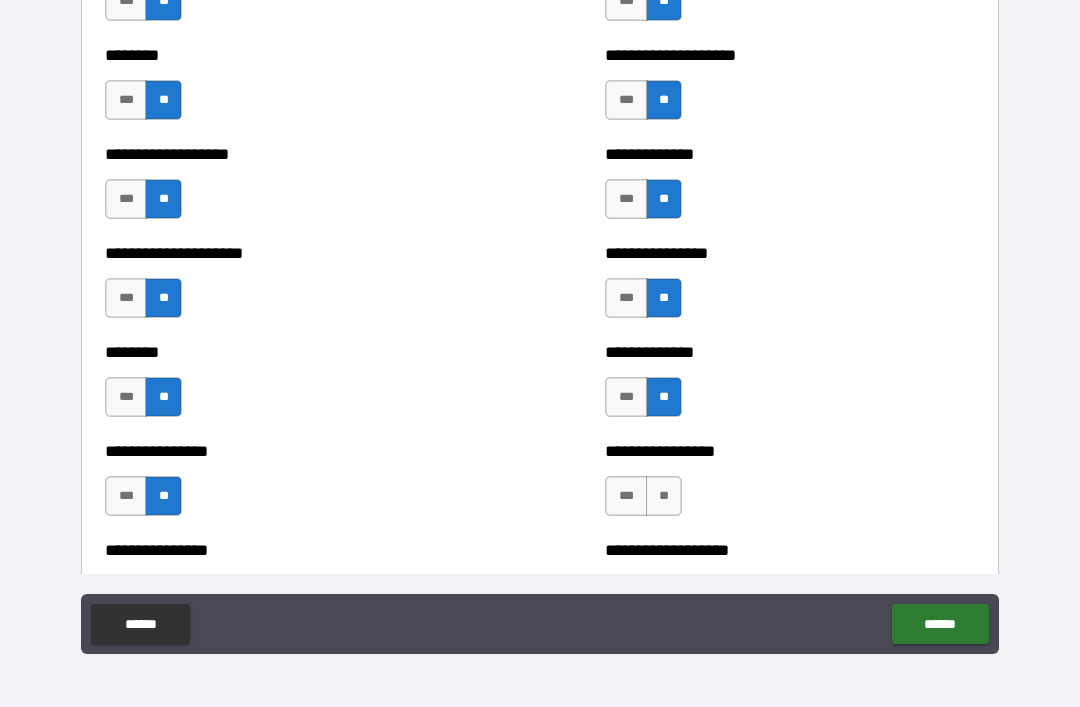 click on "**" at bounding box center [664, 496] 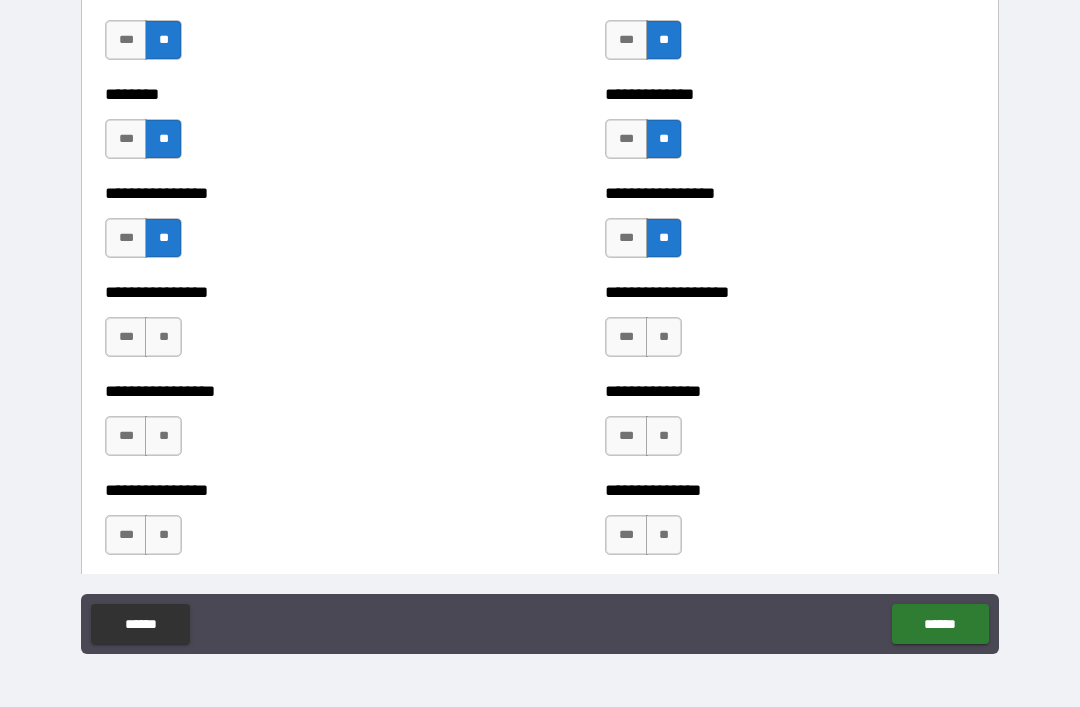 scroll, scrollTop: 4634, scrollLeft: 0, axis: vertical 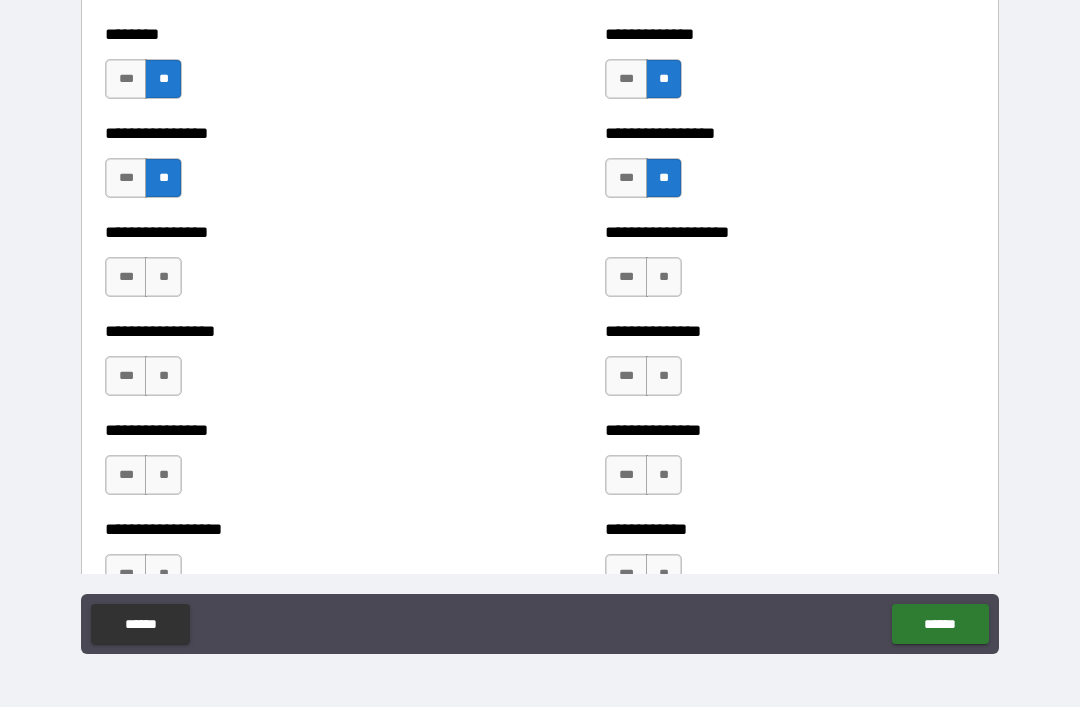 click on "**" at bounding box center (664, 277) 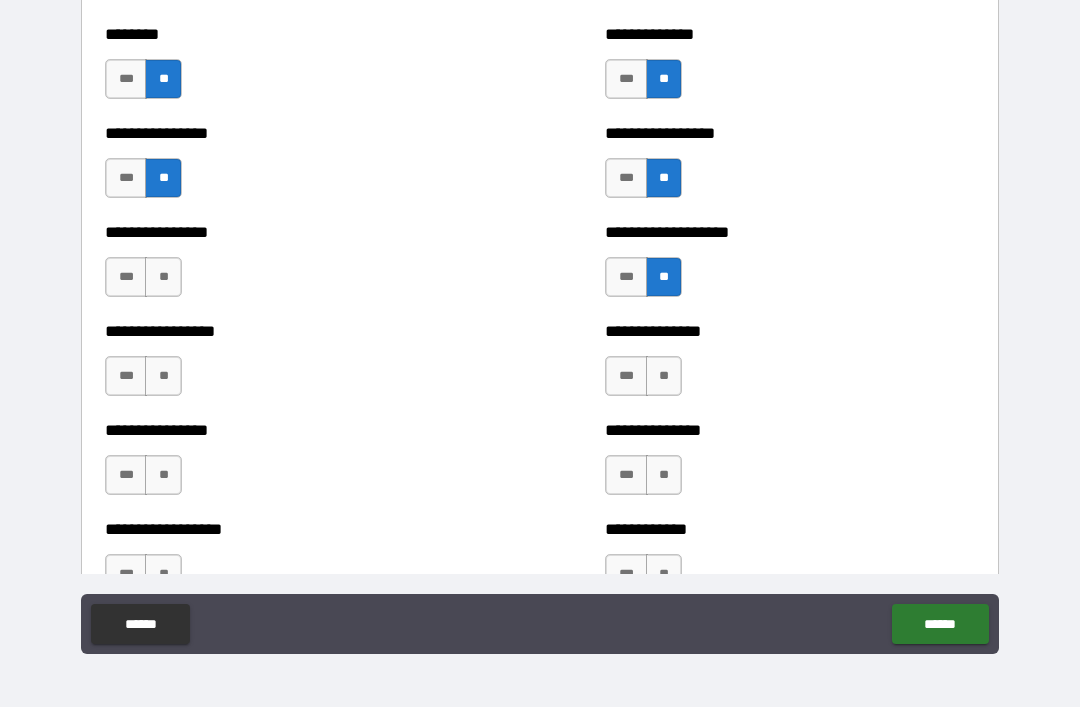 click on "**" at bounding box center [163, 277] 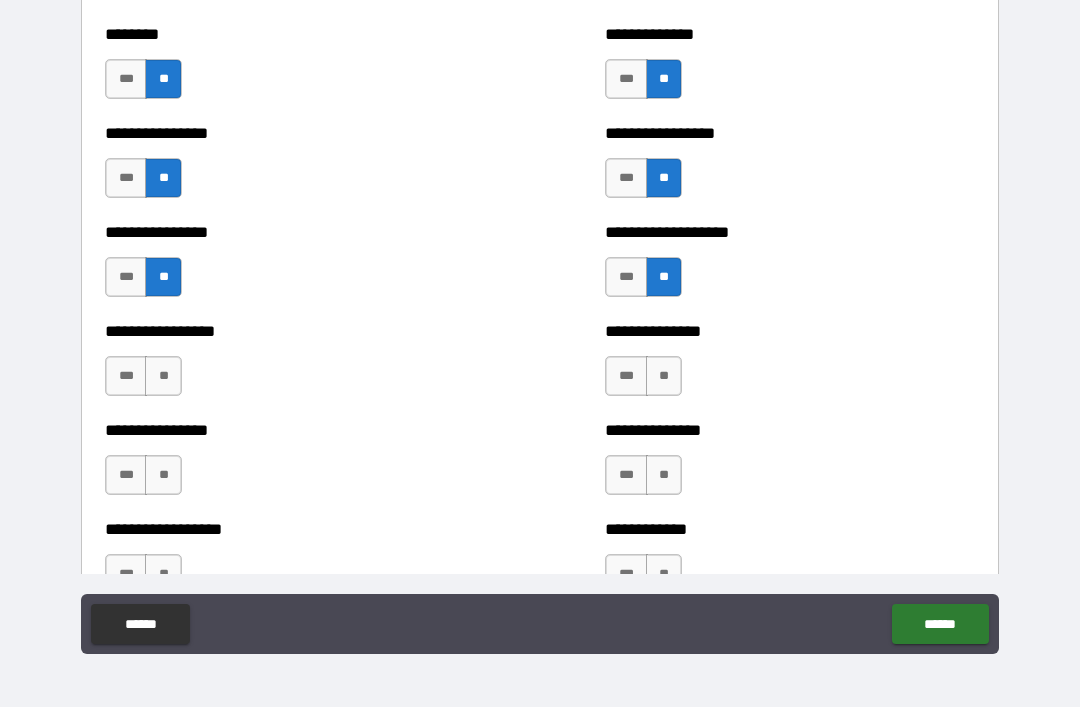 click on "**" at bounding box center [163, 376] 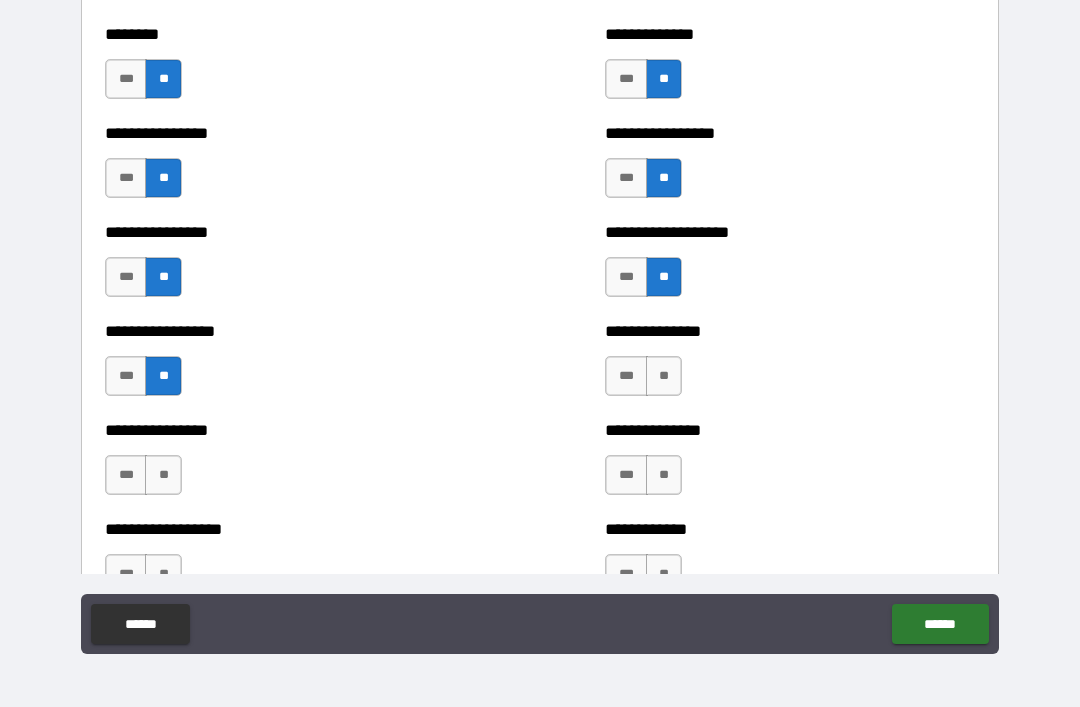 click on "**" at bounding box center (664, 376) 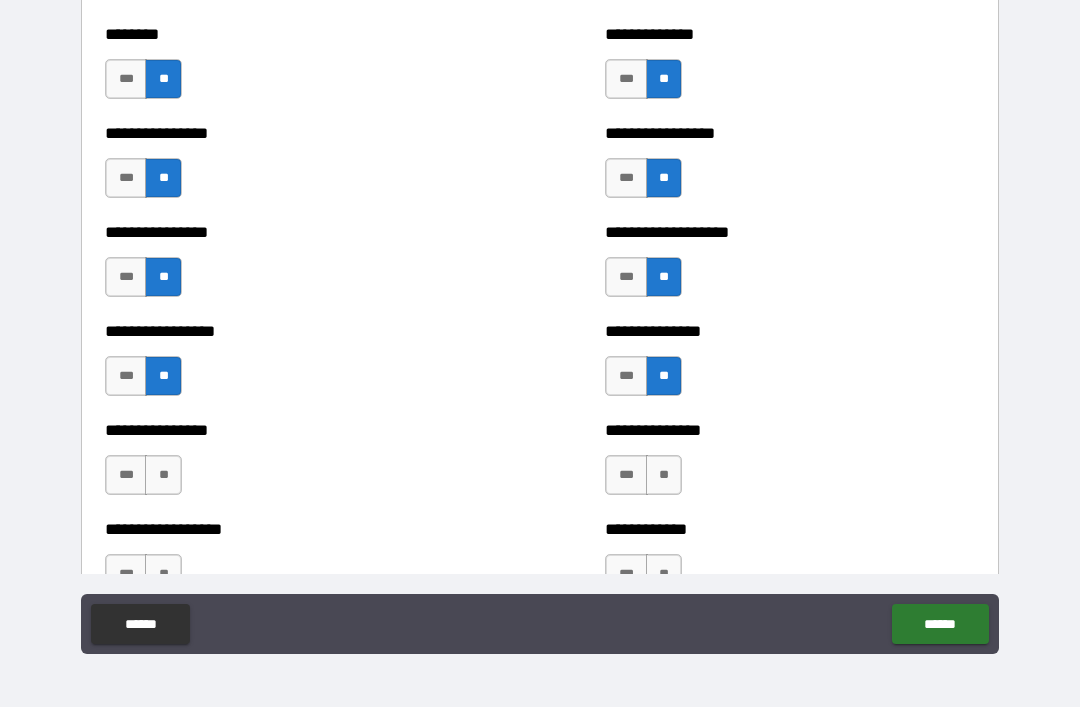 click on "**" at bounding box center (664, 475) 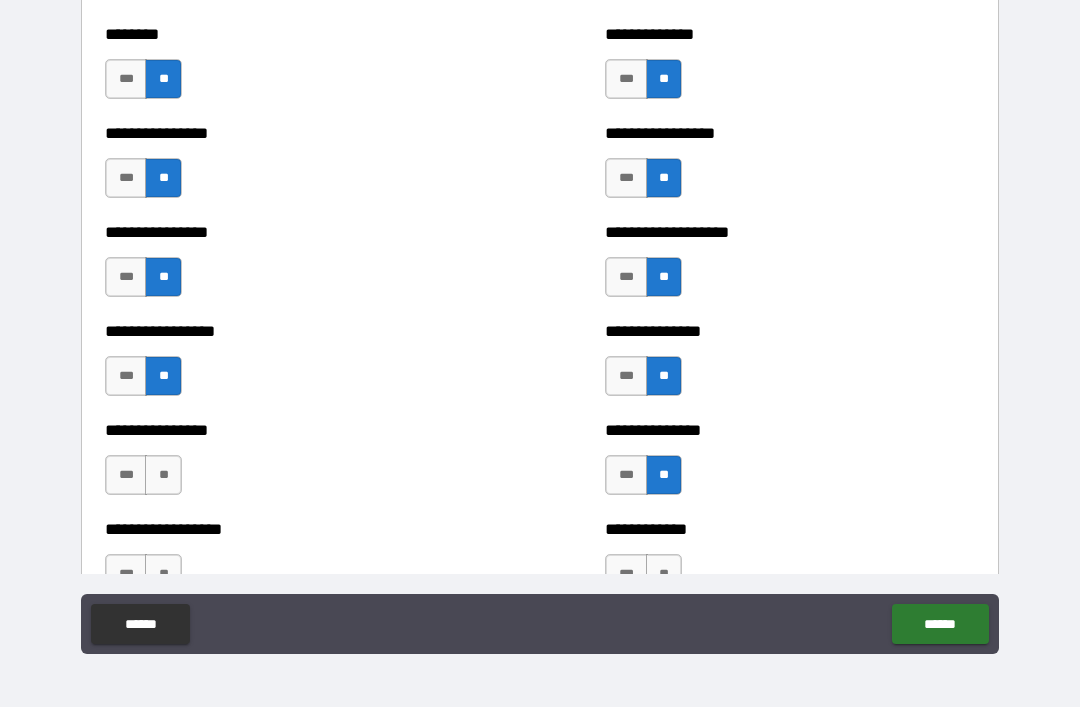 click on "**" at bounding box center [163, 475] 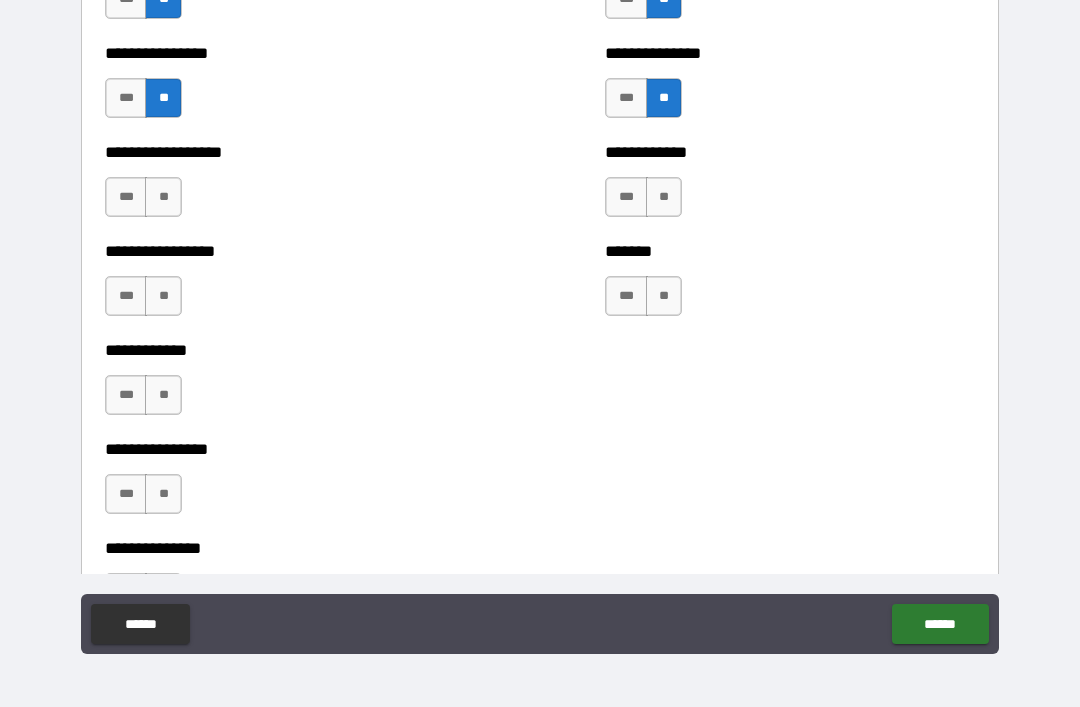 scroll, scrollTop: 5014, scrollLeft: 0, axis: vertical 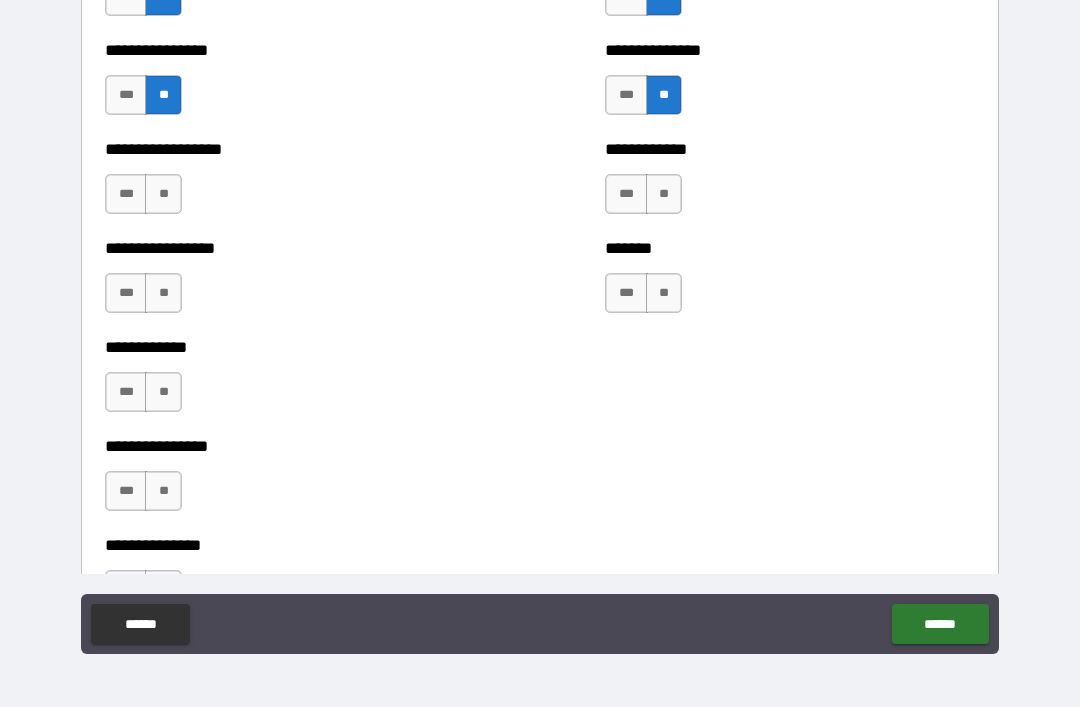 click on "**" at bounding box center [163, 194] 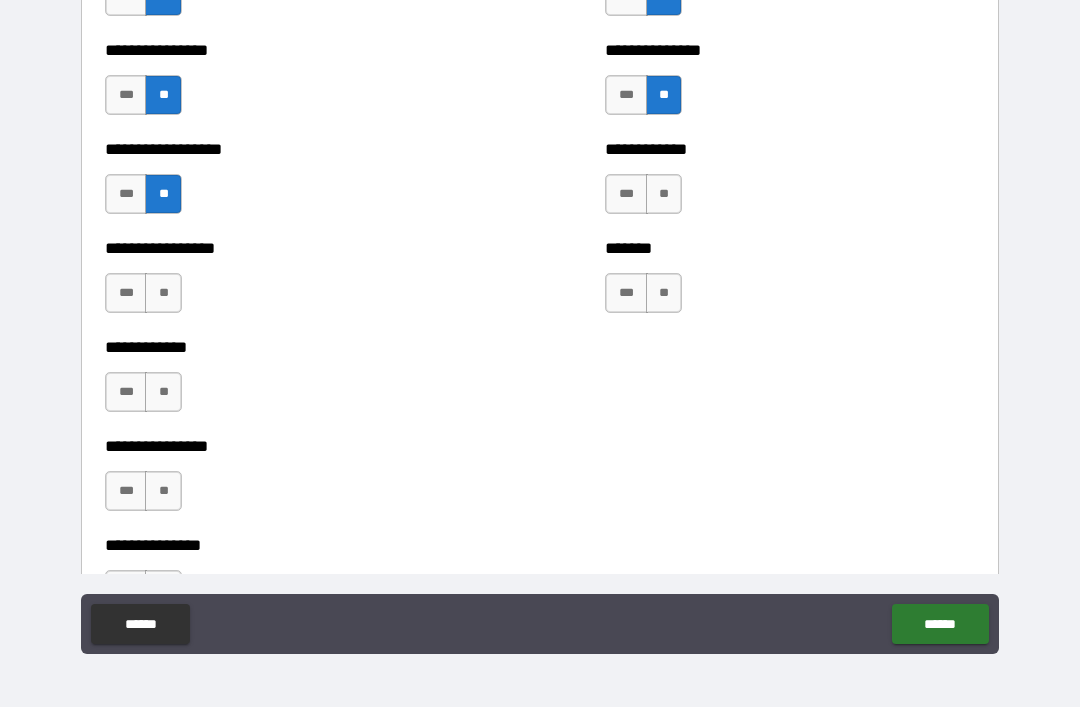 click on "**" at bounding box center (664, 194) 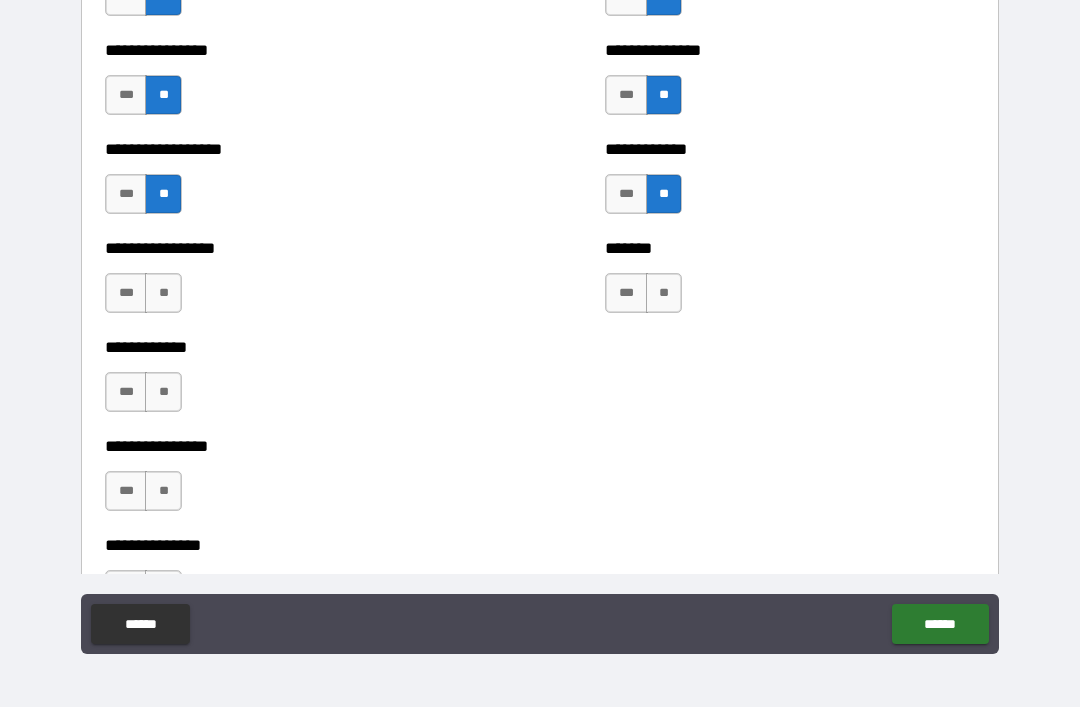 click on "**" at bounding box center [664, 293] 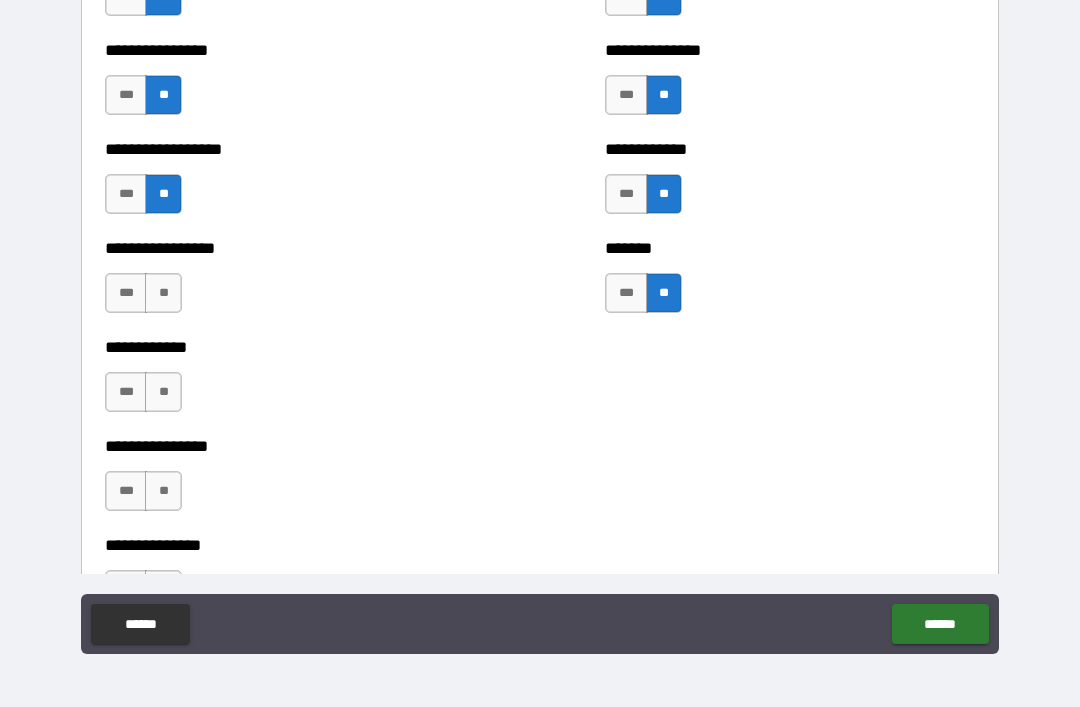 click on "**" at bounding box center [163, 293] 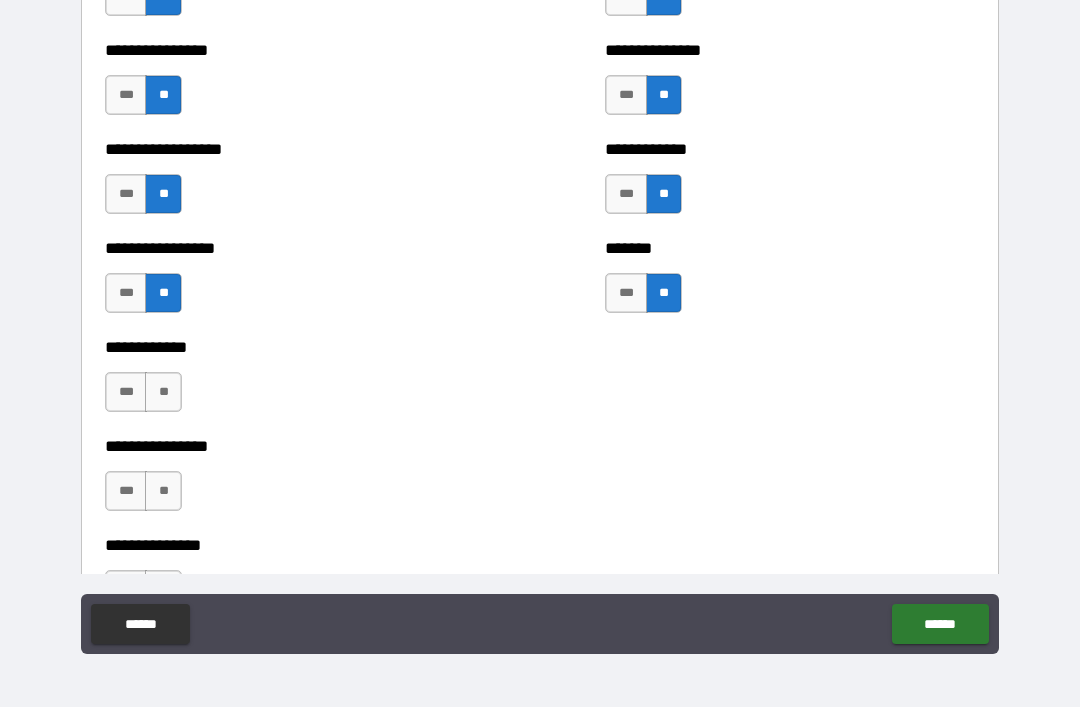click on "**" at bounding box center (163, 392) 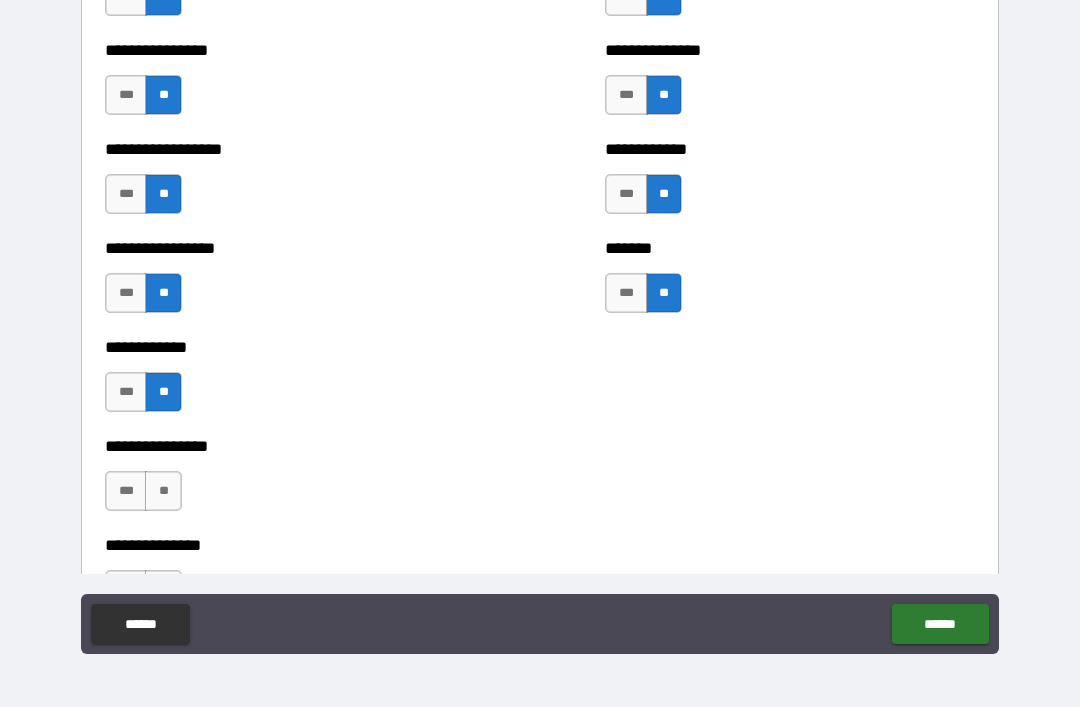 click on "**" at bounding box center [163, 491] 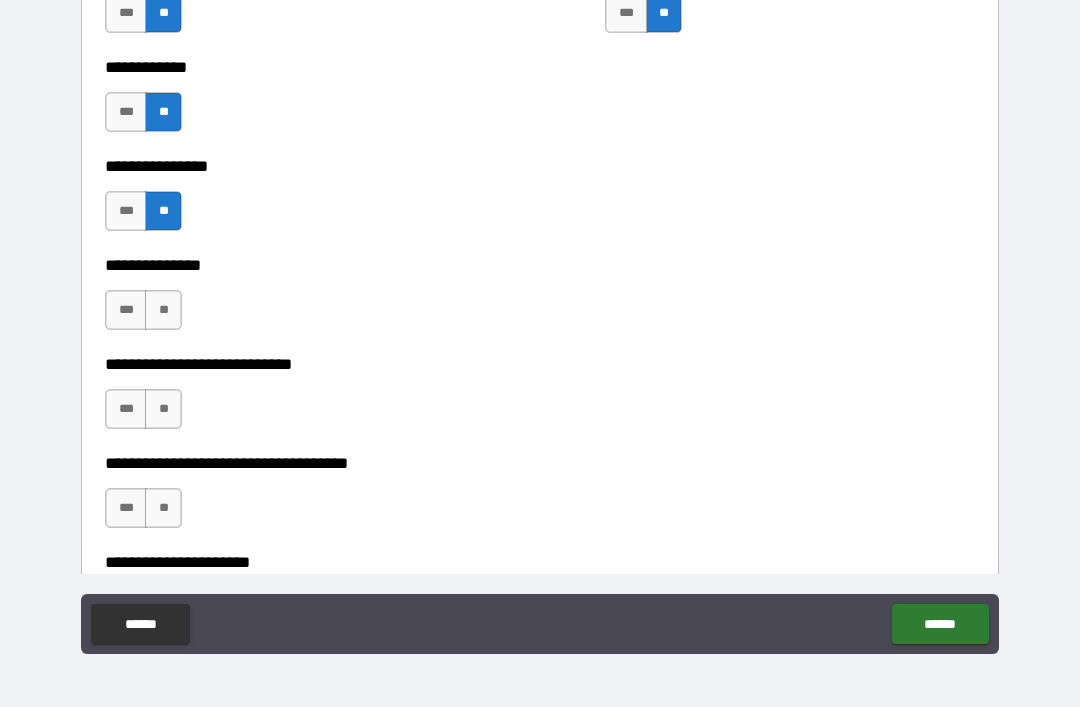 scroll, scrollTop: 5343, scrollLeft: 0, axis: vertical 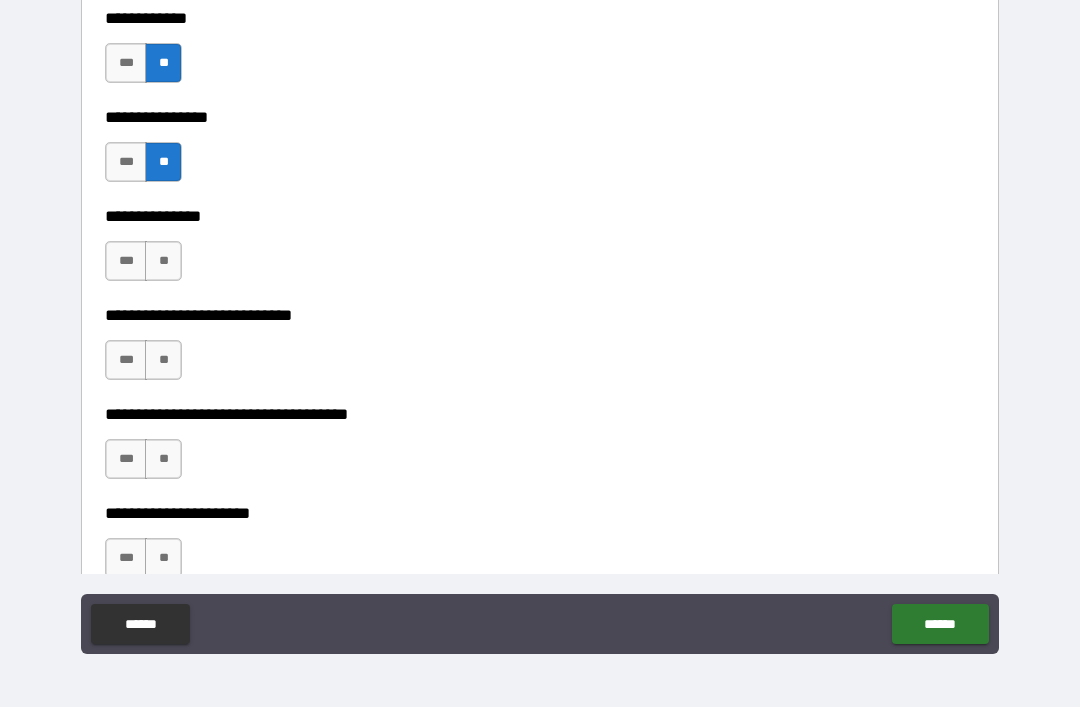 click on "**" at bounding box center [163, 261] 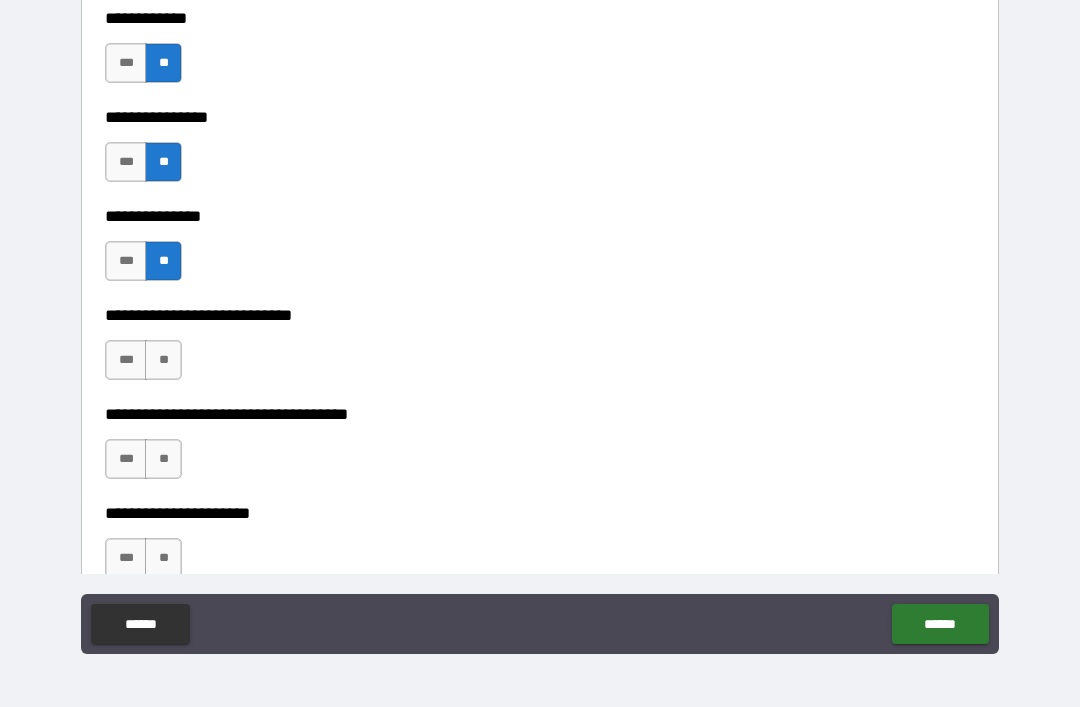 click on "**" at bounding box center [163, 360] 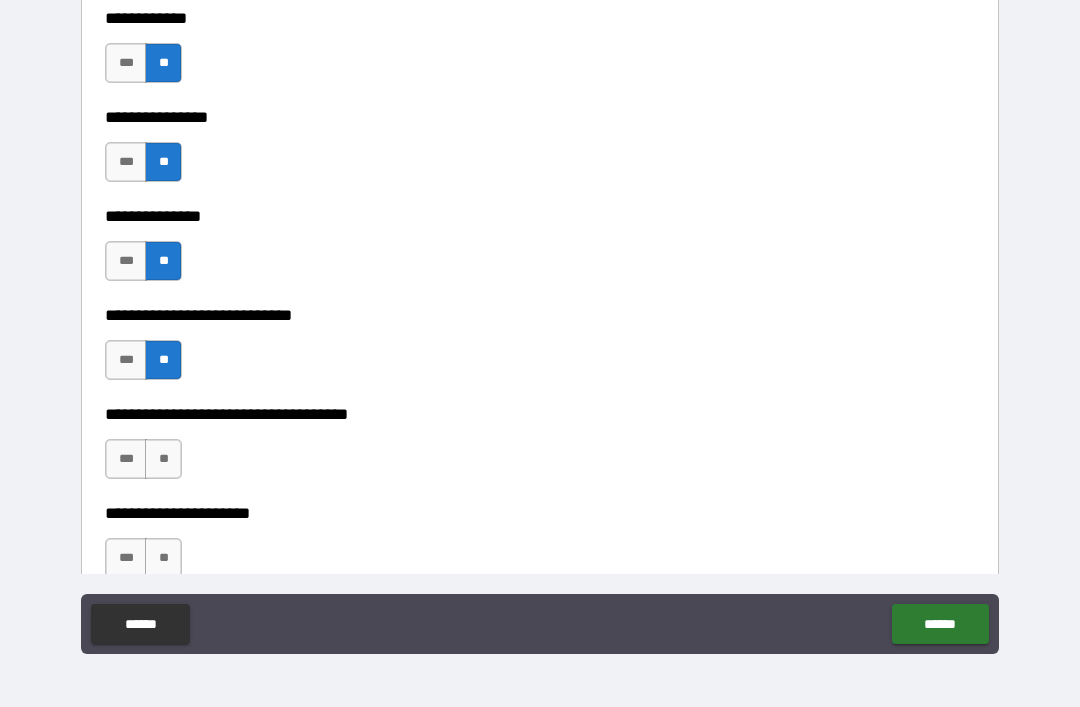 click on "**" at bounding box center [163, 459] 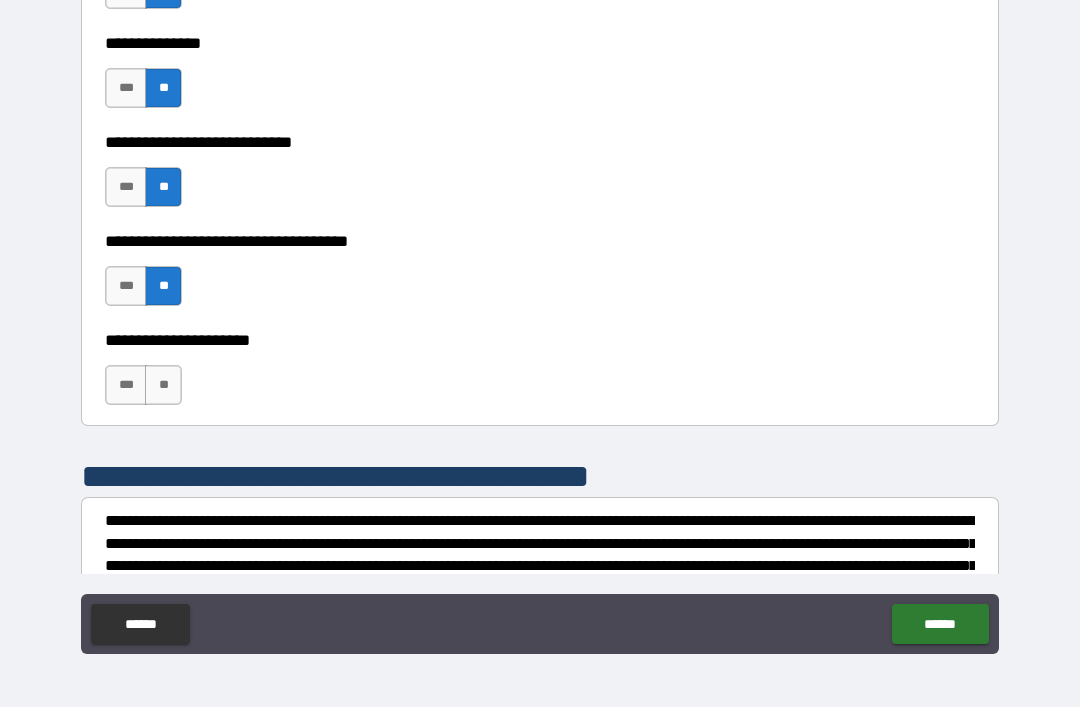 scroll, scrollTop: 5523, scrollLeft: 0, axis: vertical 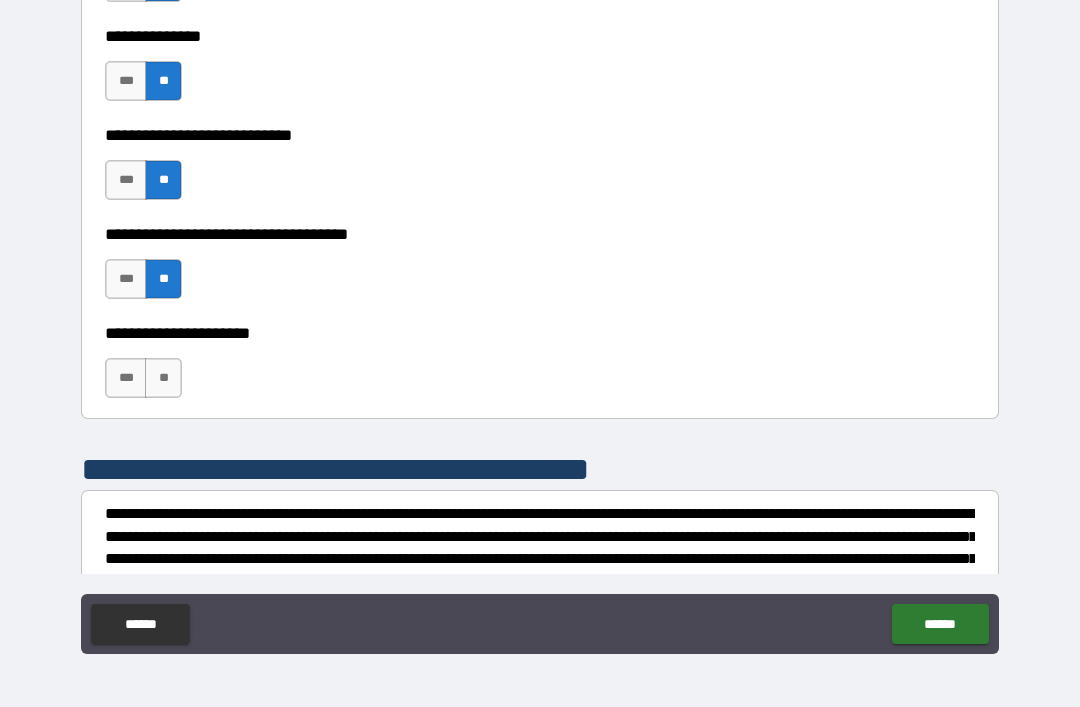 click on "**" at bounding box center (163, 378) 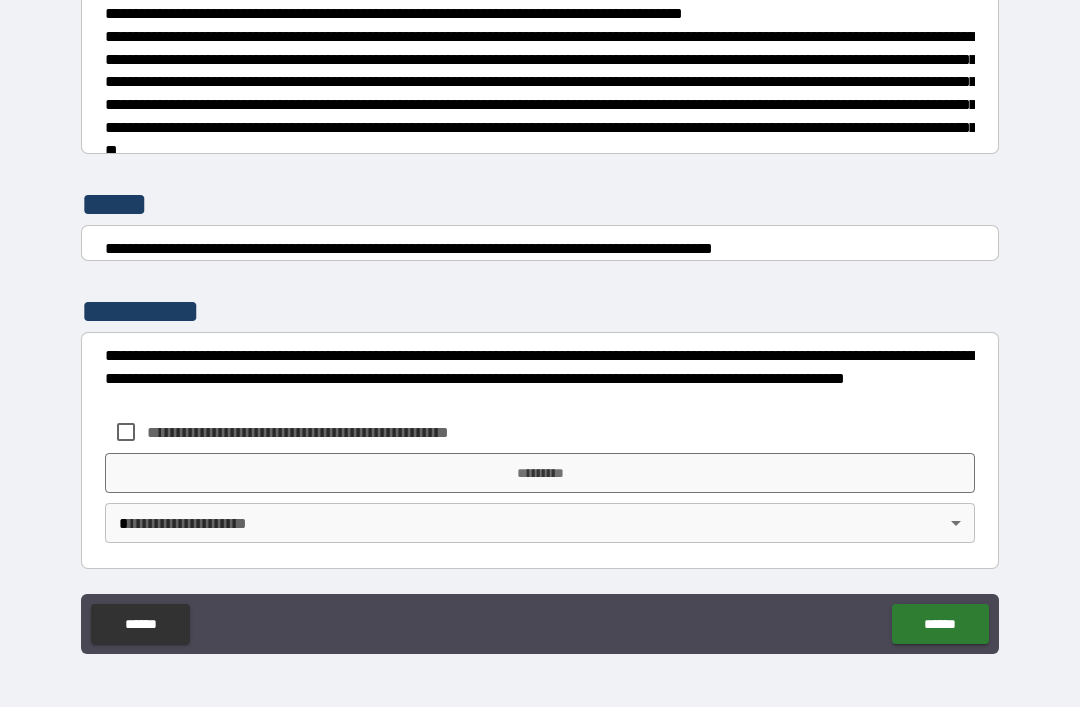 scroll, scrollTop: 7470, scrollLeft: 0, axis: vertical 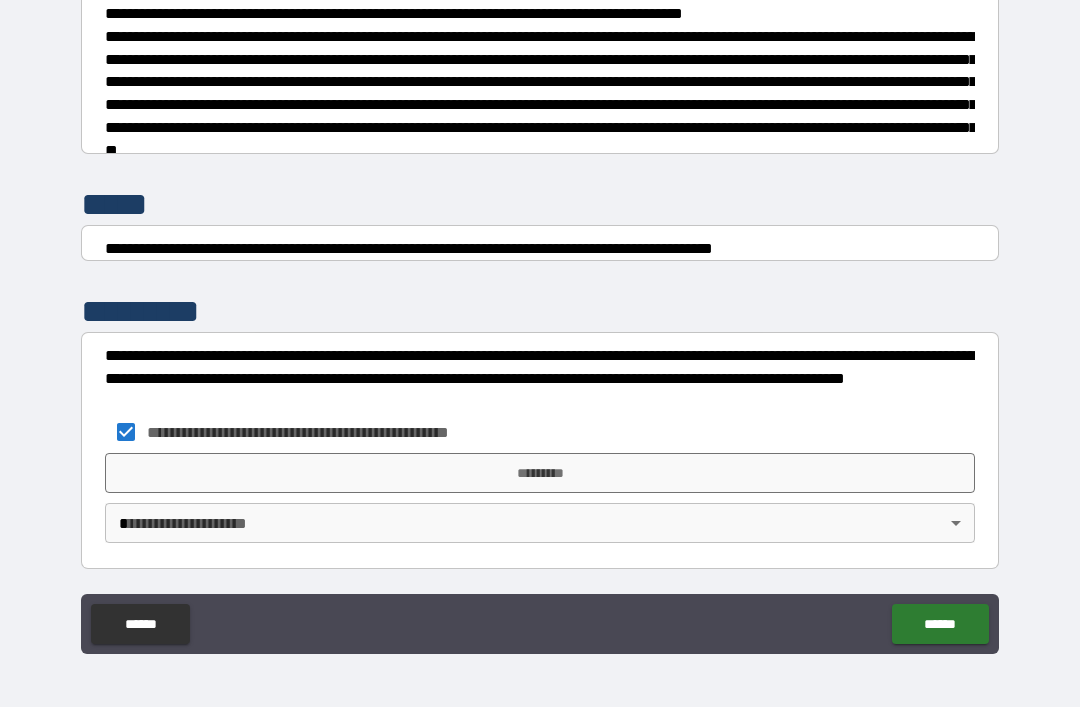 click on "*********" at bounding box center (540, 473) 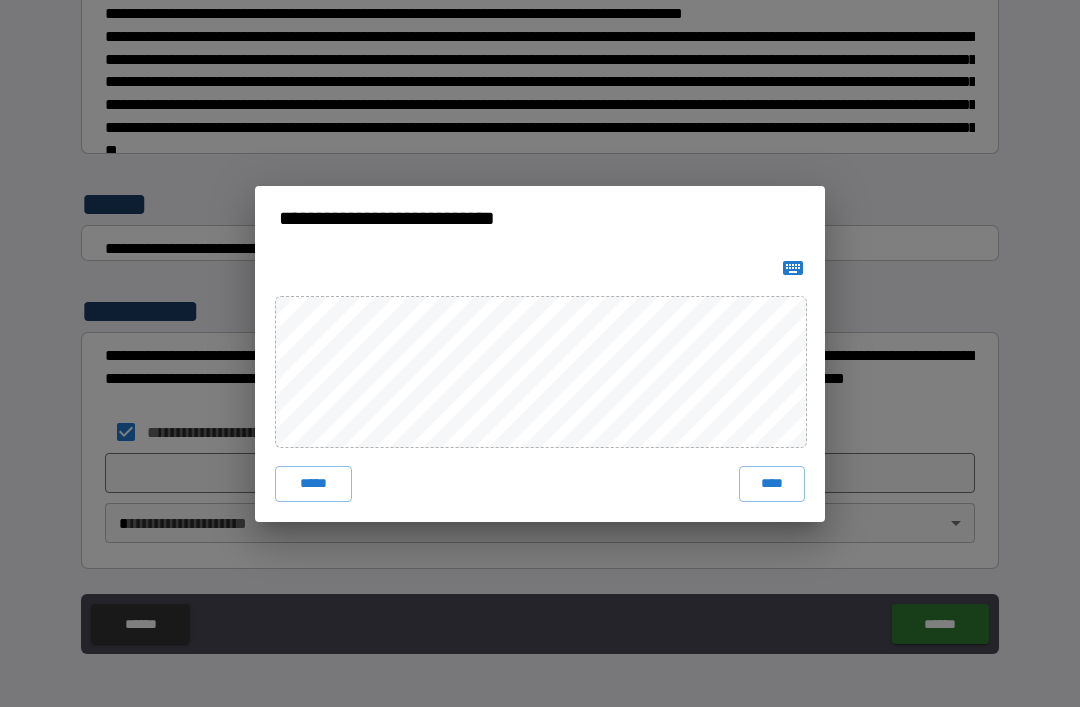 click on "****" at bounding box center [772, 484] 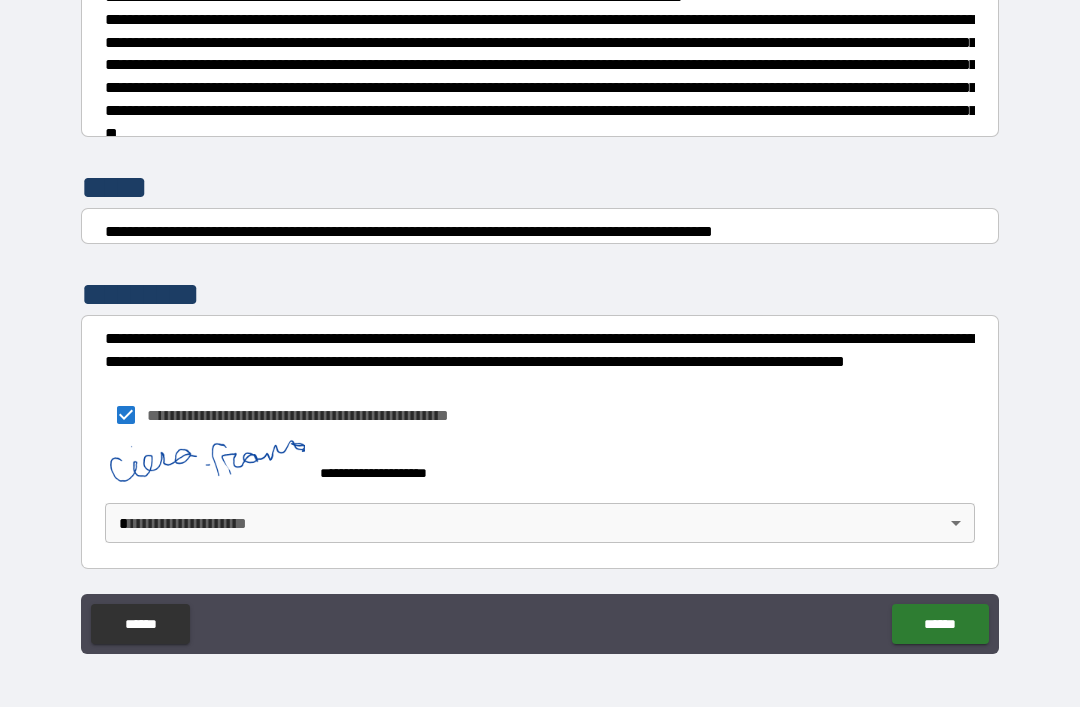 scroll, scrollTop: 7487, scrollLeft: 0, axis: vertical 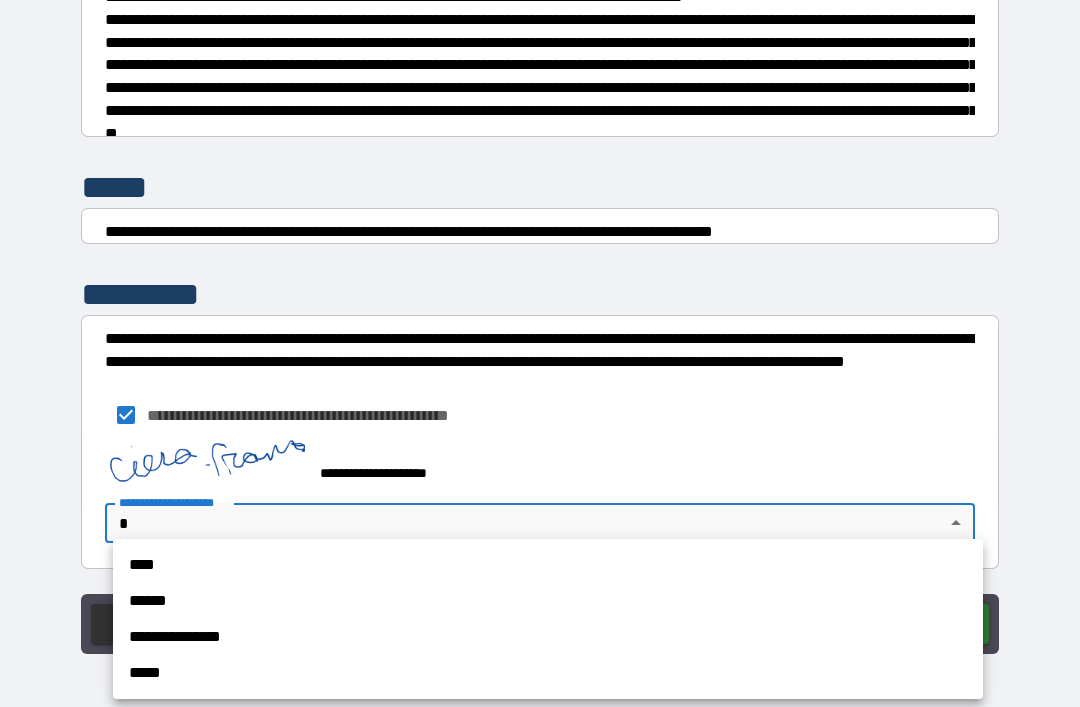 click on "**********" at bounding box center [548, 637] 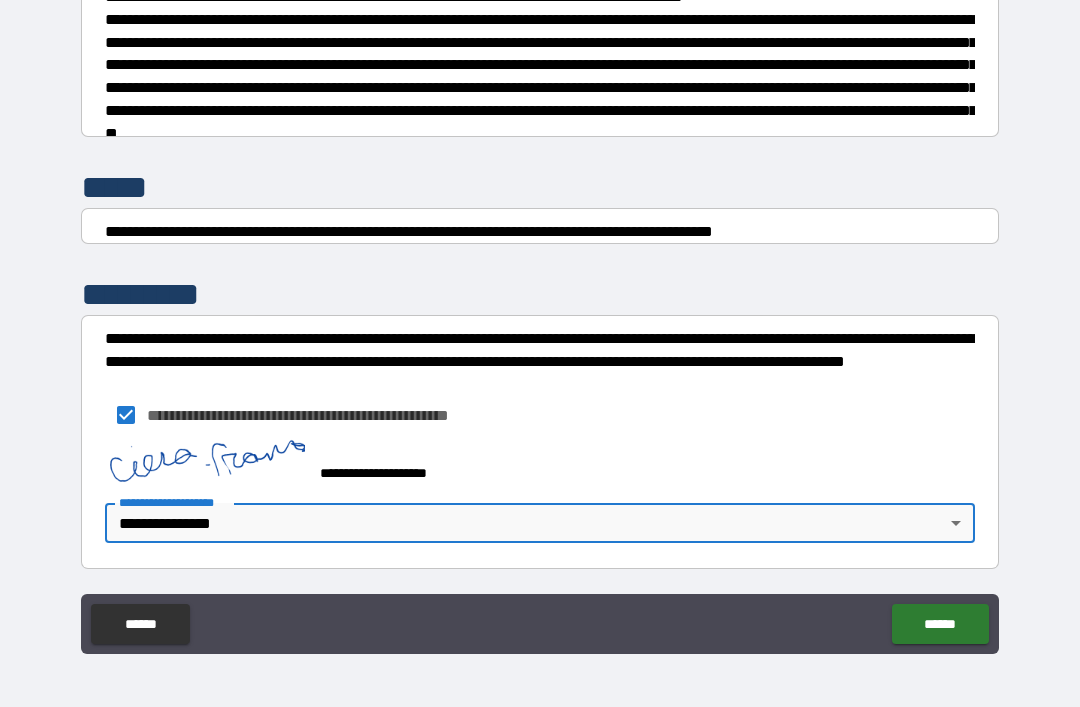 click on "******" at bounding box center (940, 624) 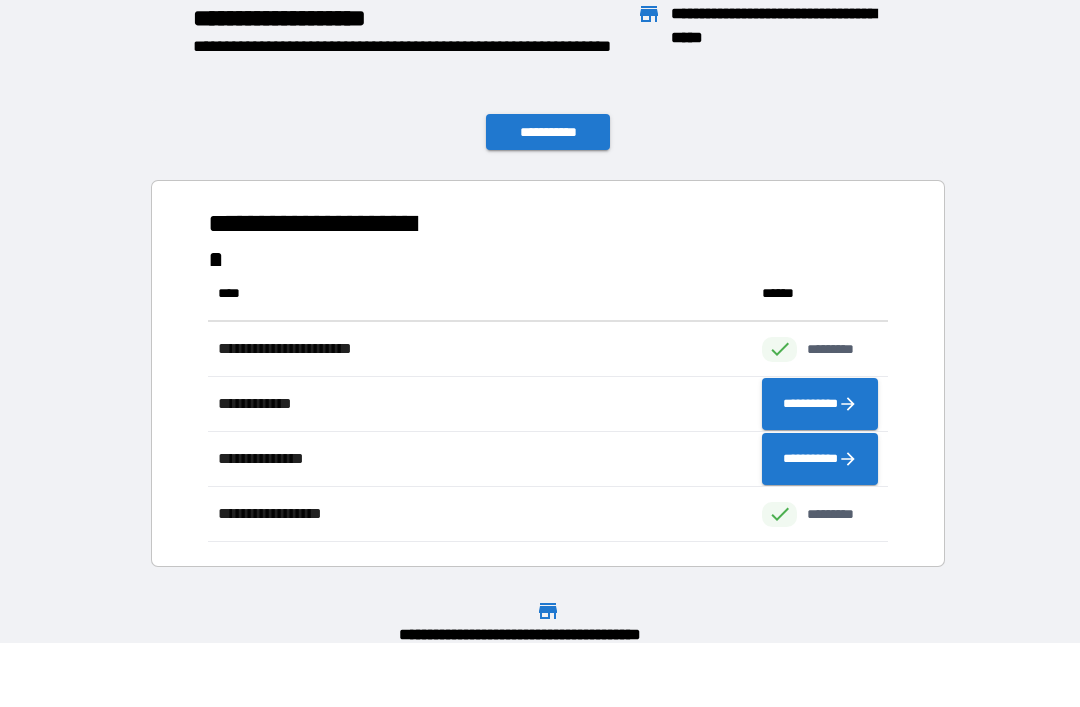 scroll, scrollTop: 1, scrollLeft: 1, axis: both 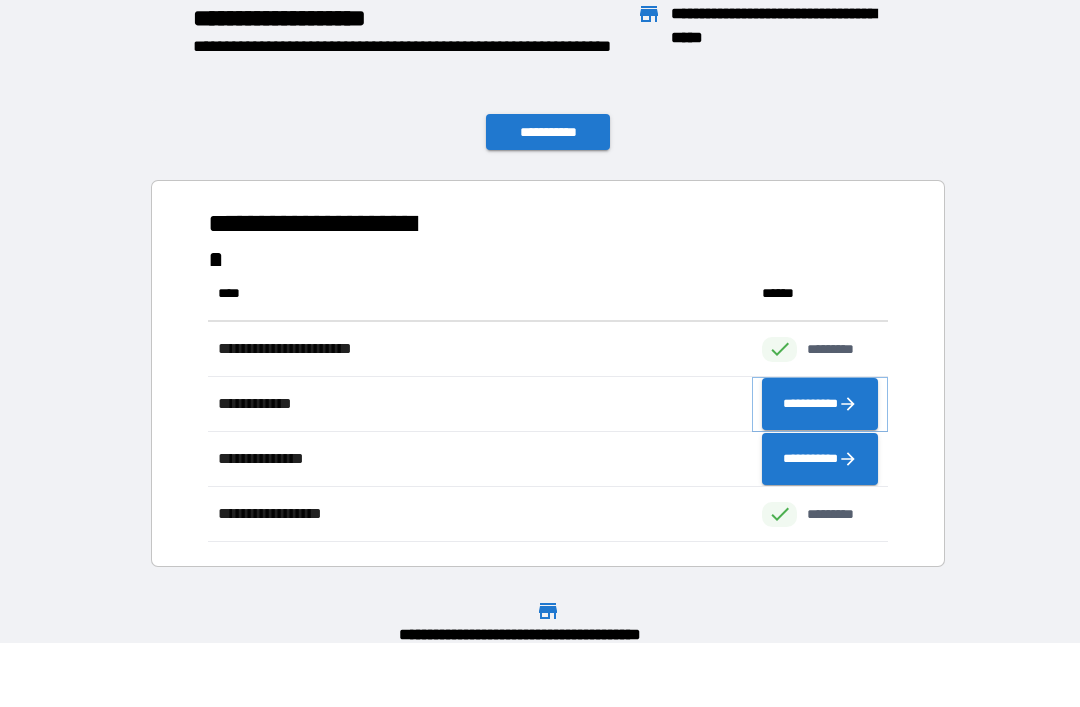 click on "**********" at bounding box center [820, 404] 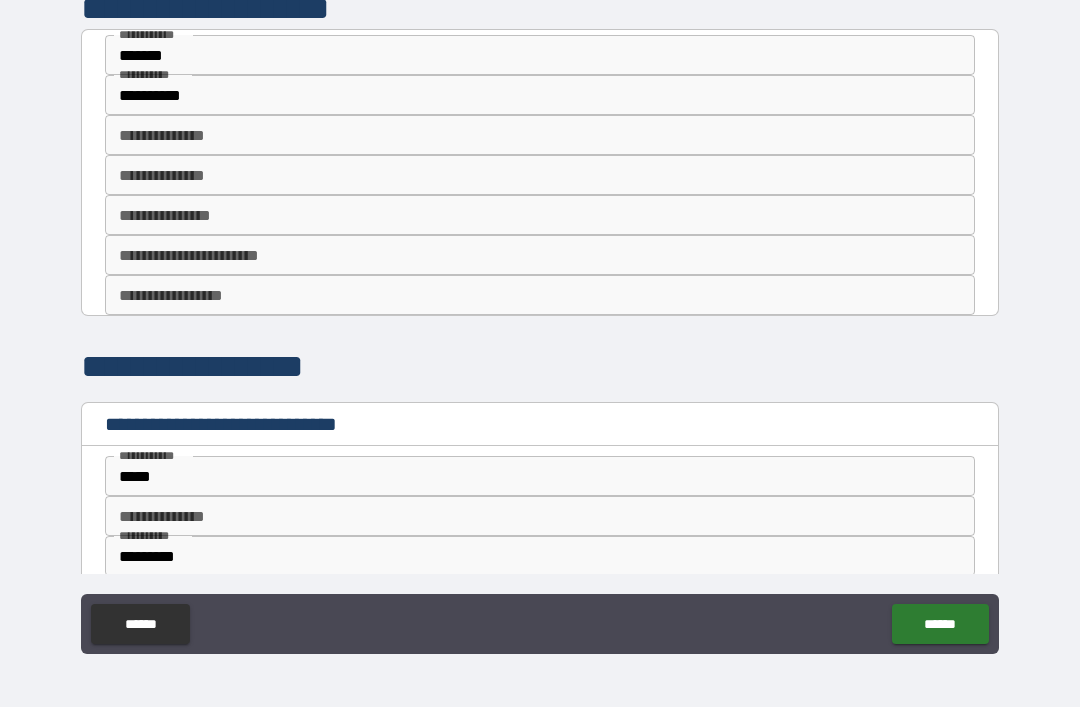 click on "**********" at bounding box center [540, 175] 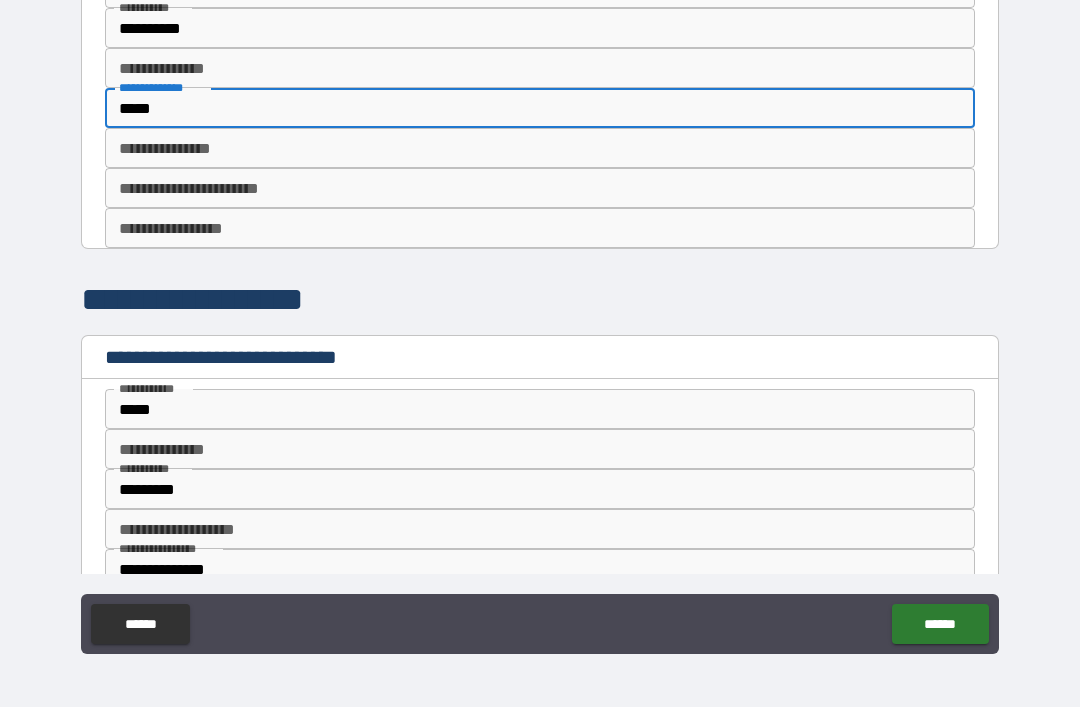 scroll, scrollTop: 69, scrollLeft: 0, axis: vertical 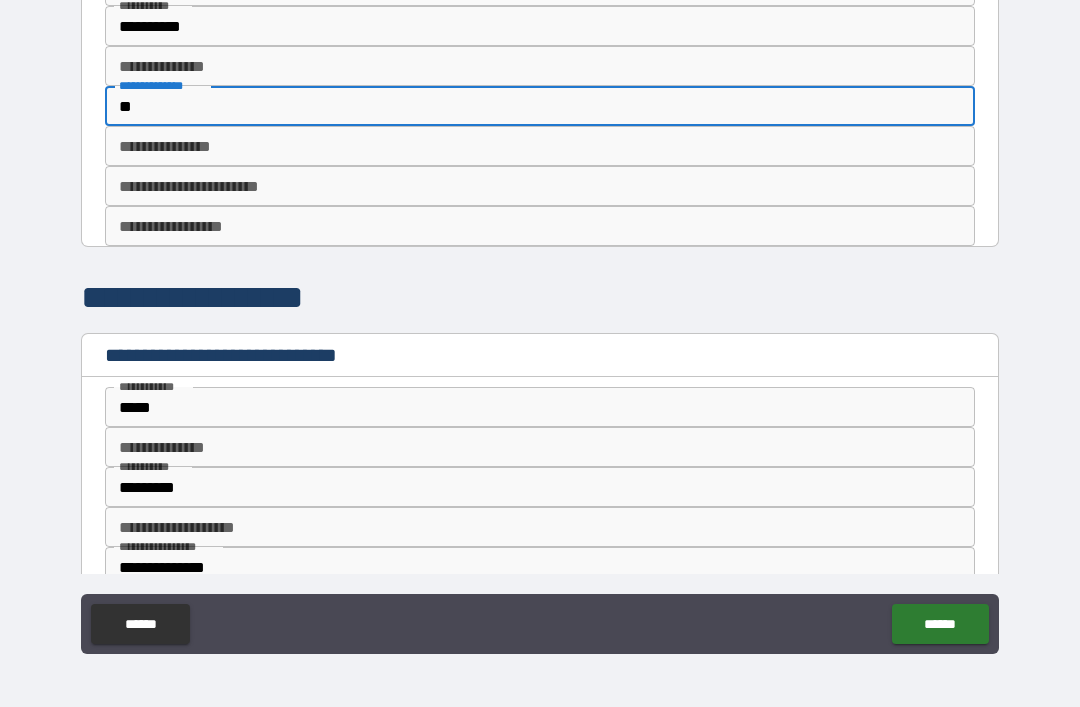 type on "*" 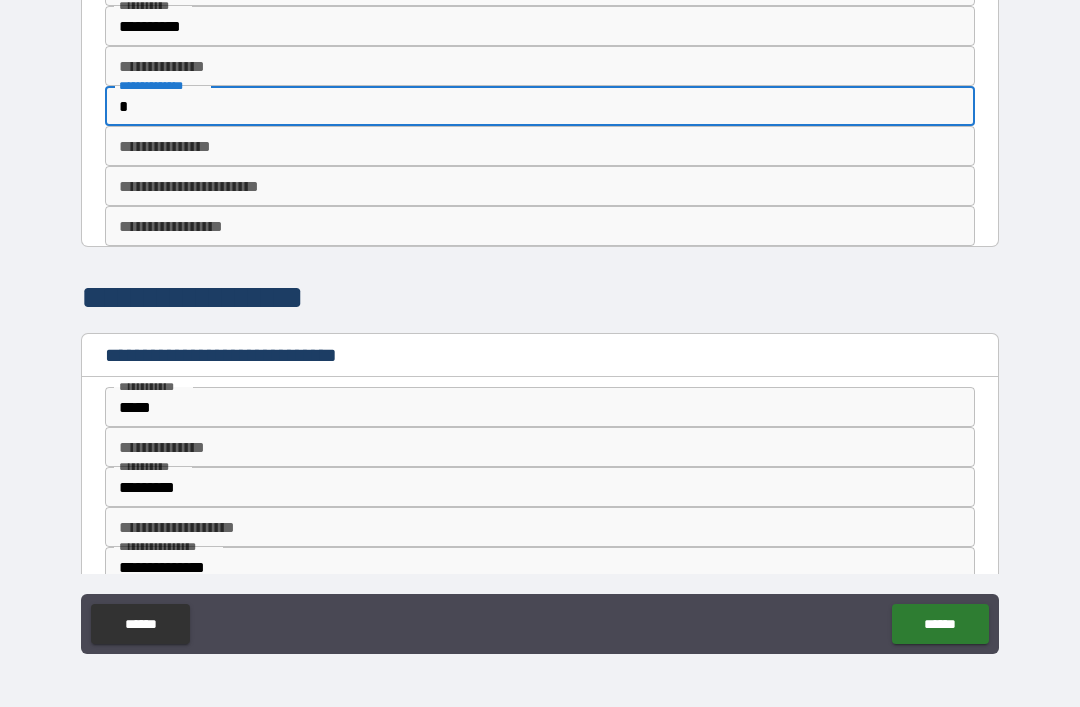 type 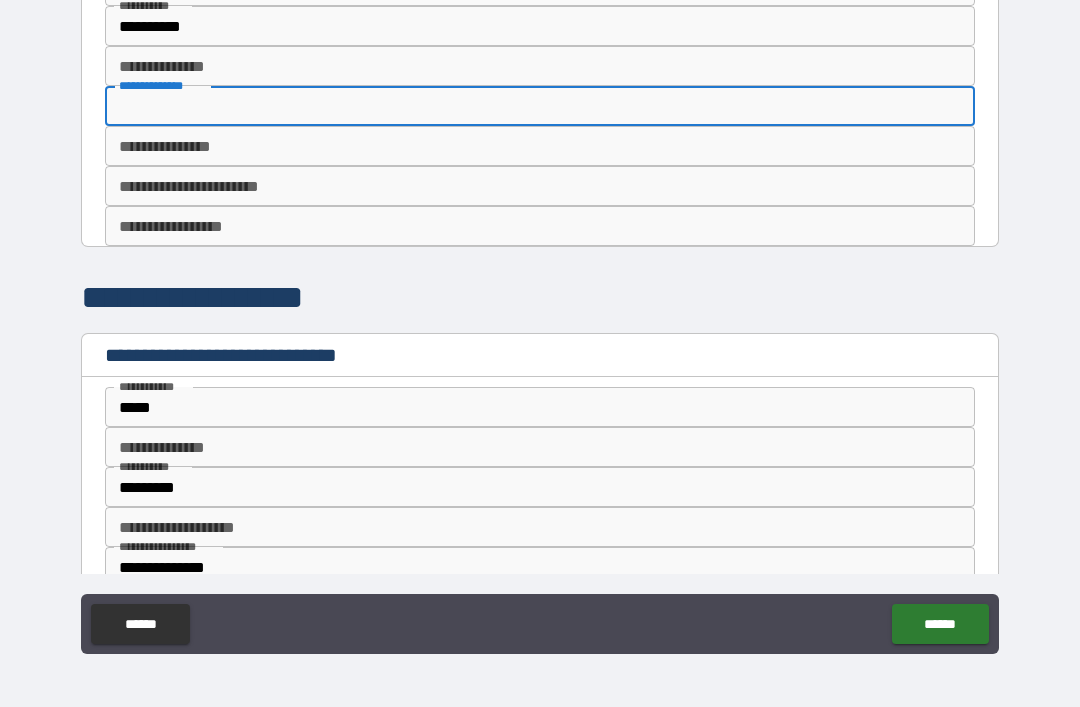 click on "**********" at bounding box center (540, 146) 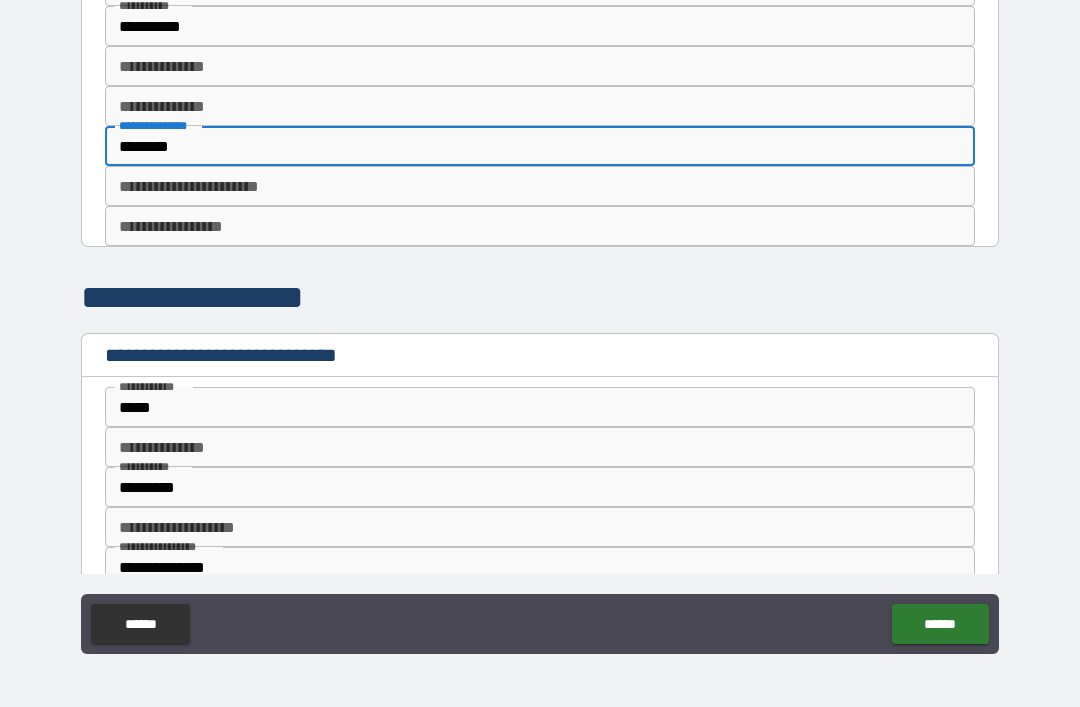 click on "**********" at bounding box center [157, 125] 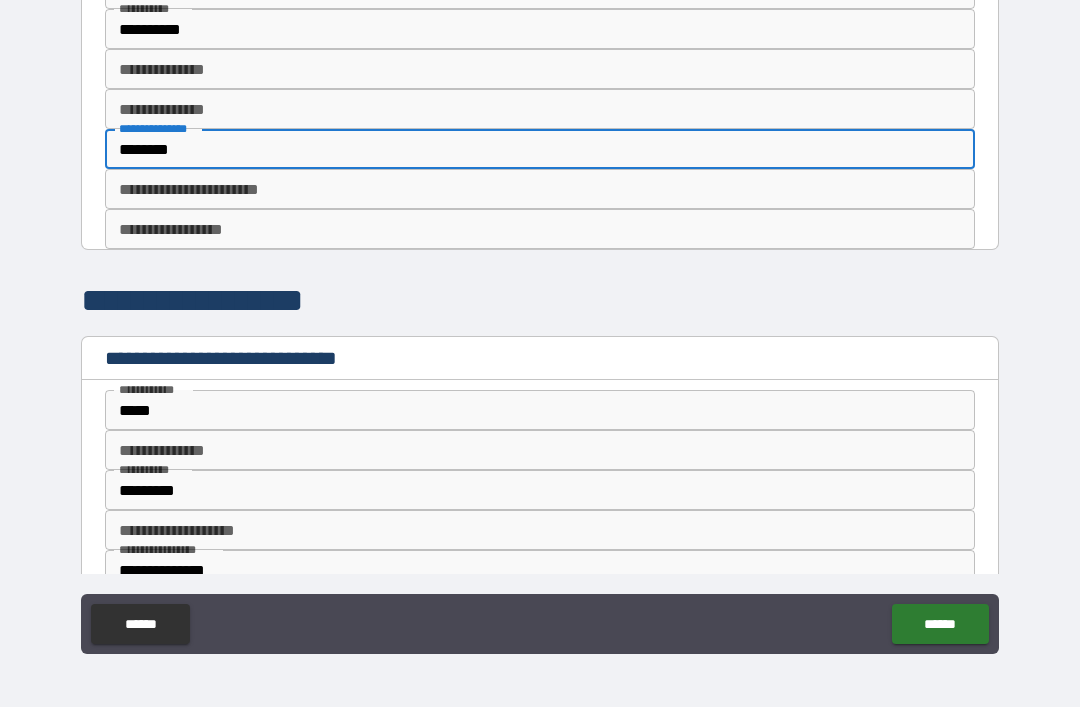 scroll, scrollTop: 65, scrollLeft: 0, axis: vertical 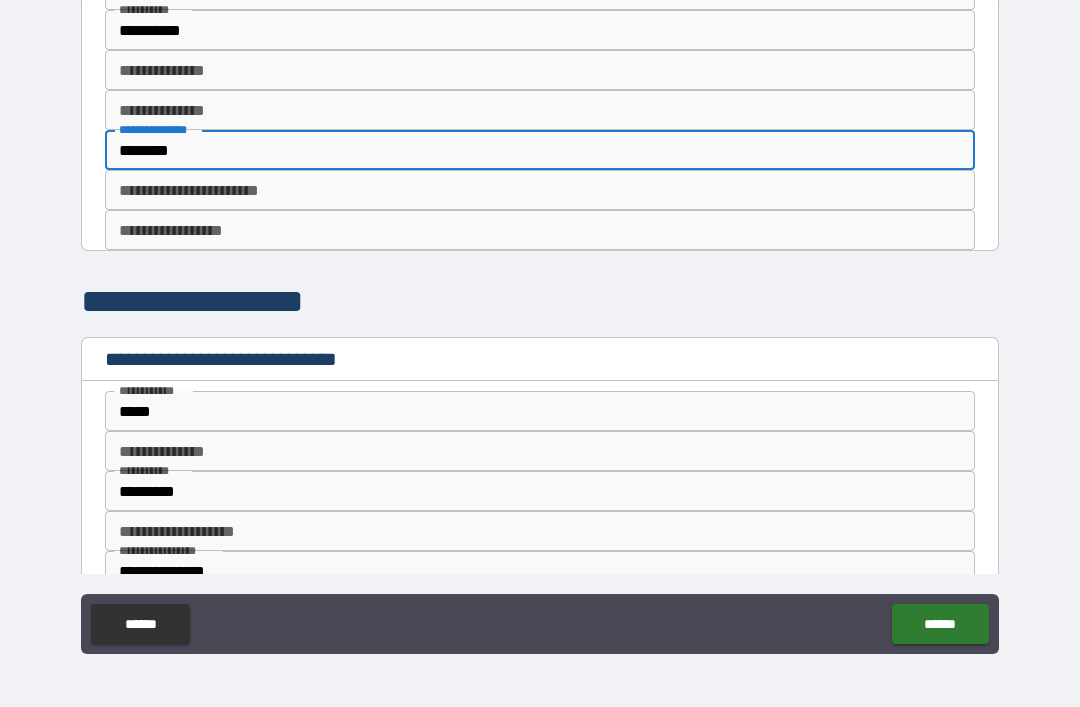 type on "********" 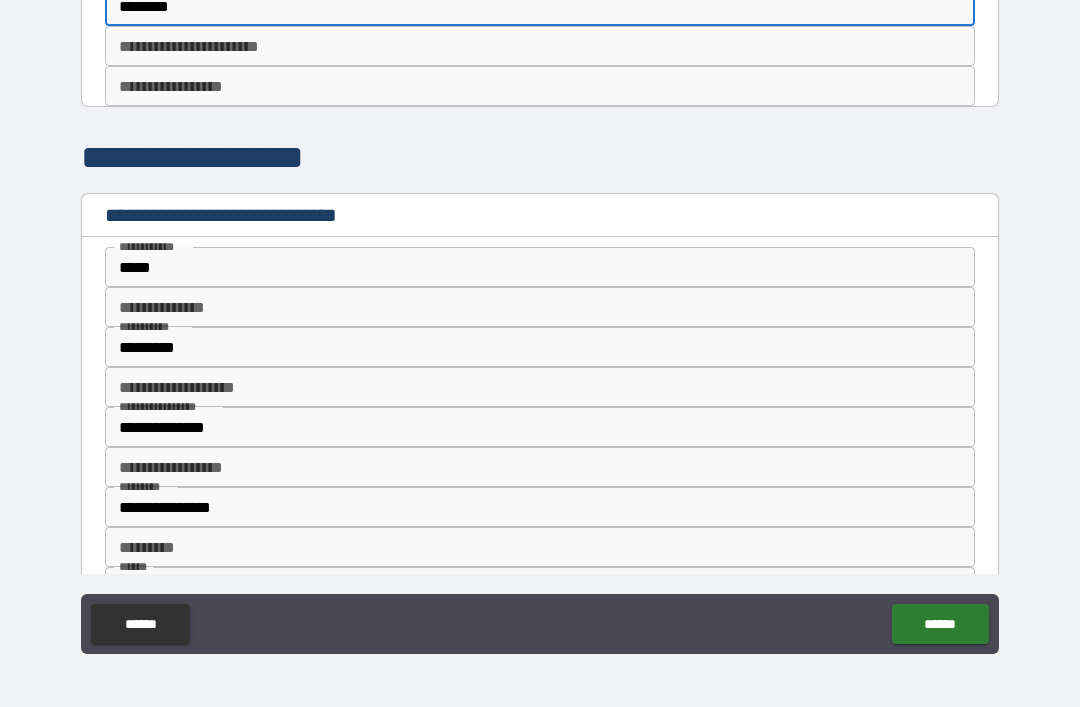 scroll, scrollTop: 204, scrollLeft: 0, axis: vertical 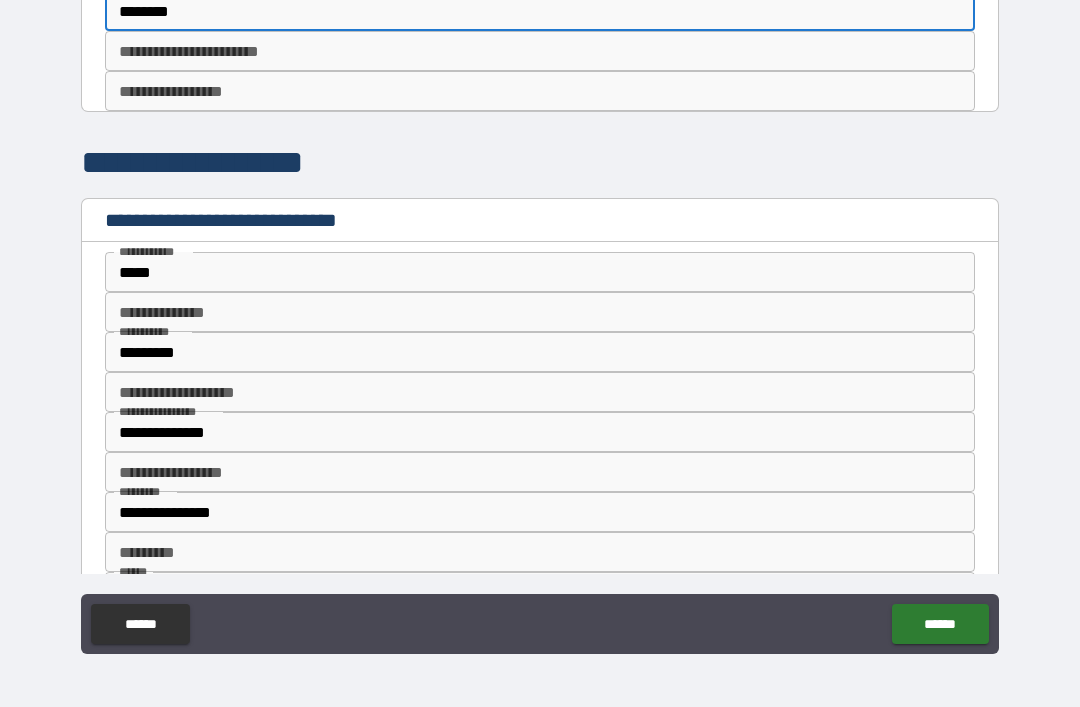 click on "**********" at bounding box center [540, 51] 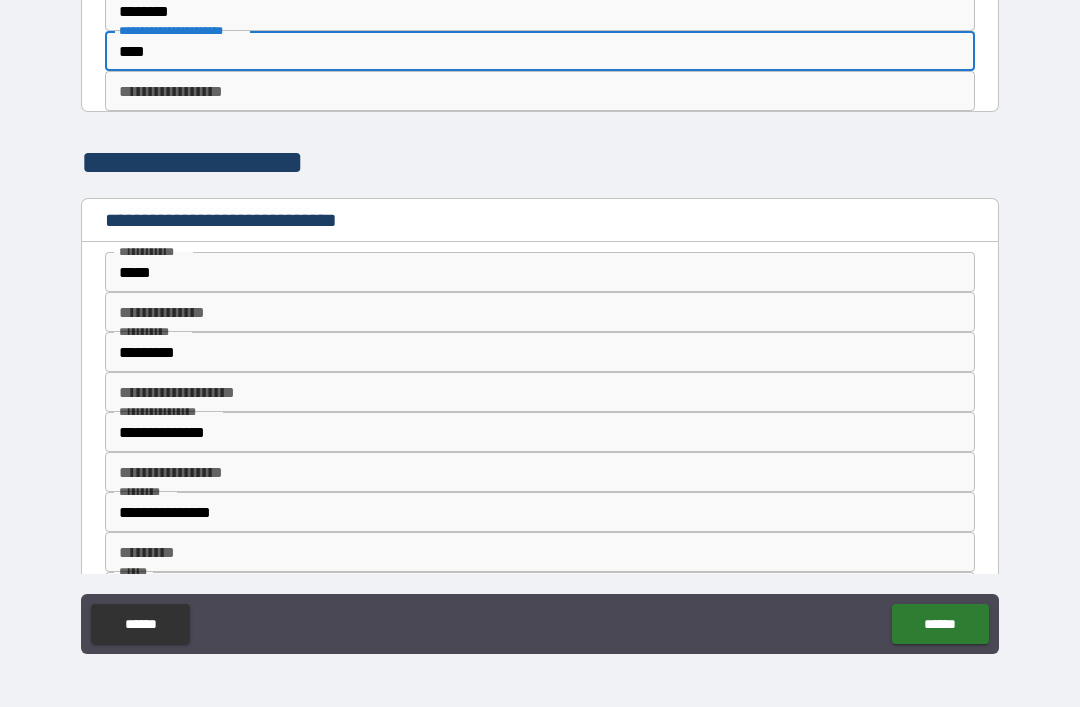 type on "****" 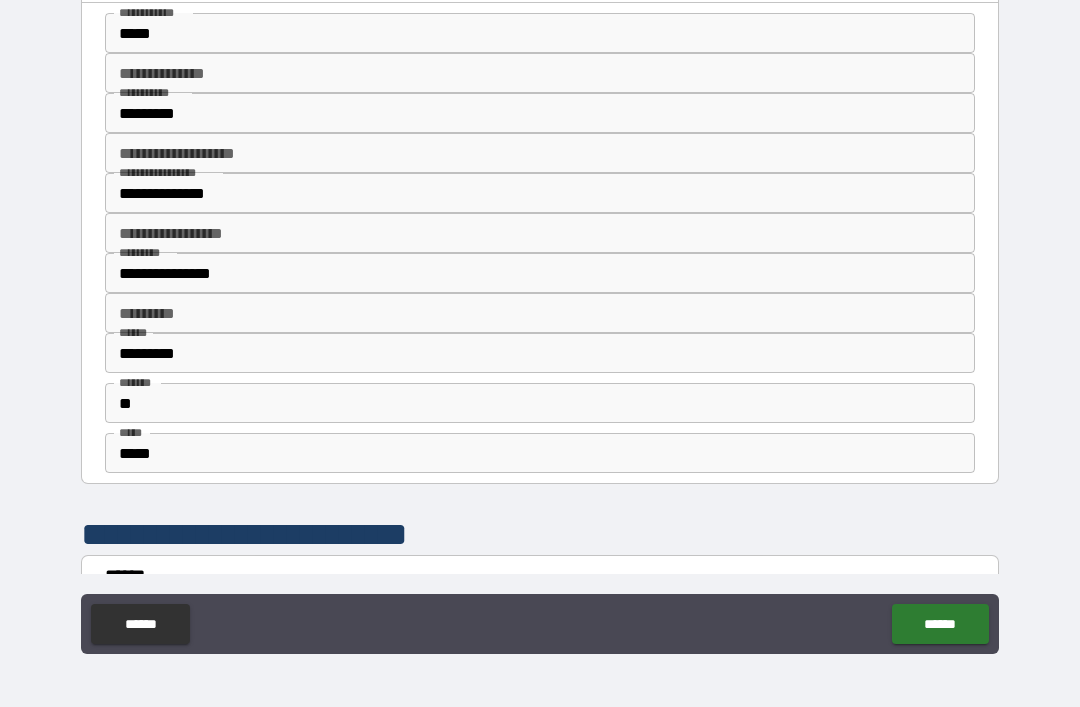 scroll, scrollTop: 444, scrollLeft: 0, axis: vertical 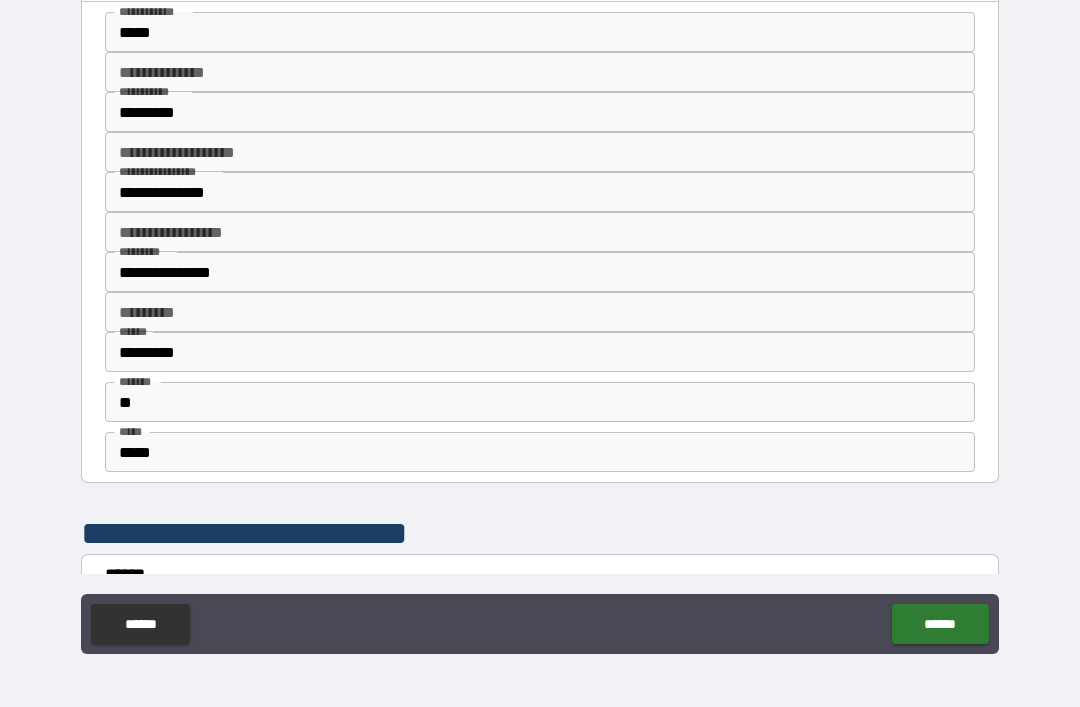 type on "**********" 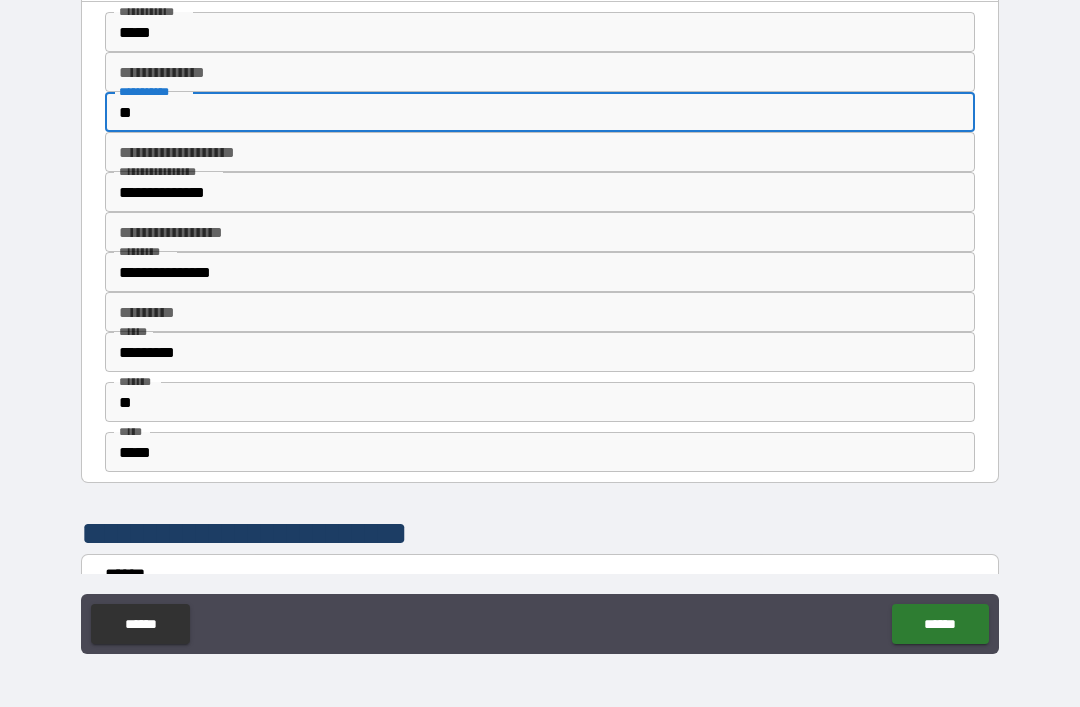type on "*" 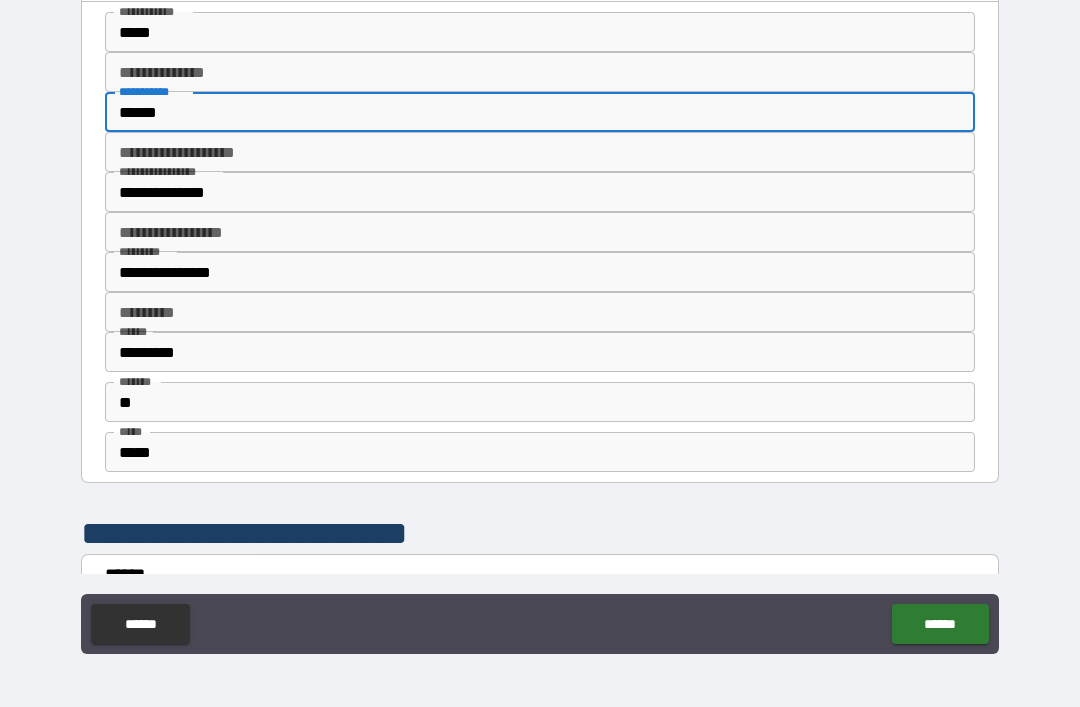 type on "******" 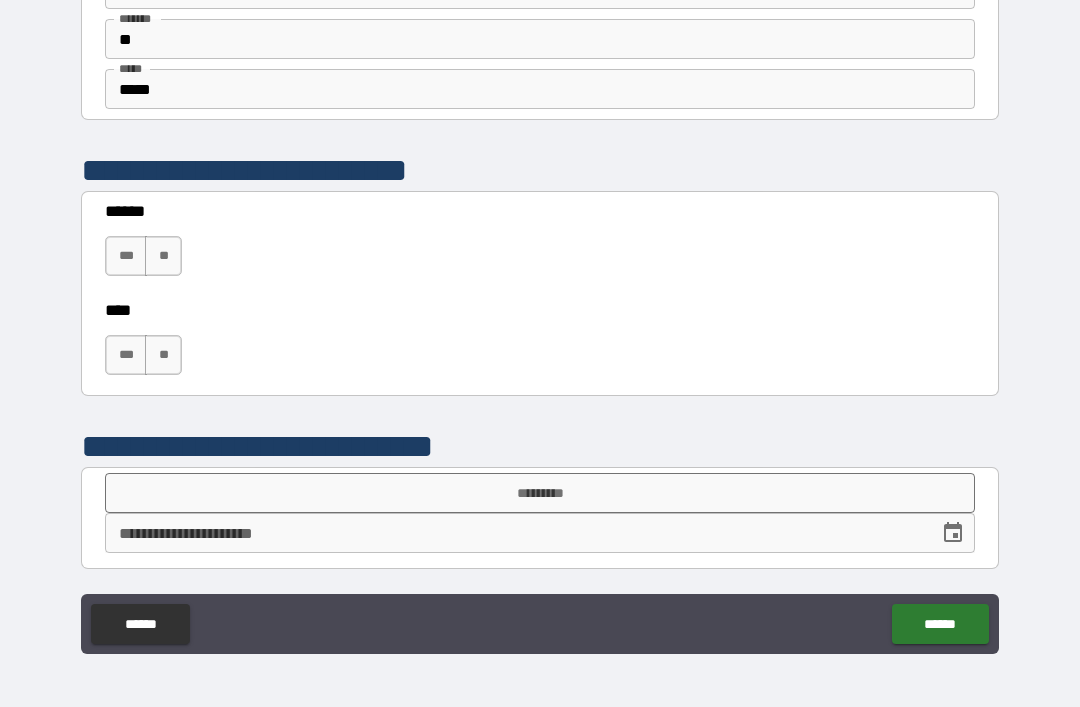 scroll, scrollTop: 807, scrollLeft: 0, axis: vertical 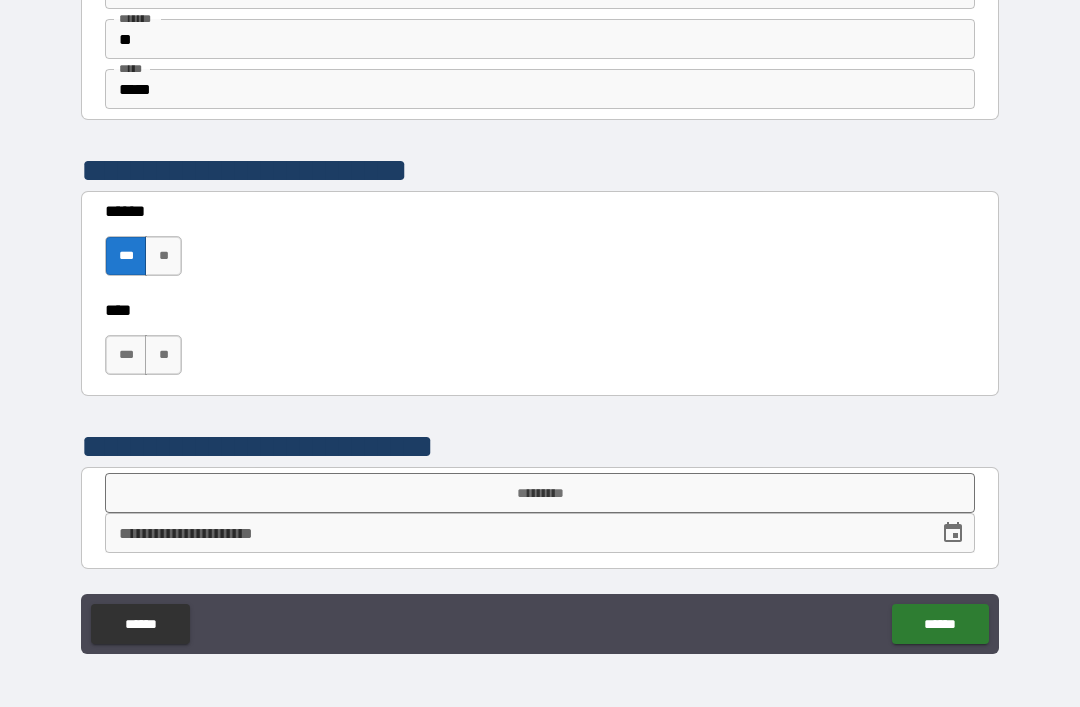 click on "**" at bounding box center (163, 256) 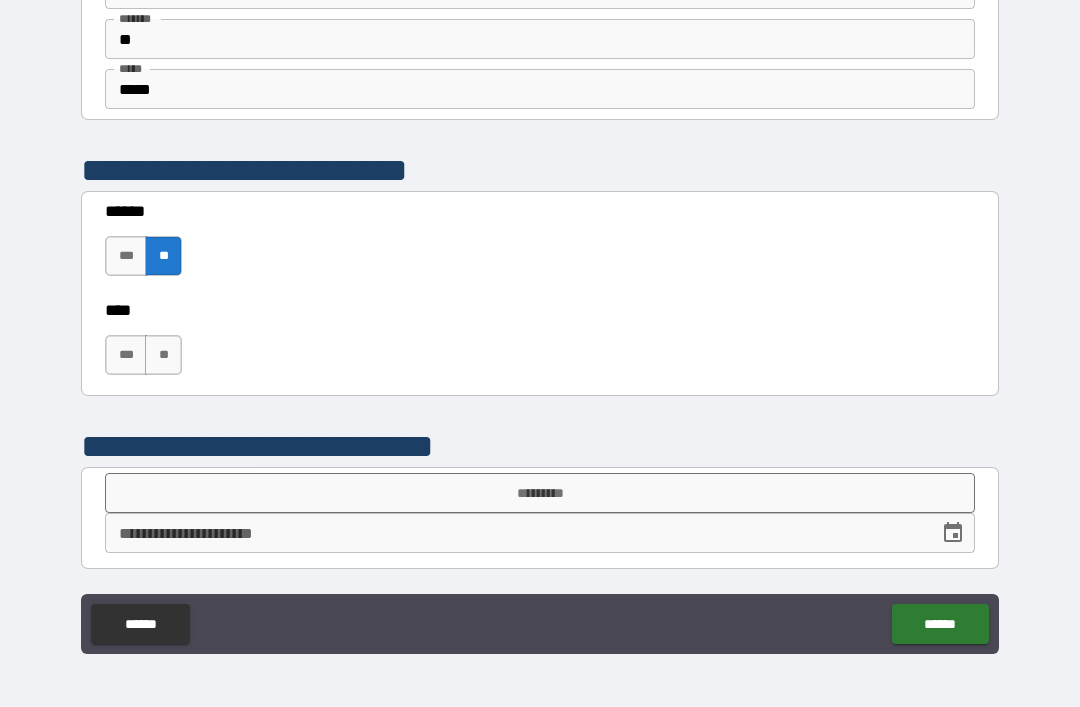click on "***" at bounding box center [126, 355] 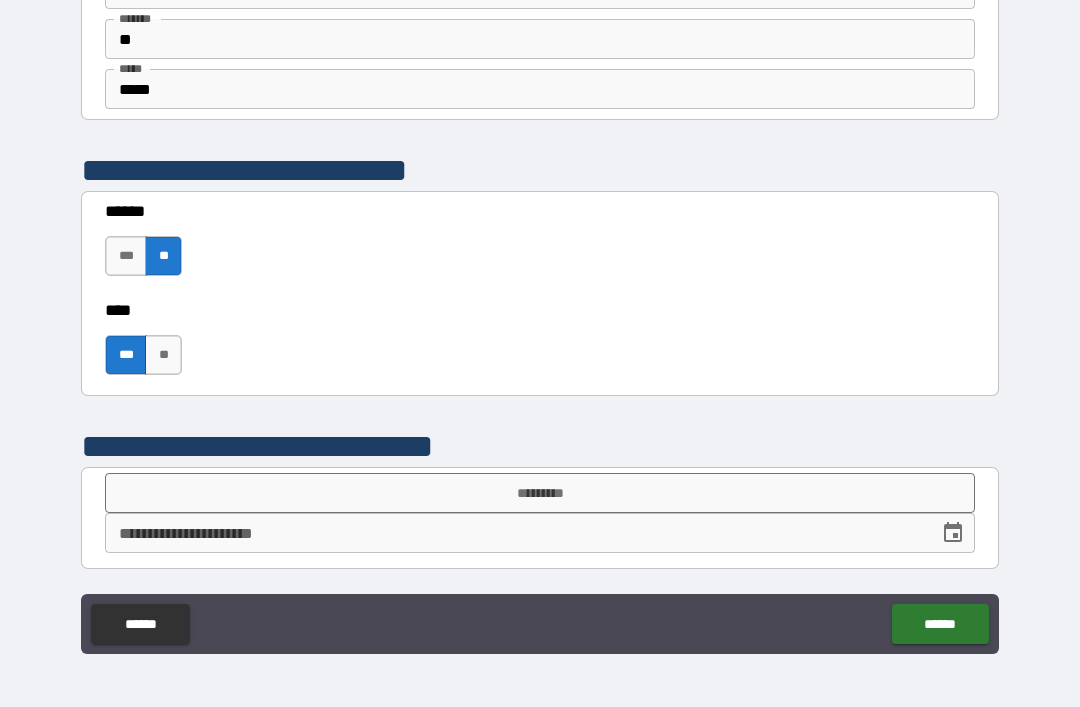 click on "*********" at bounding box center (540, 493) 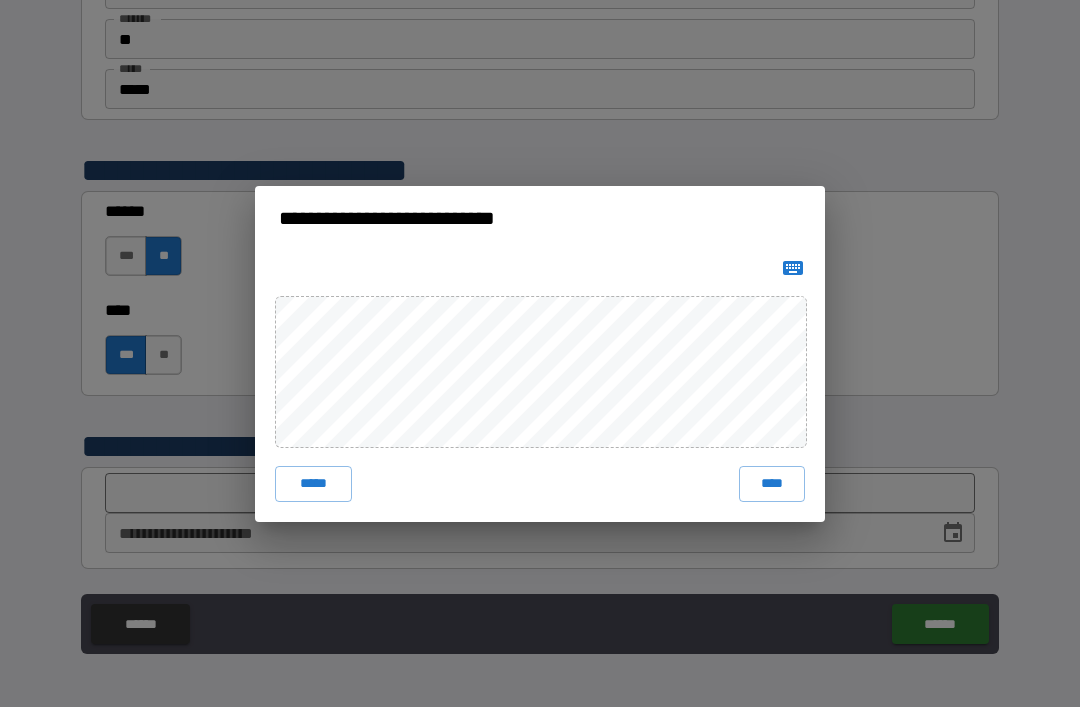 click on "****" at bounding box center (772, 484) 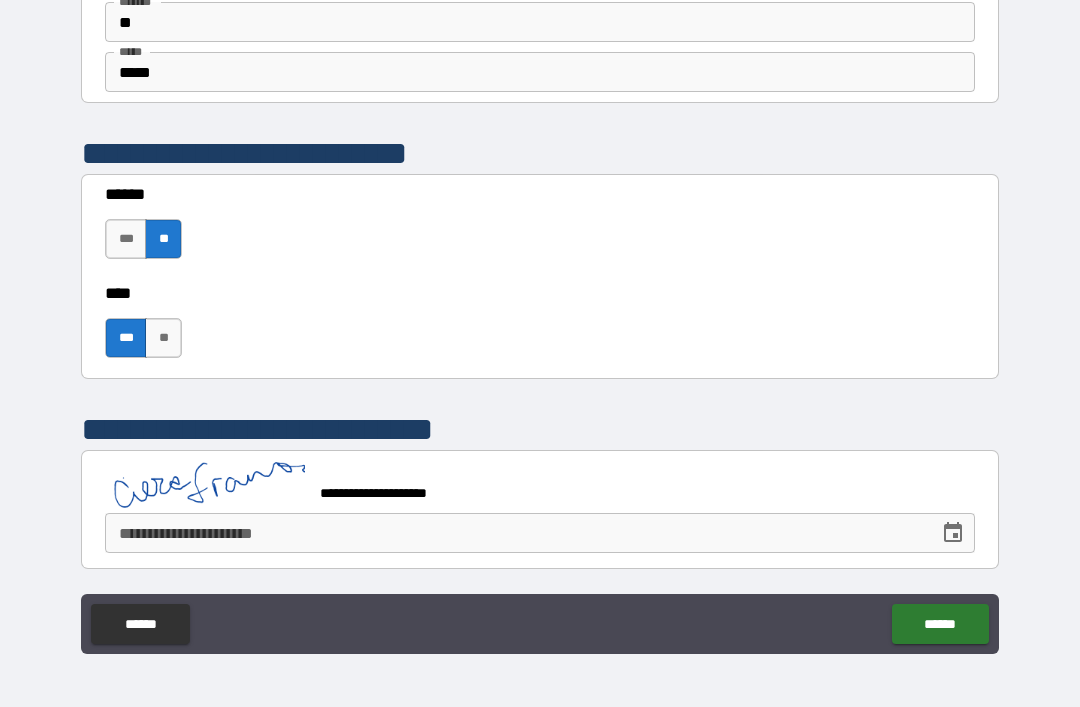 scroll, scrollTop: 824, scrollLeft: 0, axis: vertical 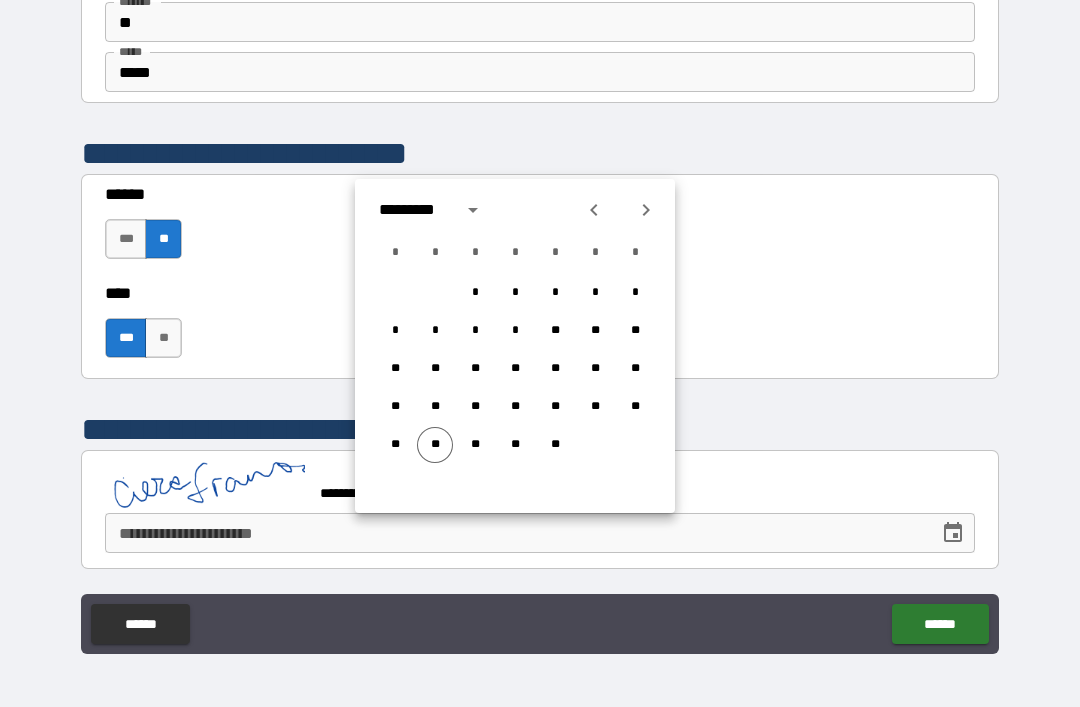 click on "**" at bounding box center [435, 445] 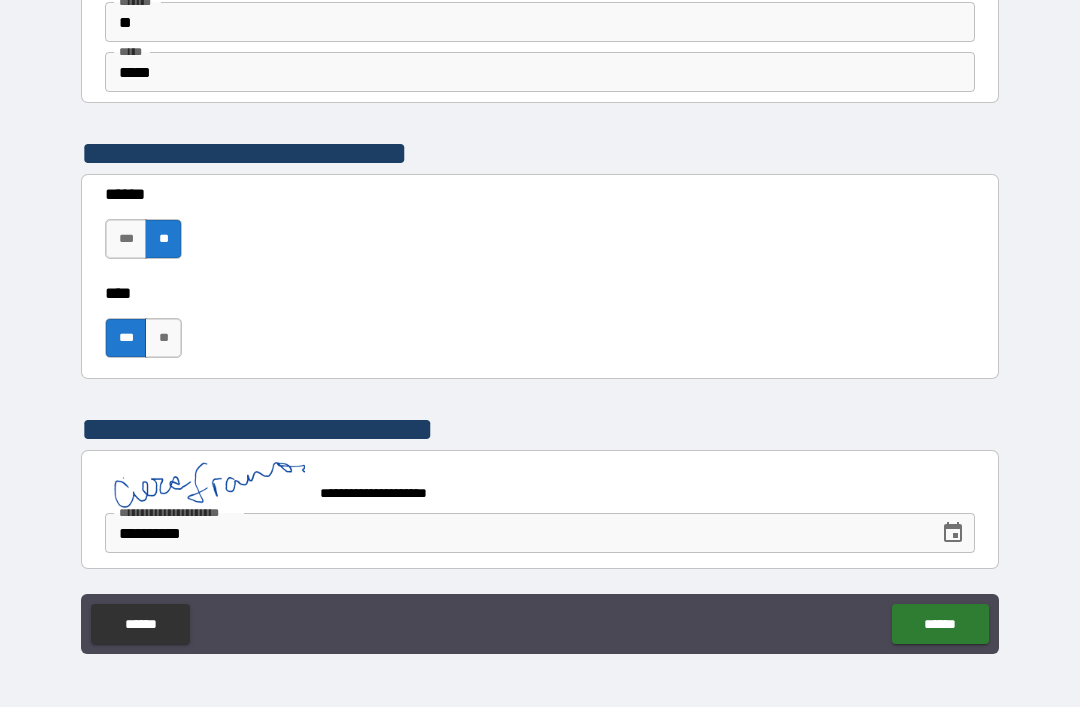 click on "******" at bounding box center [940, 624] 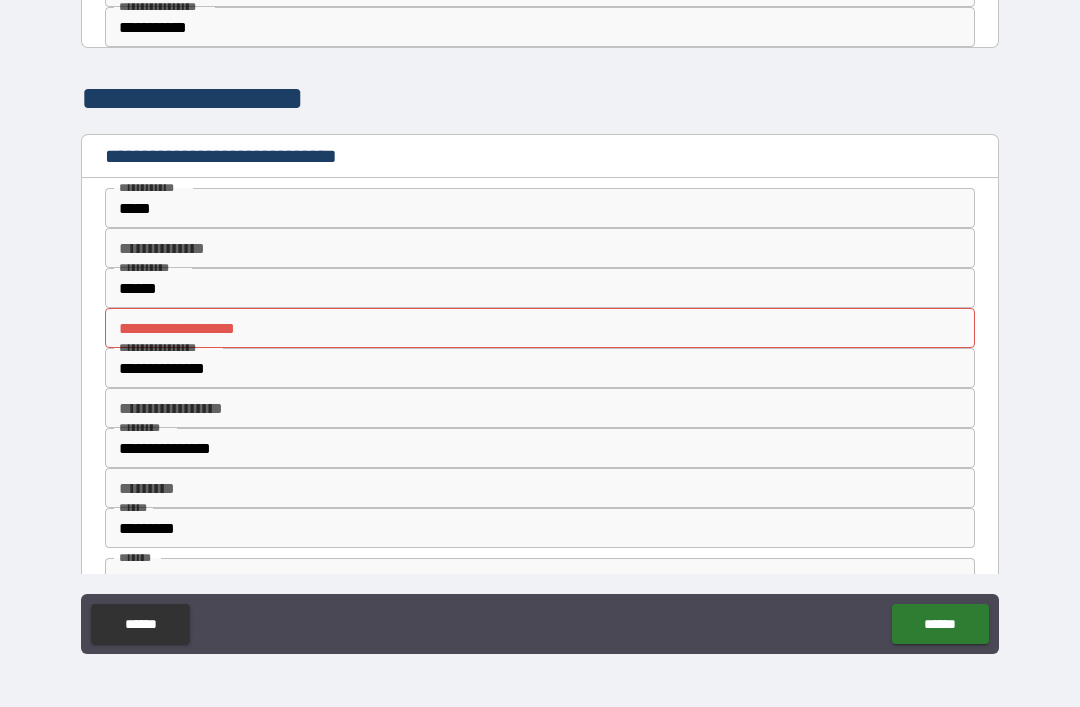 scroll, scrollTop: 265, scrollLeft: 0, axis: vertical 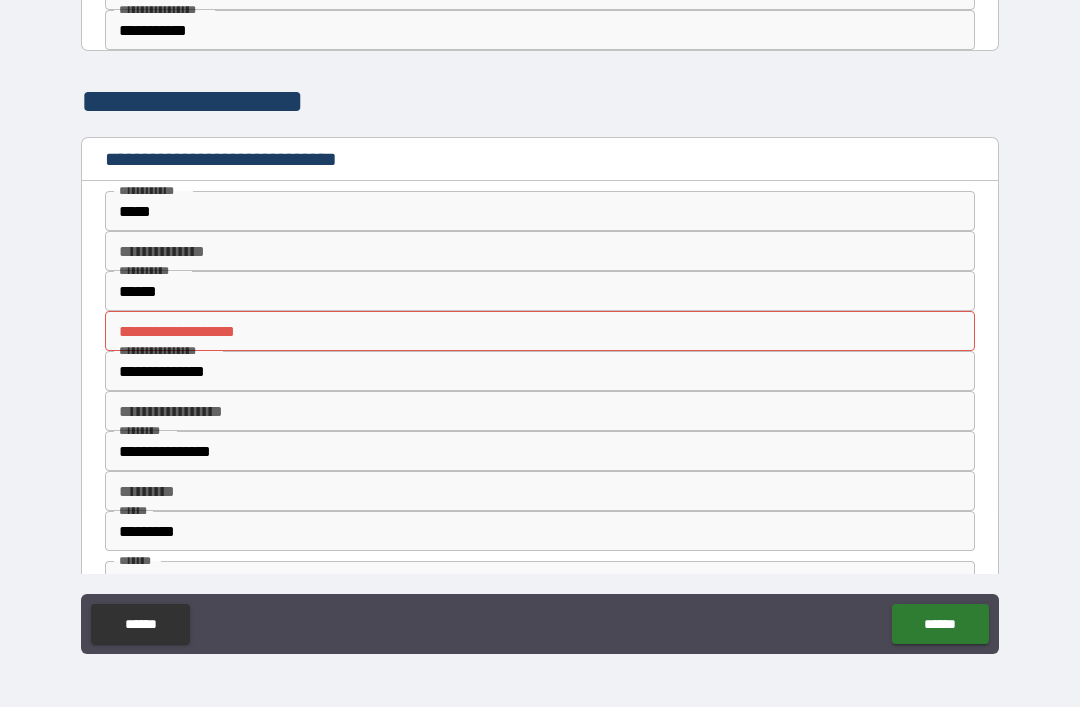 click on "**********" at bounding box center [540, 331] 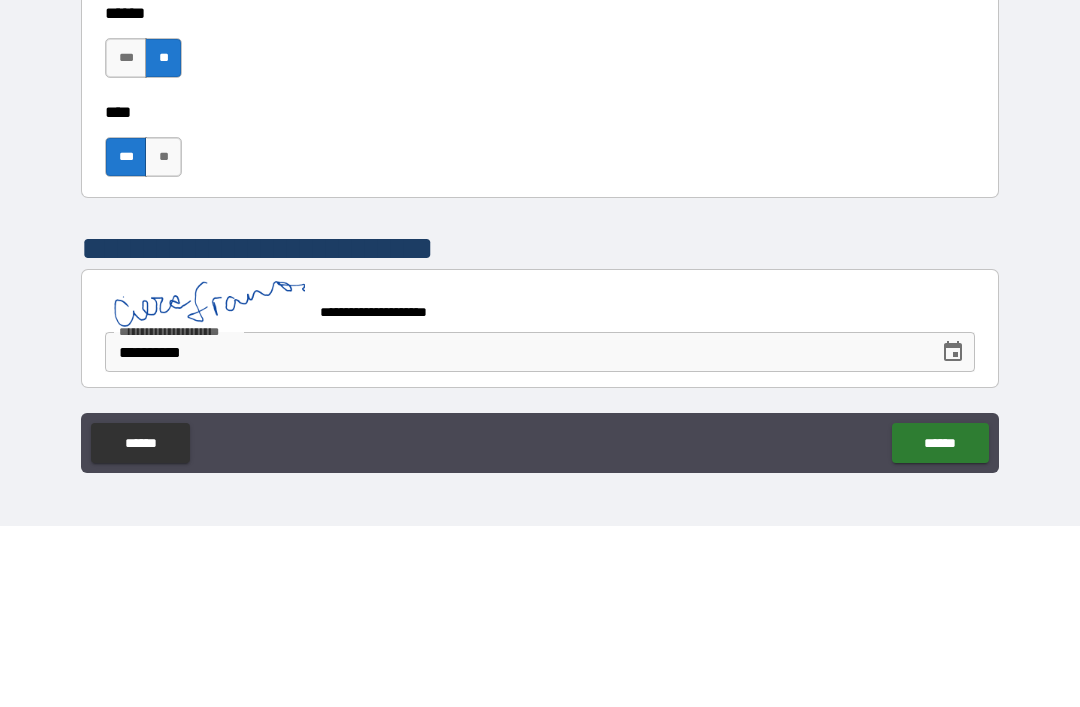 scroll, scrollTop: 824, scrollLeft: 0, axis: vertical 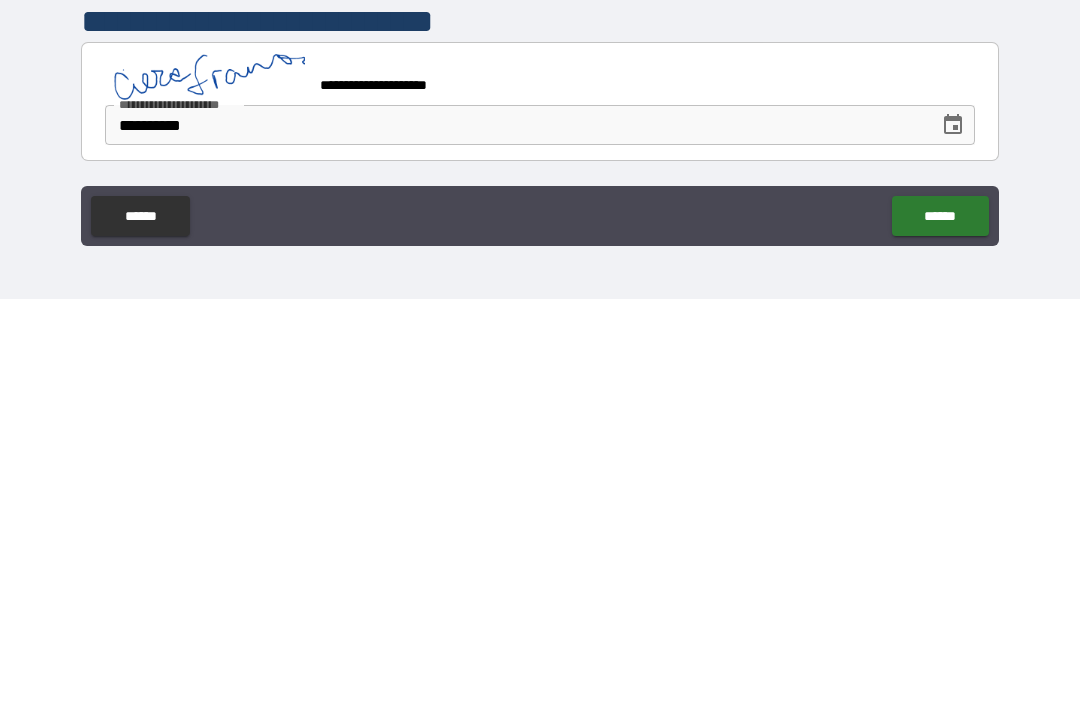 click on "******" at bounding box center [940, 624] 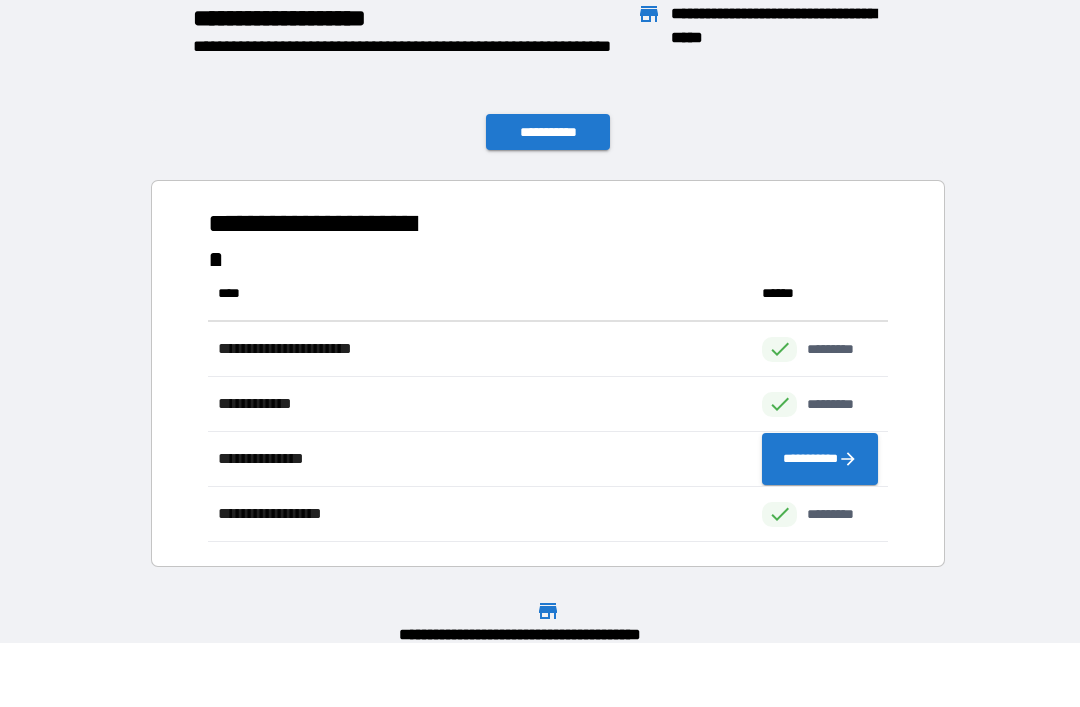 scroll, scrollTop: 276, scrollLeft: 680, axis: both 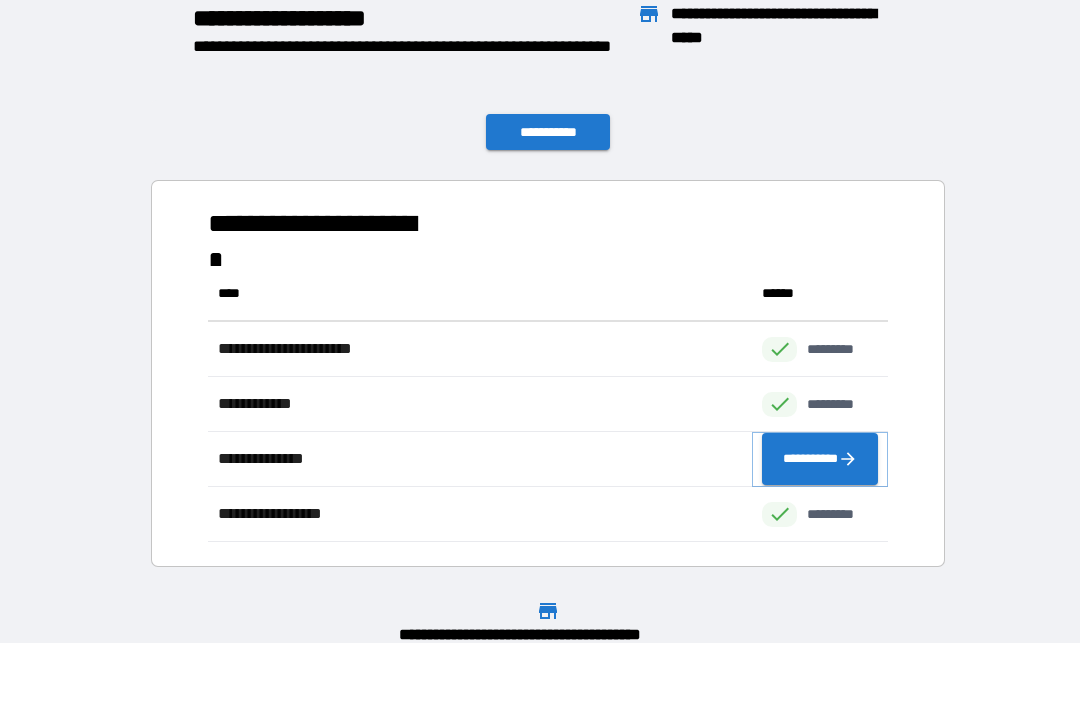 click on "**********" at bounding box center [820, 459] 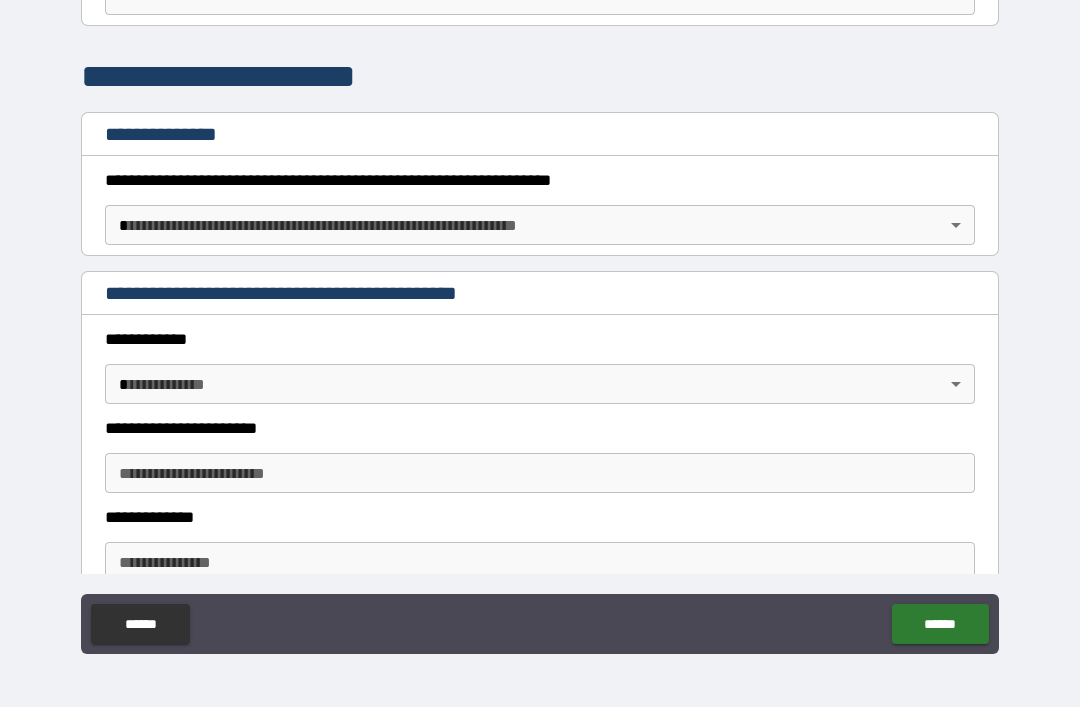 scroll, scrollTop: 147, scrollLeft: 0, axis: vertical 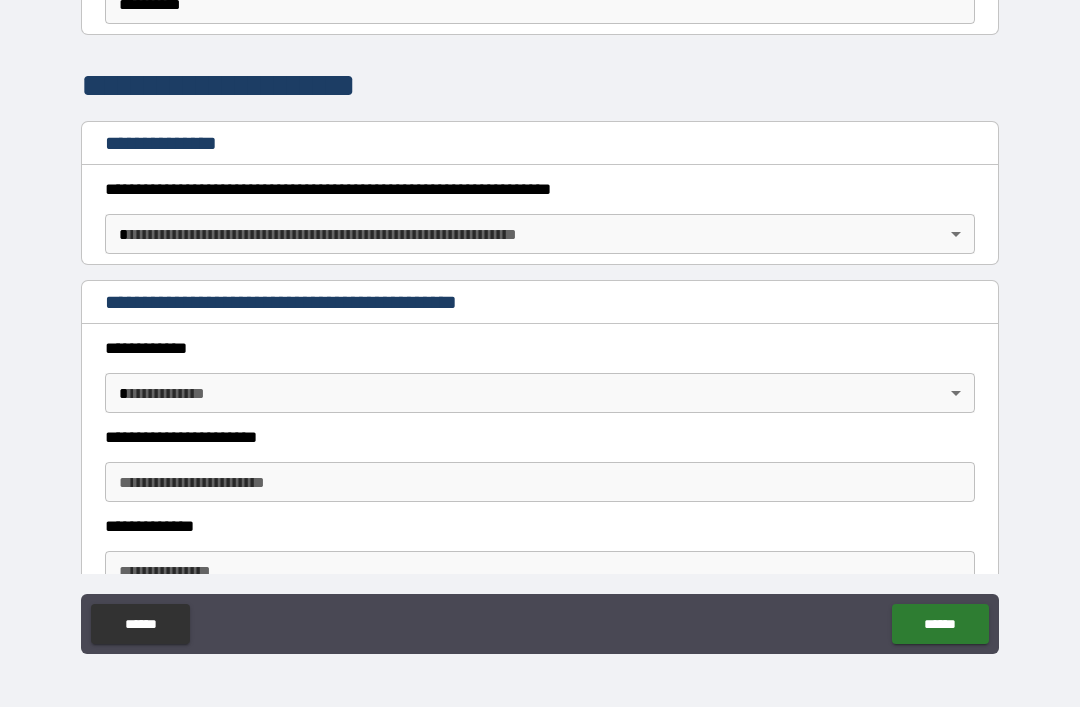click on "**********" at bounding box center [540, 321] 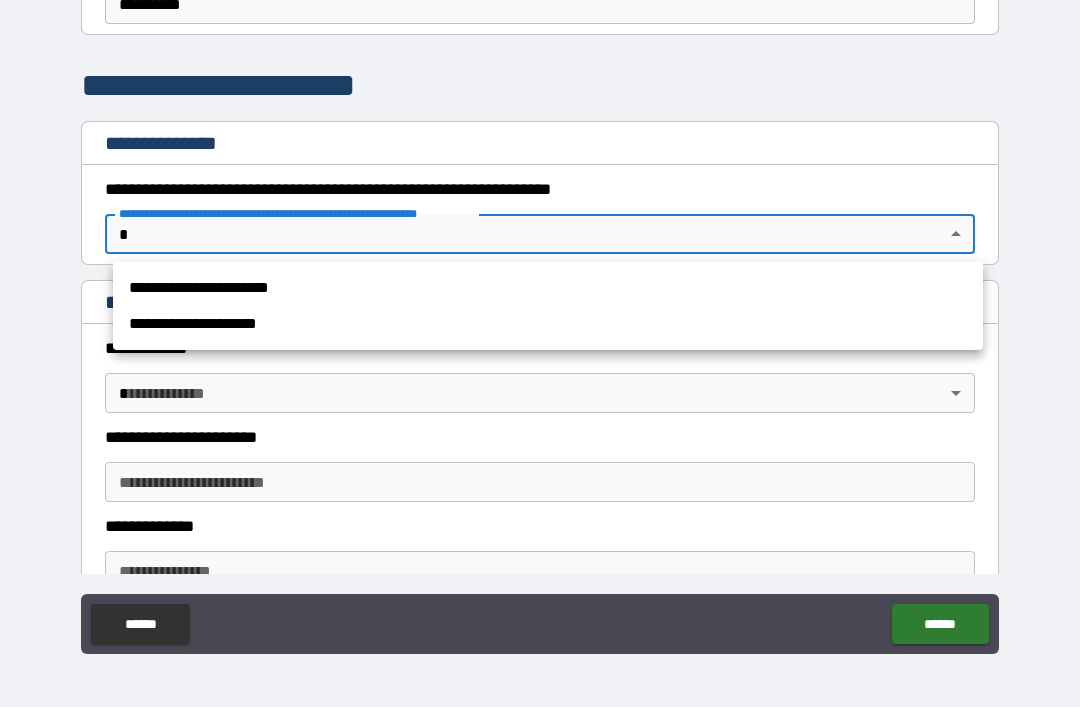 click on "**********" at bounding box center (548, 288) 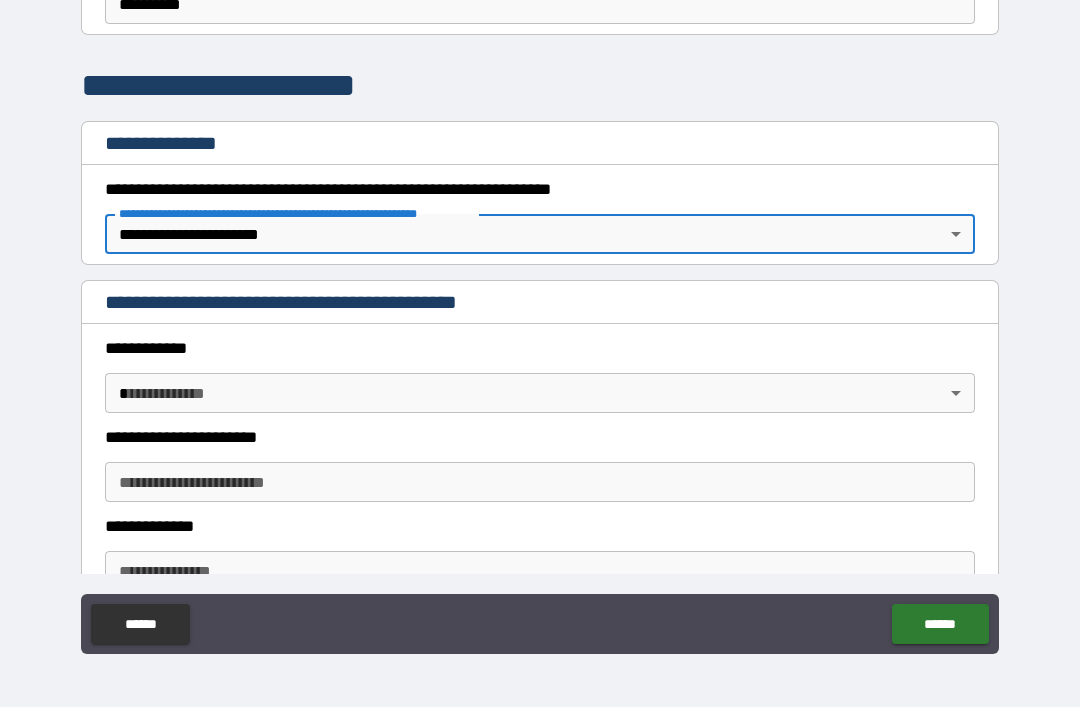 type on "*" 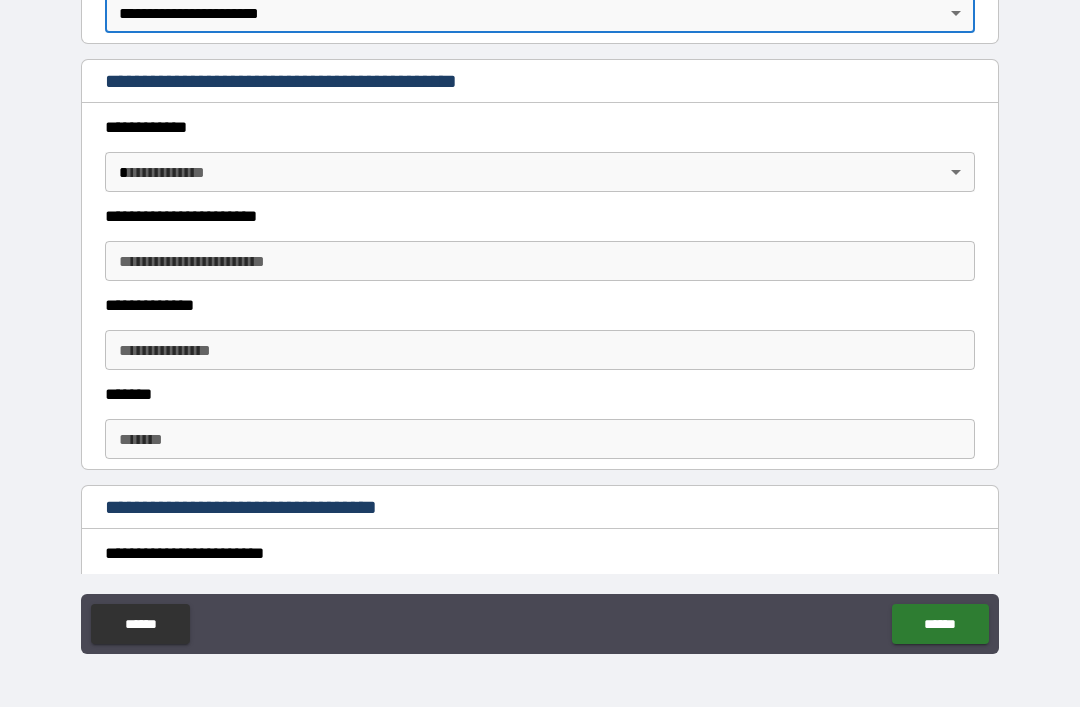 scroll, scrollTop: 370, scrollLeft: 0, axis: vertical 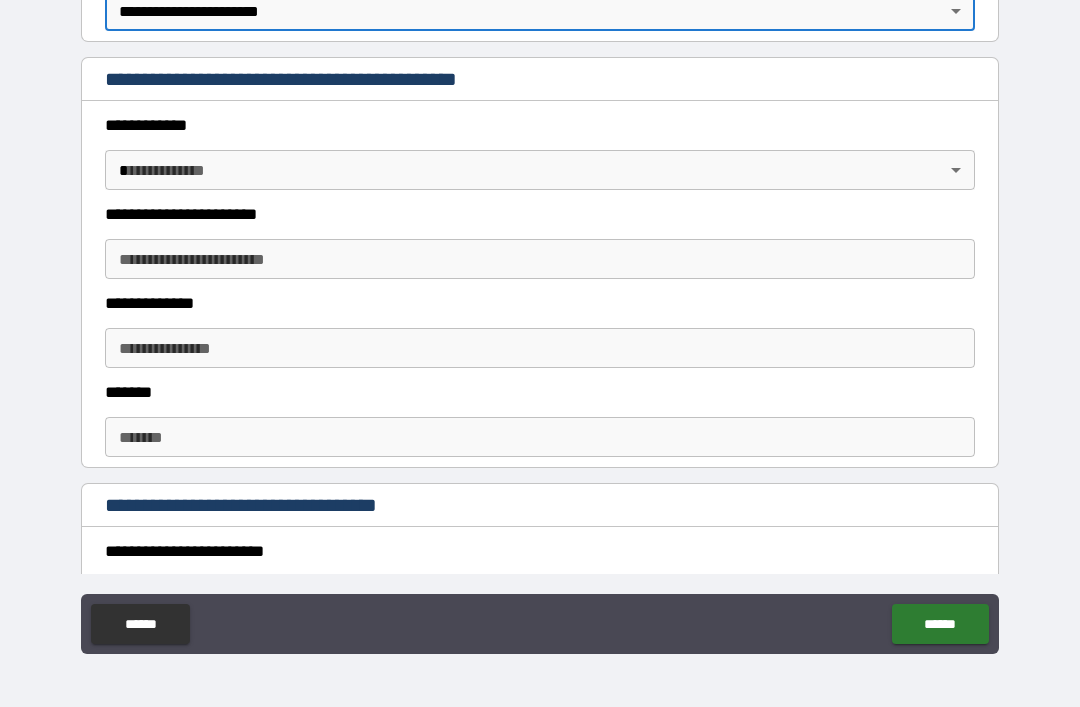 click on "**********" at bounding box center [540, 321] 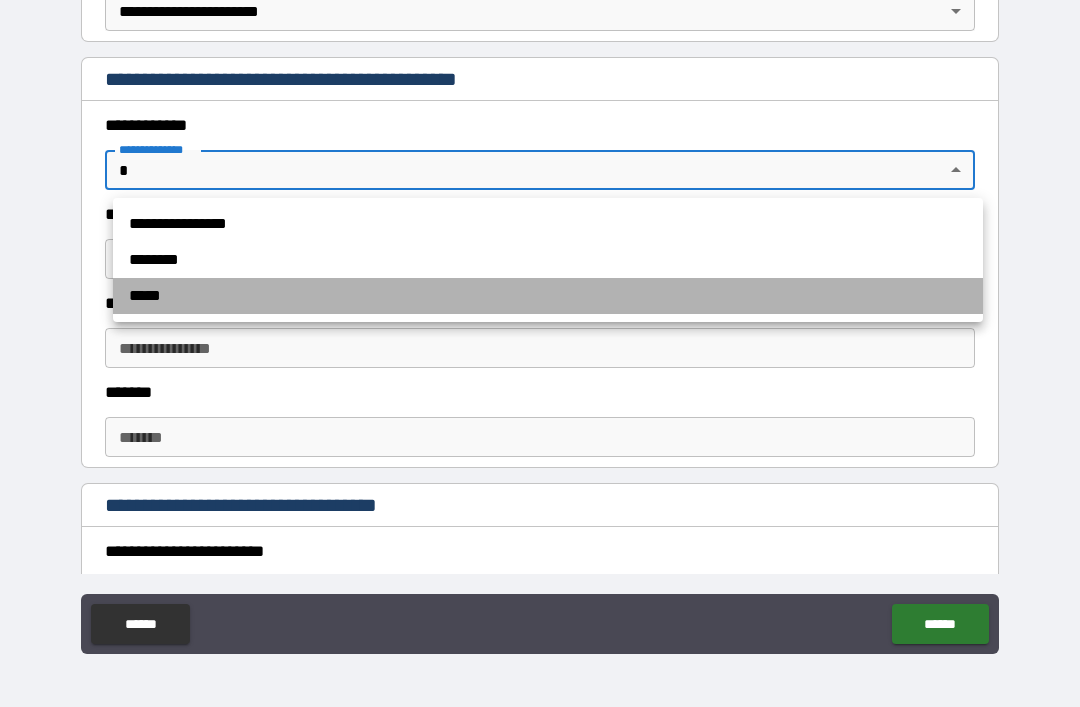 click on "*****" at bounding box center (548, 296) 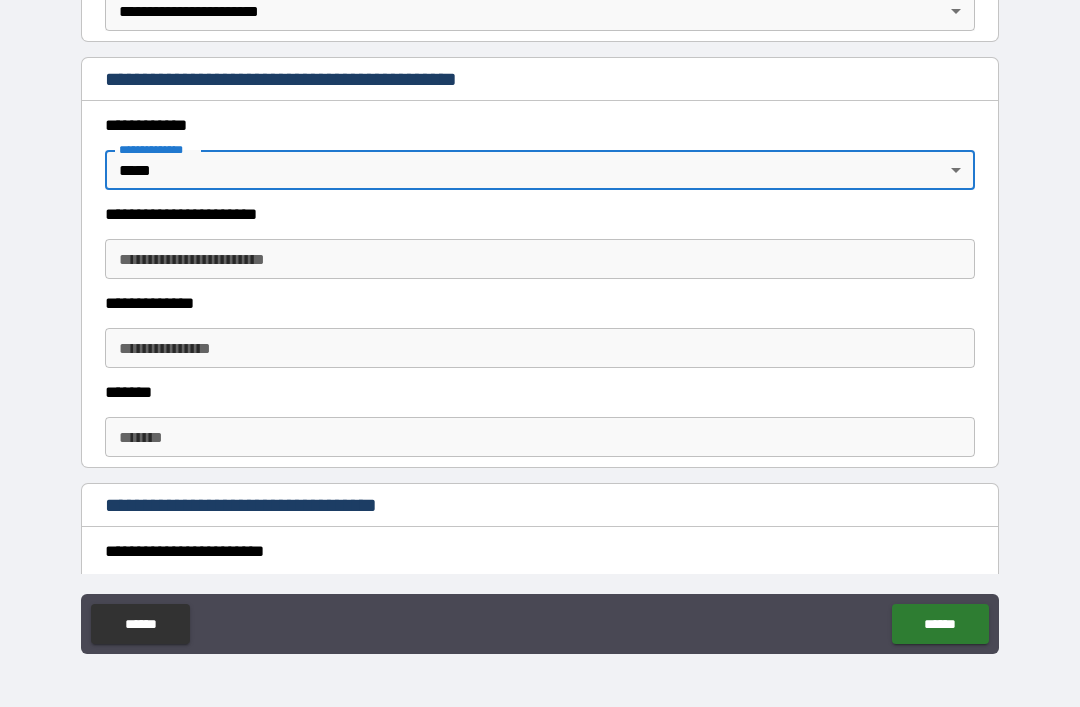 click on "**********" at bounding box center (540, 259) 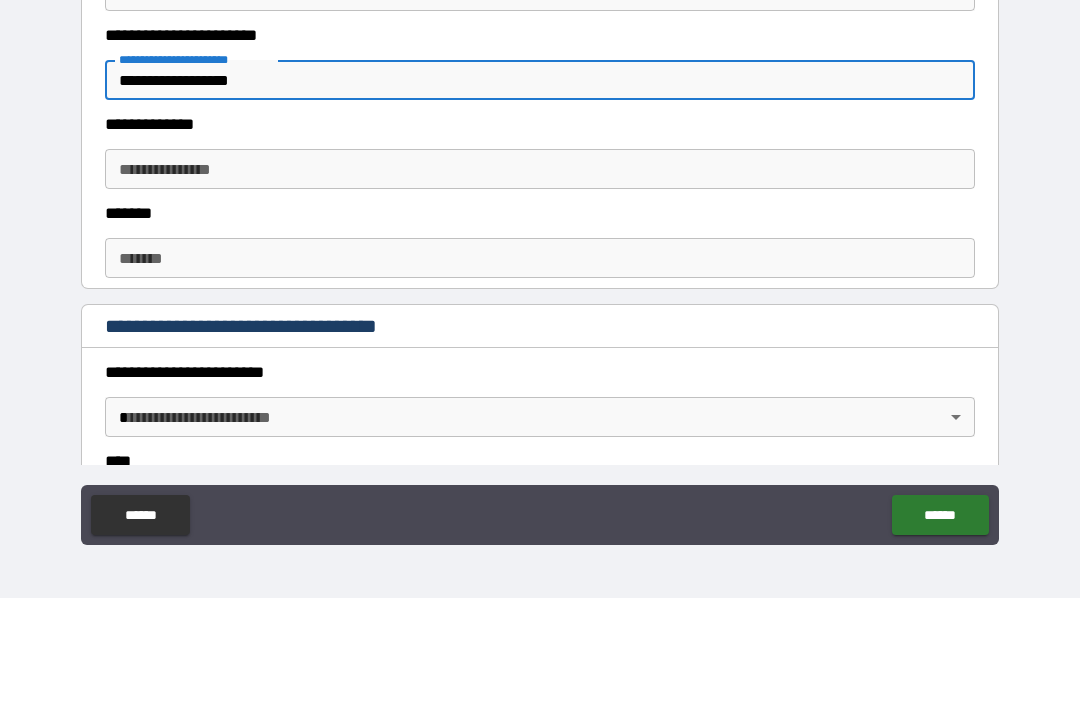 scroll, scrollTop: 442, scrollLeft: 0, axis: vertical 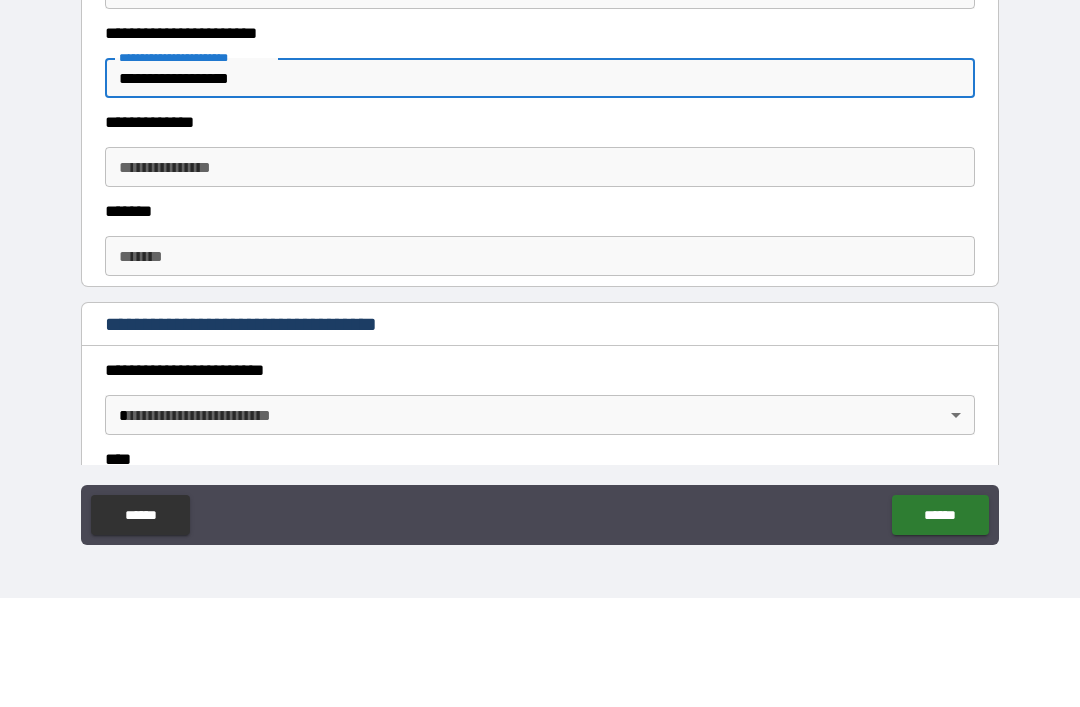 click on "**********" at bounding box center [540, 187] 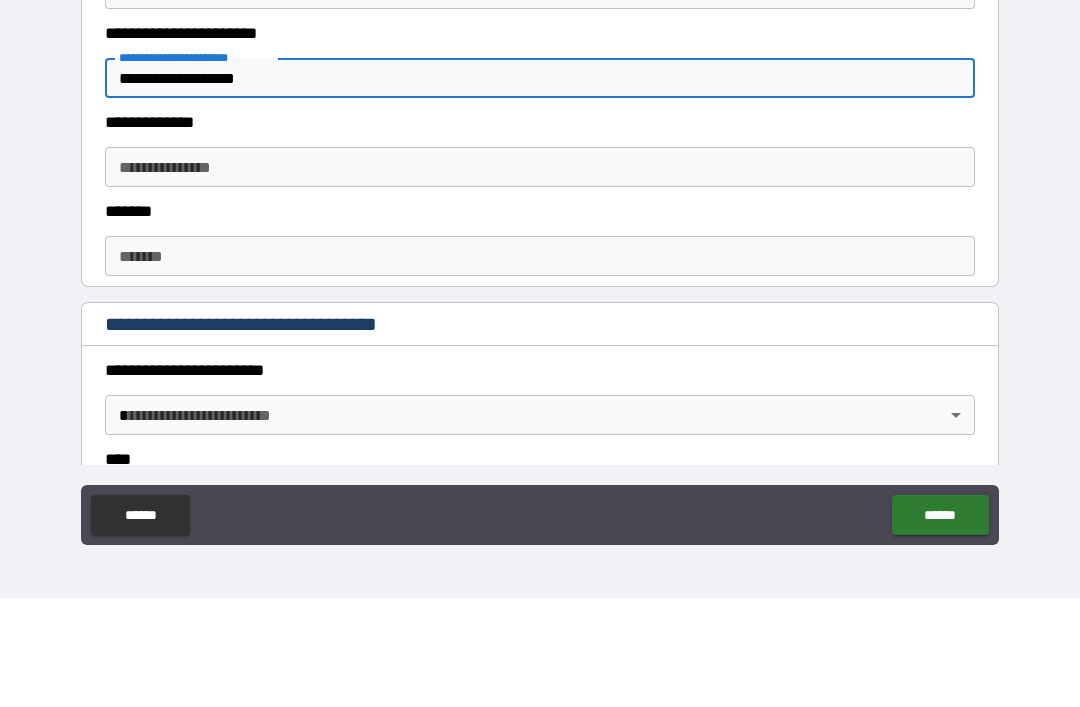 type on "**********" 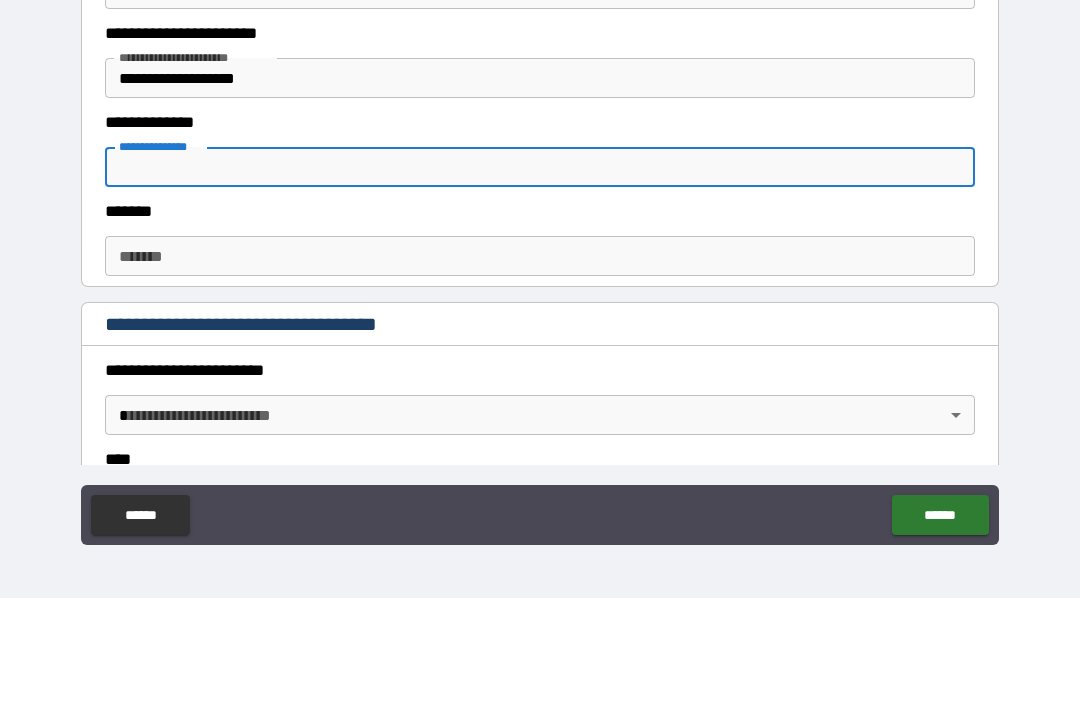 click on "*******" at bounding box center [540, 365] 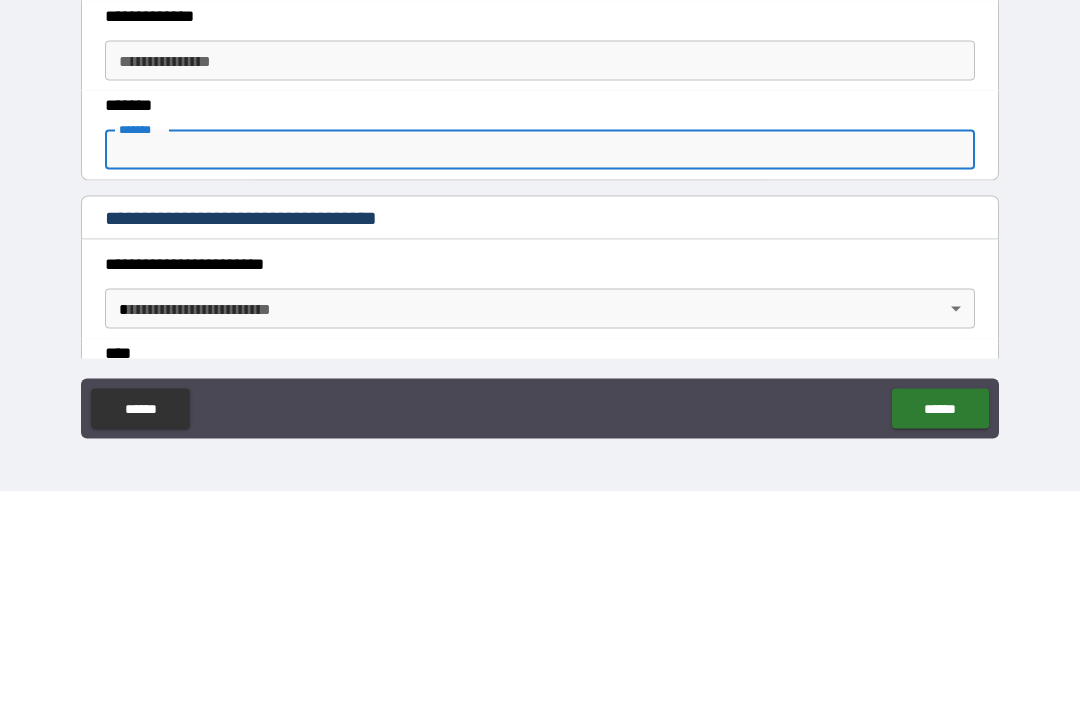 click on "**********" at bounding box center [540, 276] 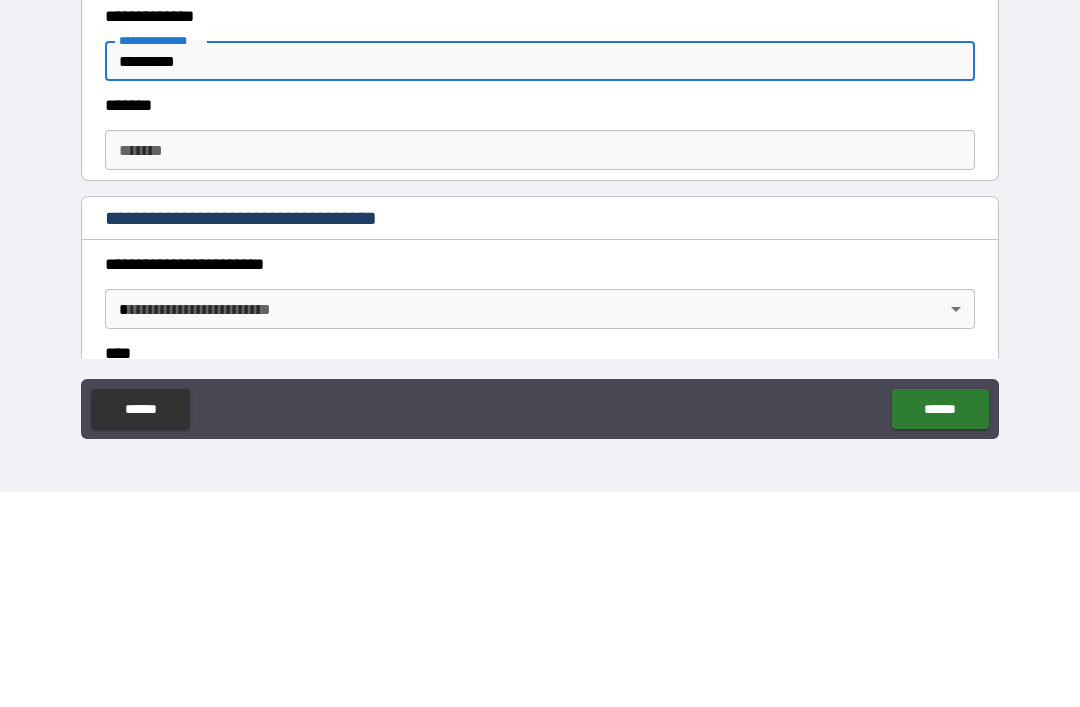 type on "*********" 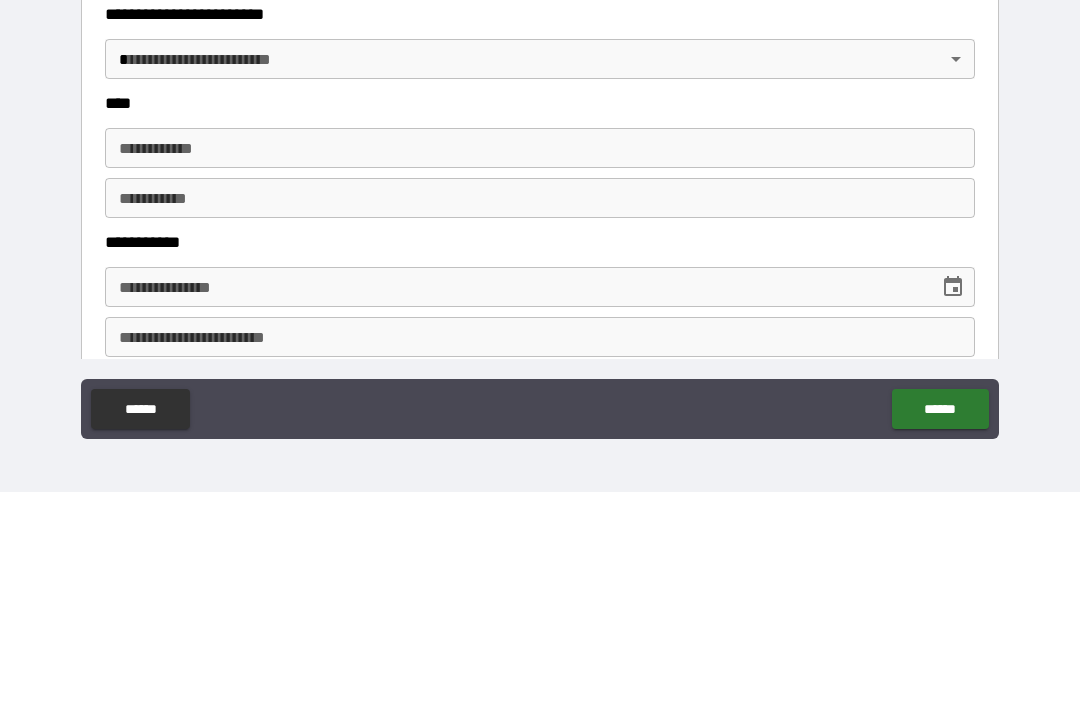 scroll, scrollTop: 690, scrollLeft: 0, axis: vertical 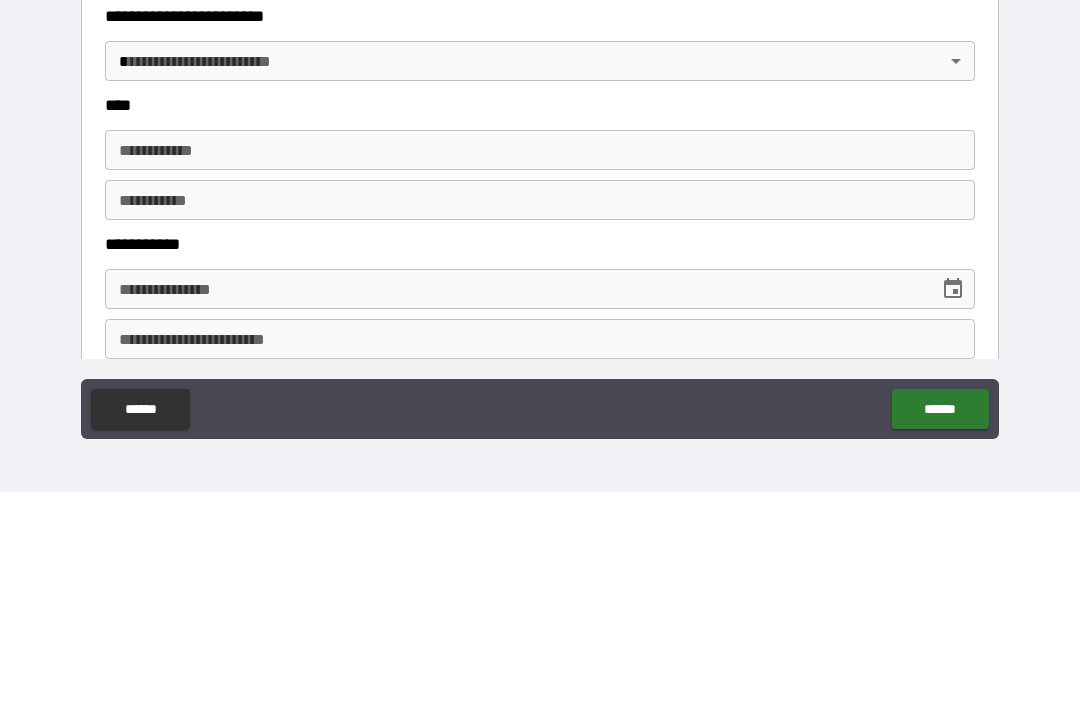 type on "********" 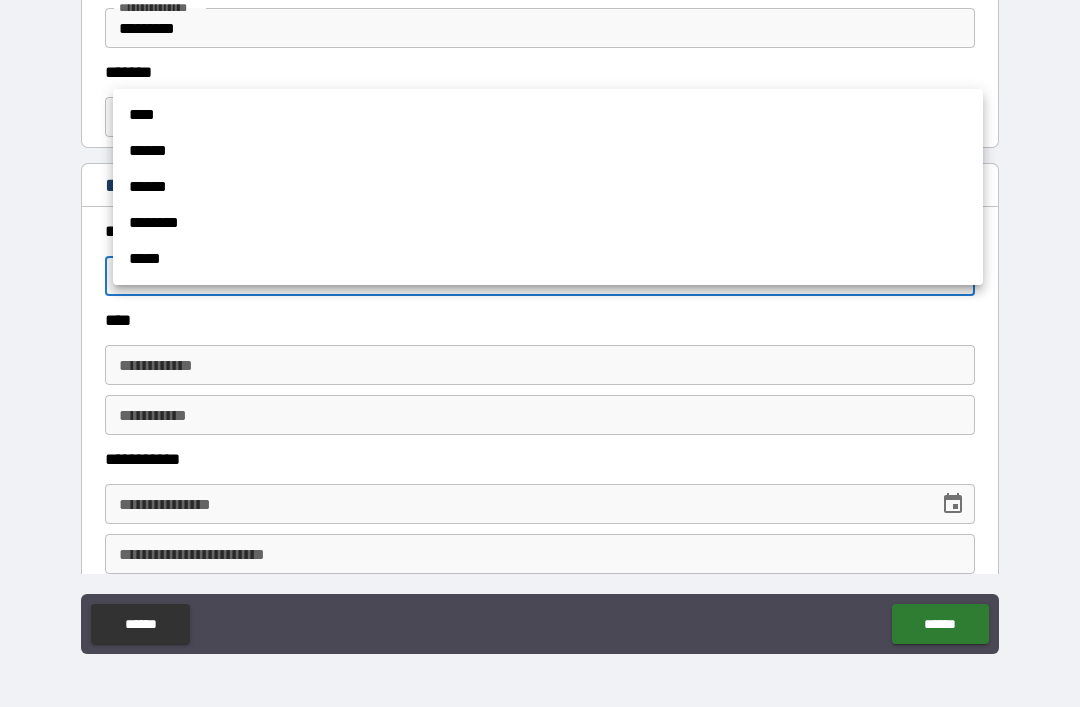 click on "******" at bounding box center (548, 151) 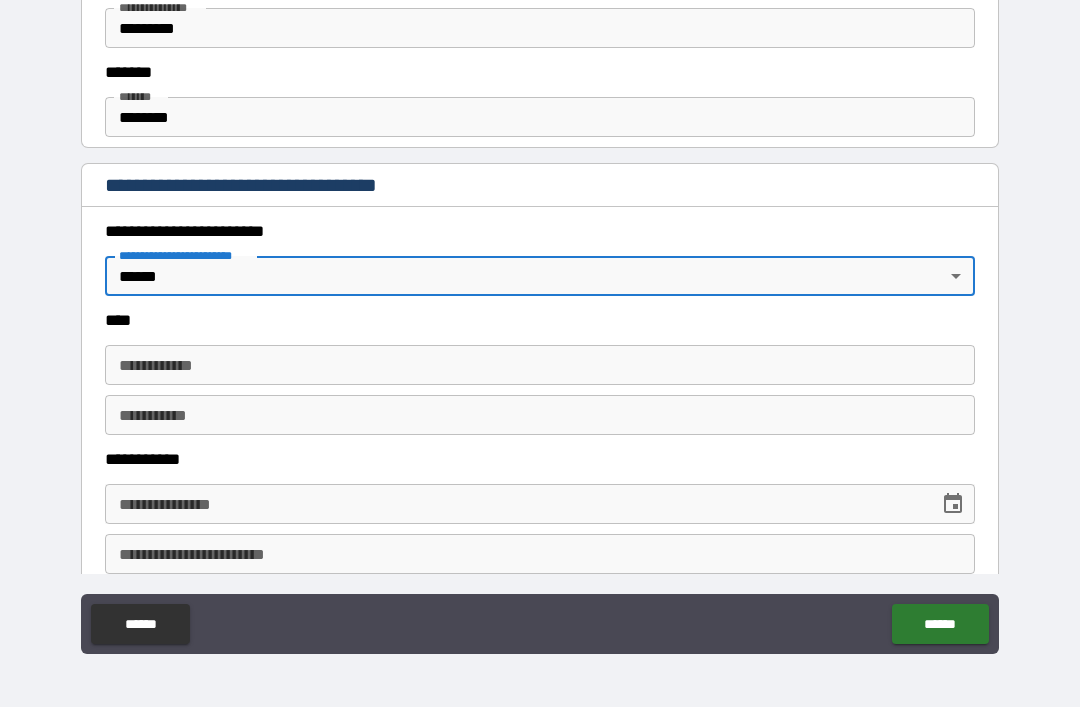 type on "*" 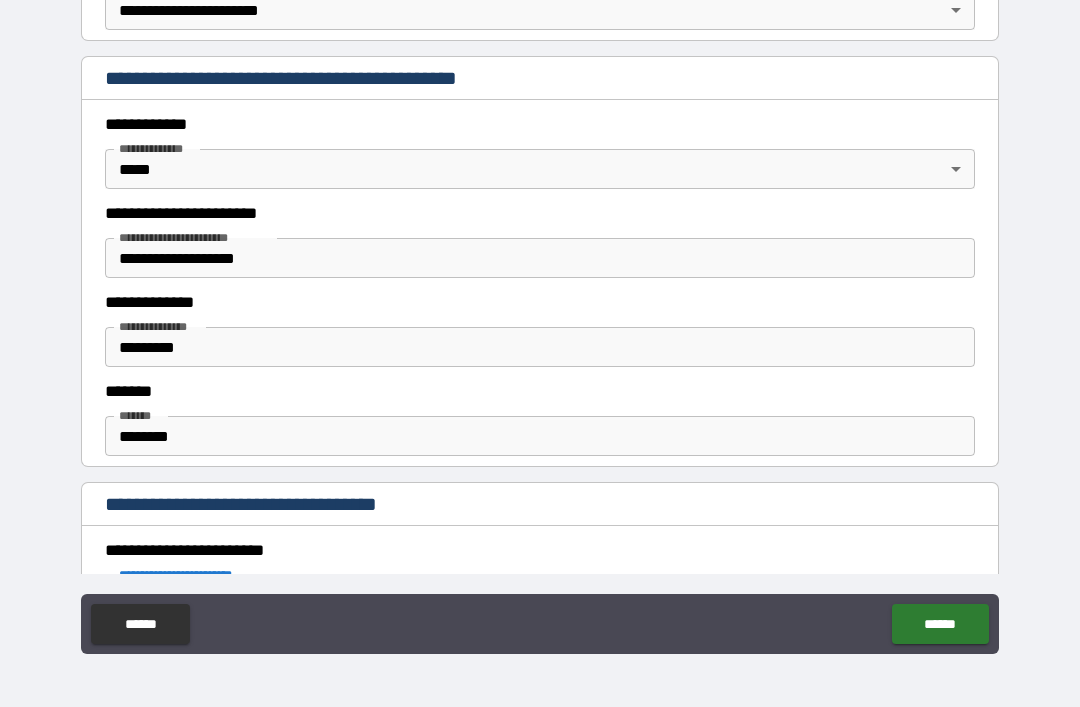 scroll, scrollTop: 385, scrollLeft: 0, axis: vertical 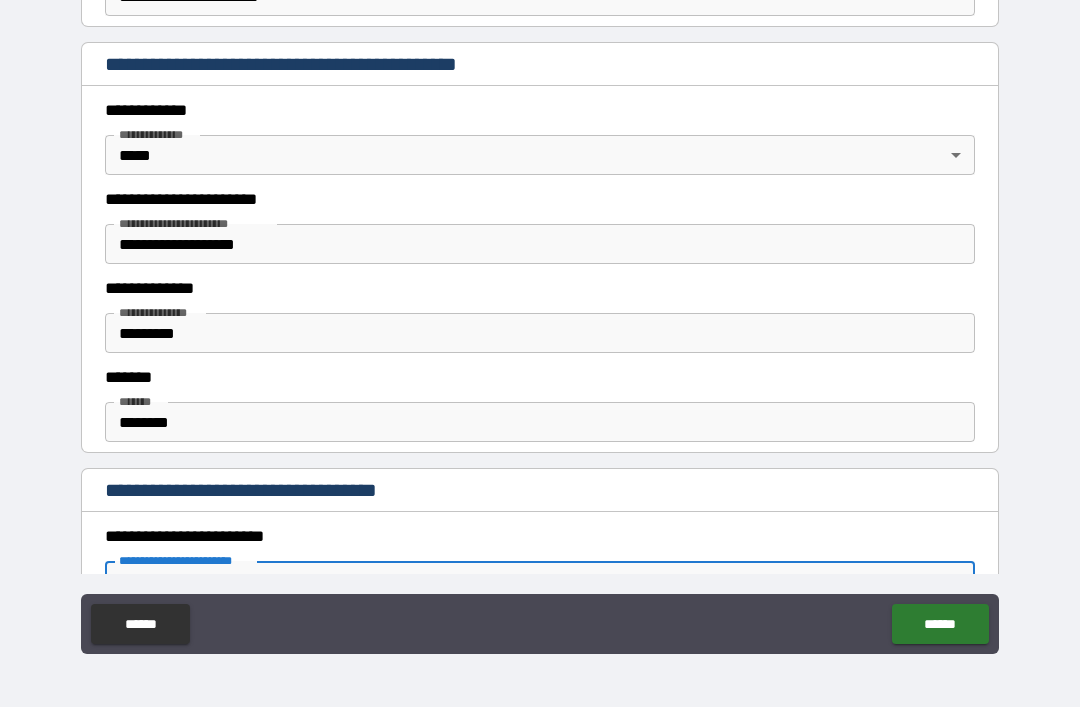 click on "**********" at bounding box center (540, 321) 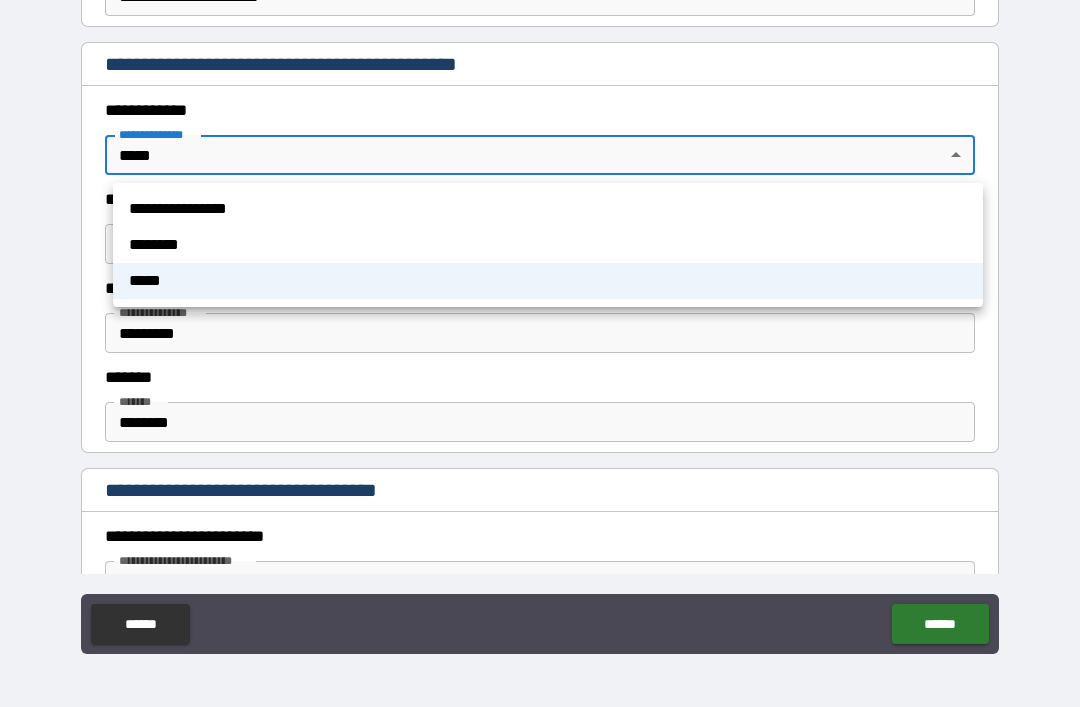 click on "********" at bounding box center (548, 245) 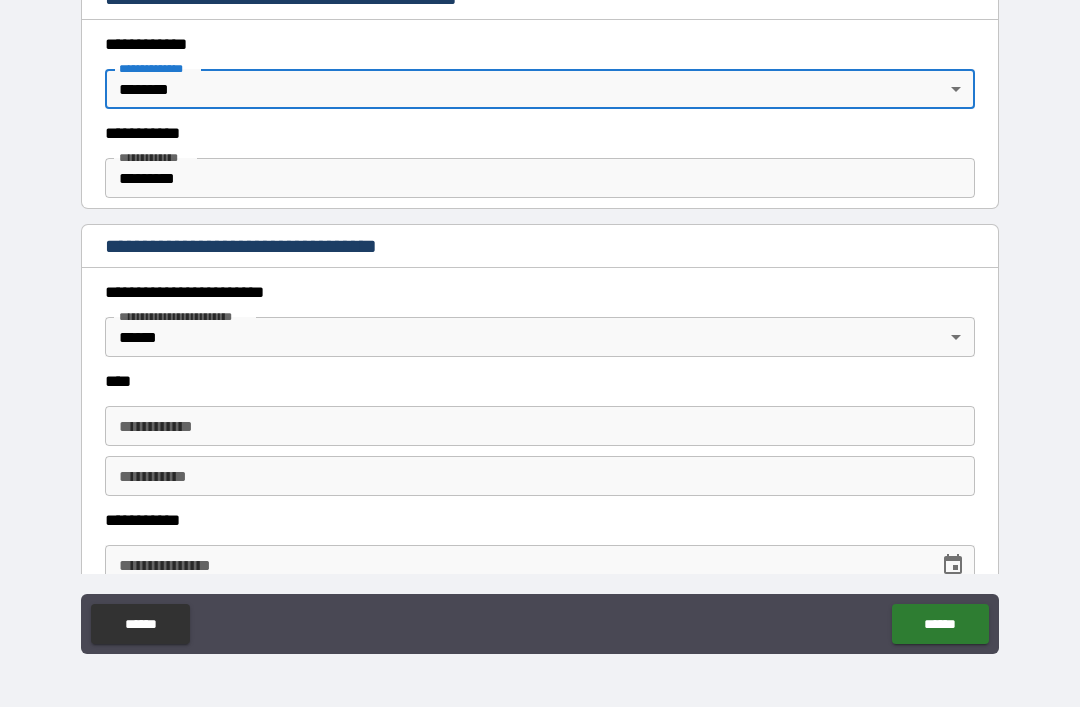 scroll, scrollTop: 452, scrollLeft: 0, axis: vertical 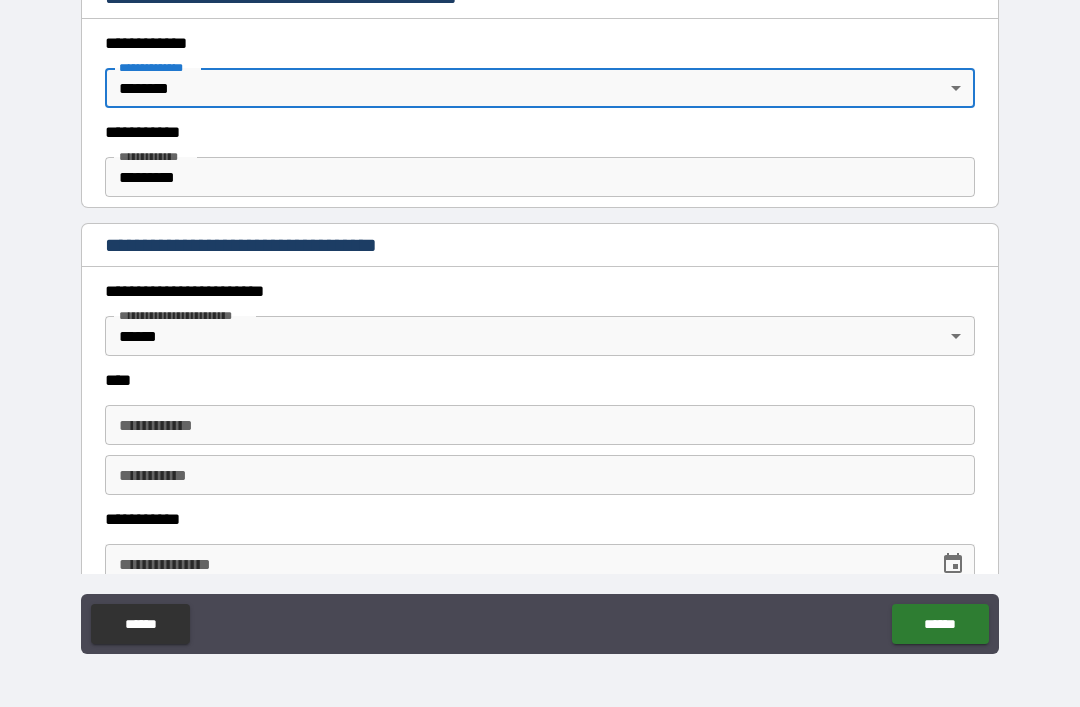 click on "**********" at bounding box center (540, 321) 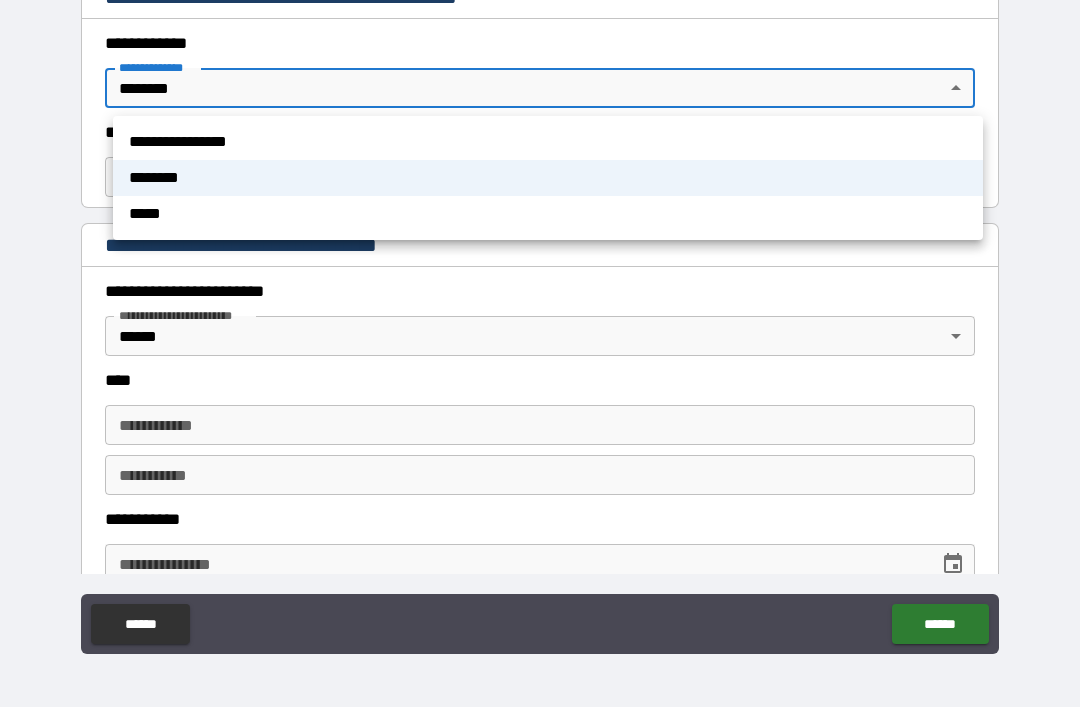 click on "**********" at bounding box center [548, 142] 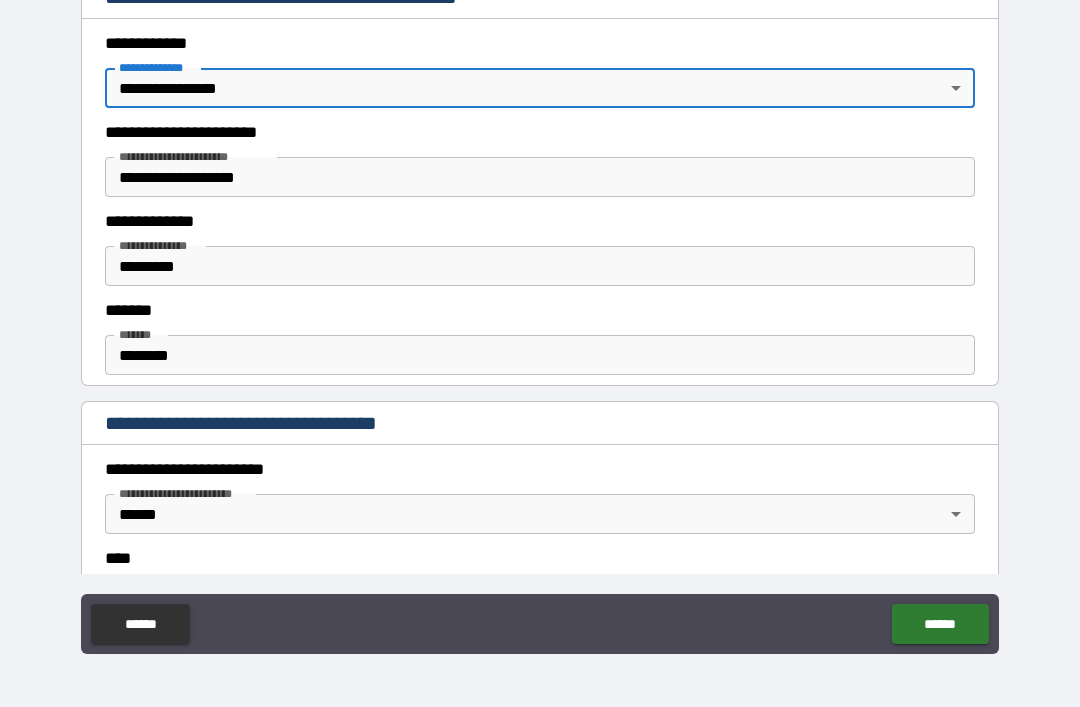 click on "**********" at bounding box center (540, 321) 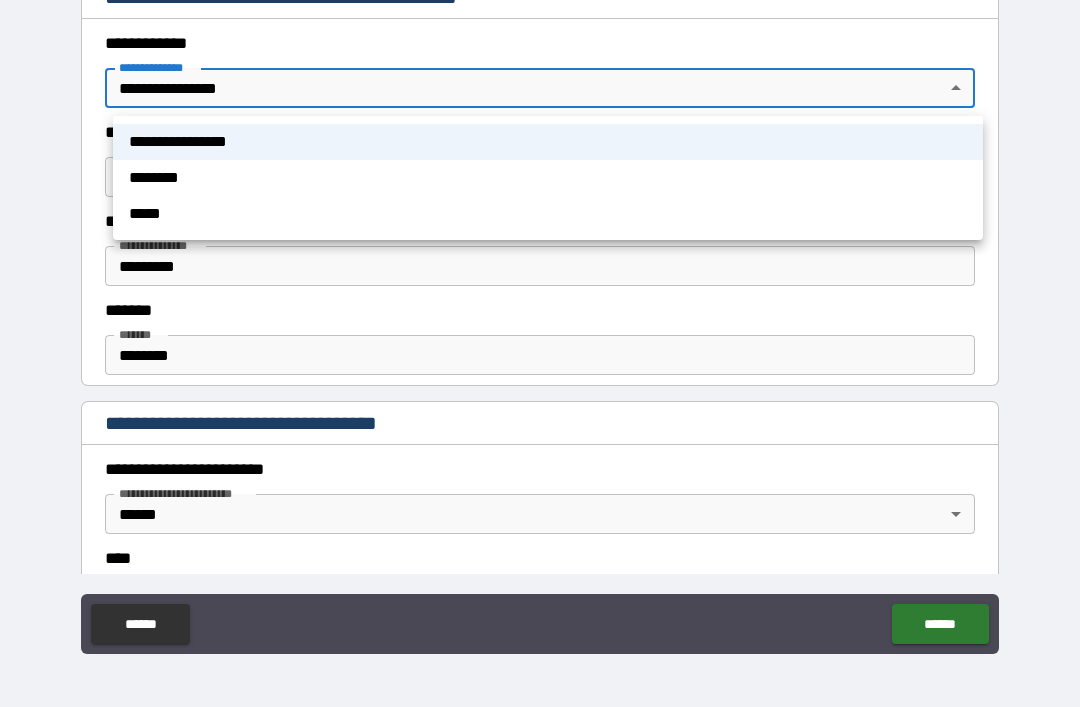 click on "*****" at bounding box center [548, 214] 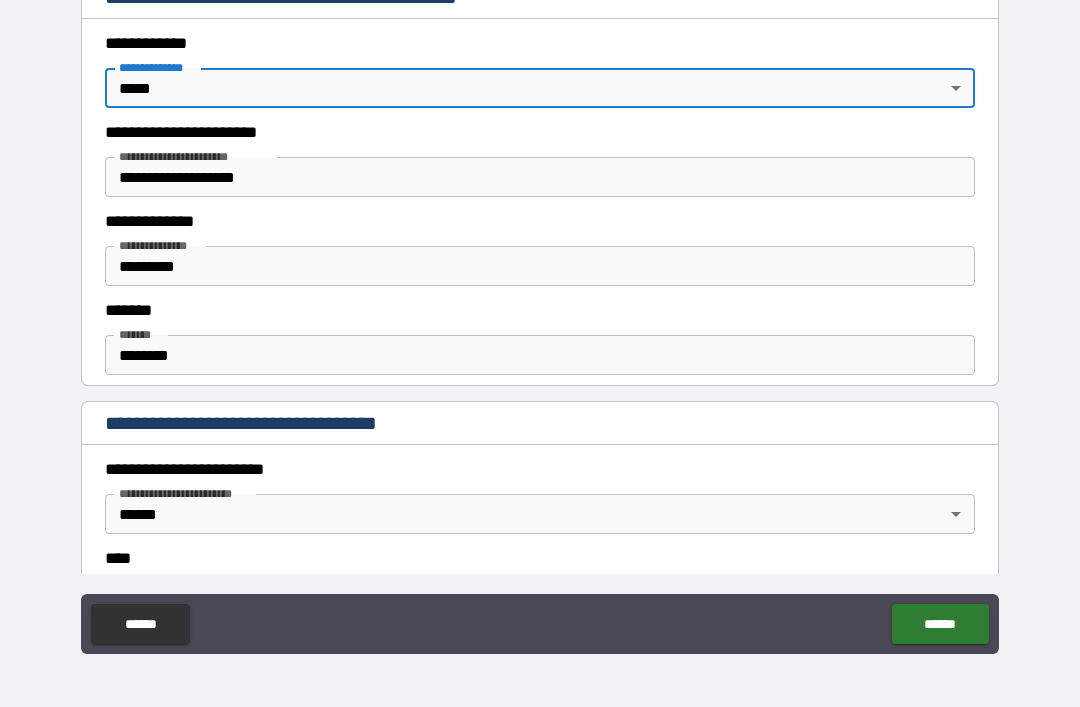 click on "**********" at bounding box center (540, 321) 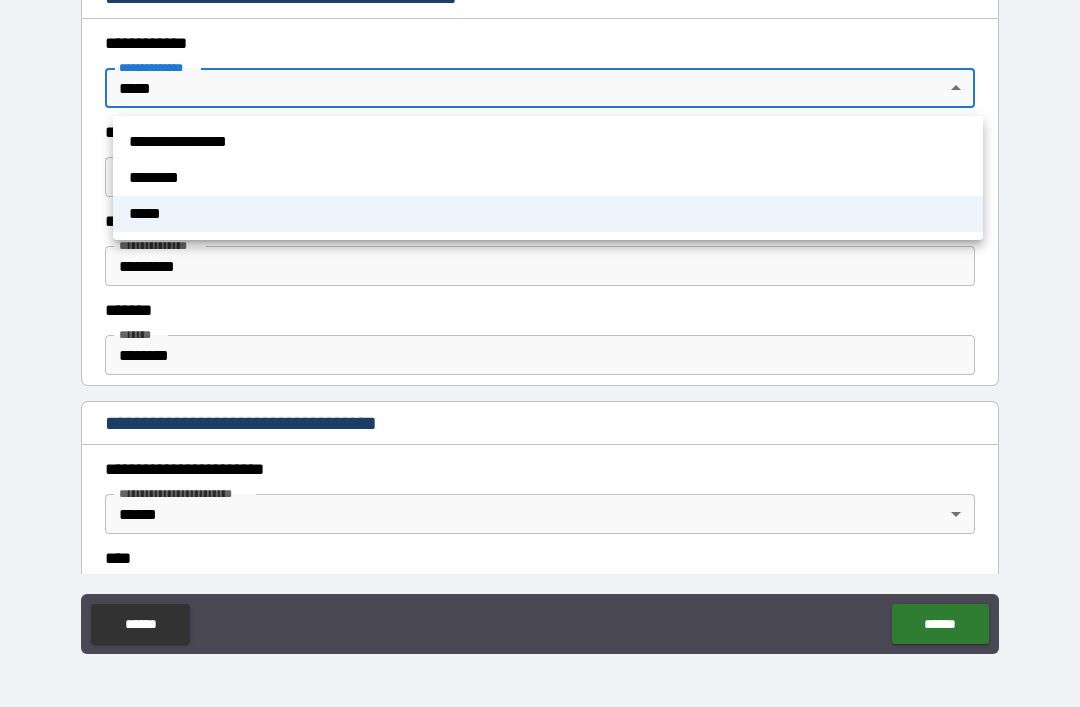 click on "********" at bounding box center [548, 178] 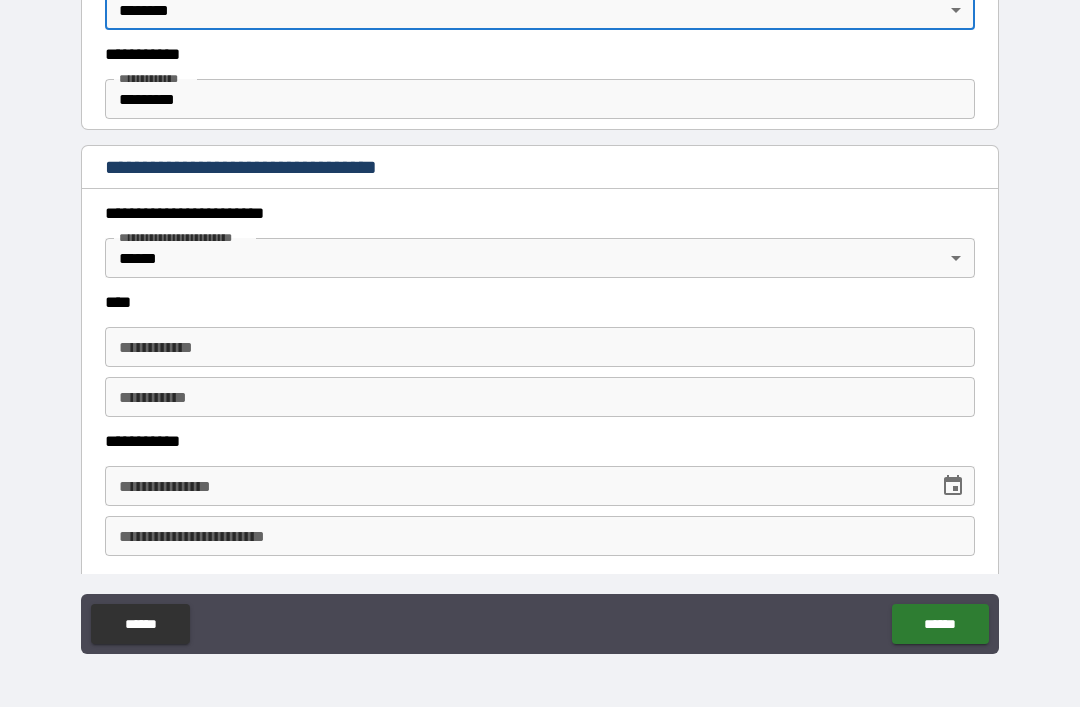 scroll, scrollTop: 514, scrollLeft: 0, axis: vertical 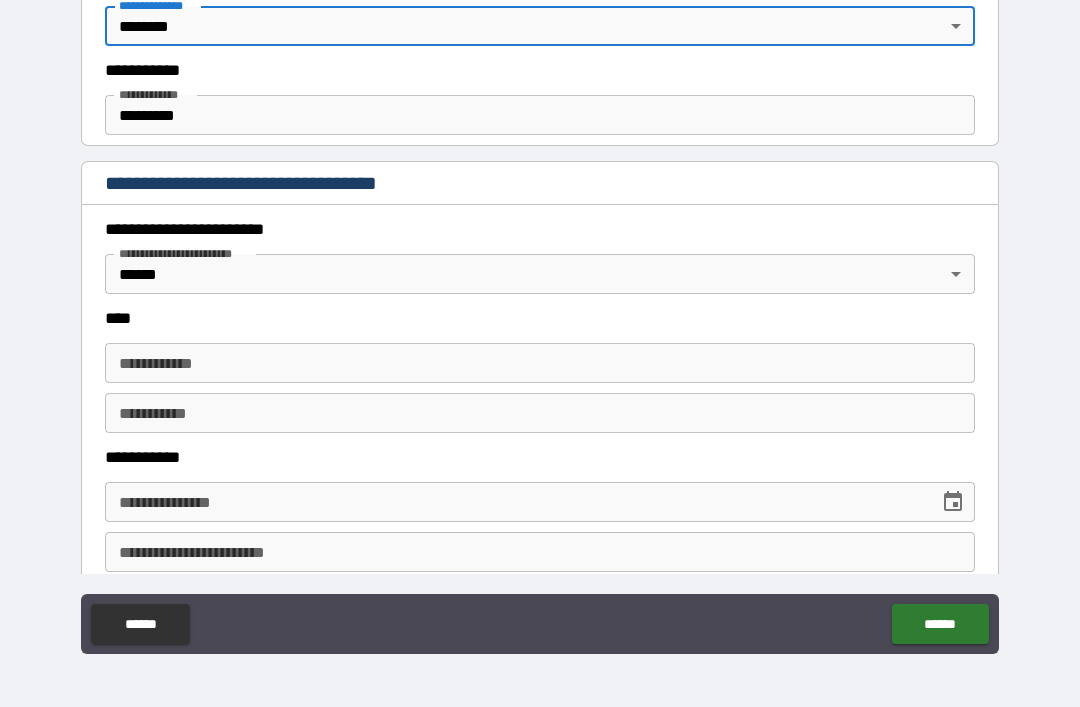 click on "**********" at bounding box center (540, 321) 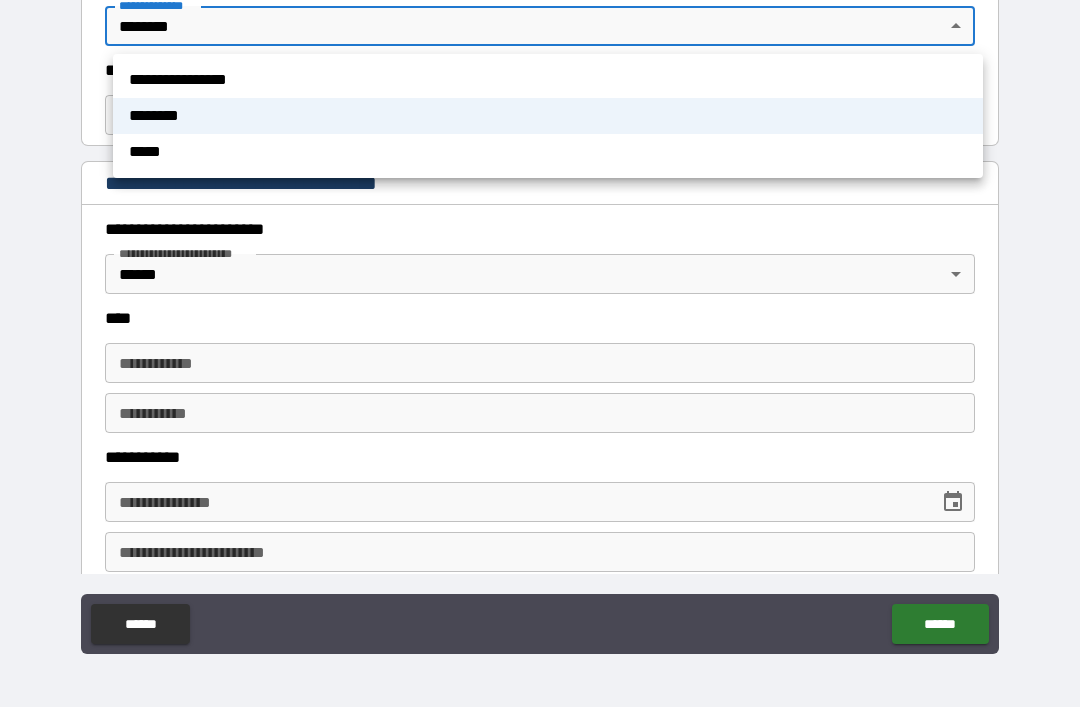 click on "*****" at bounding box center [548, 152] 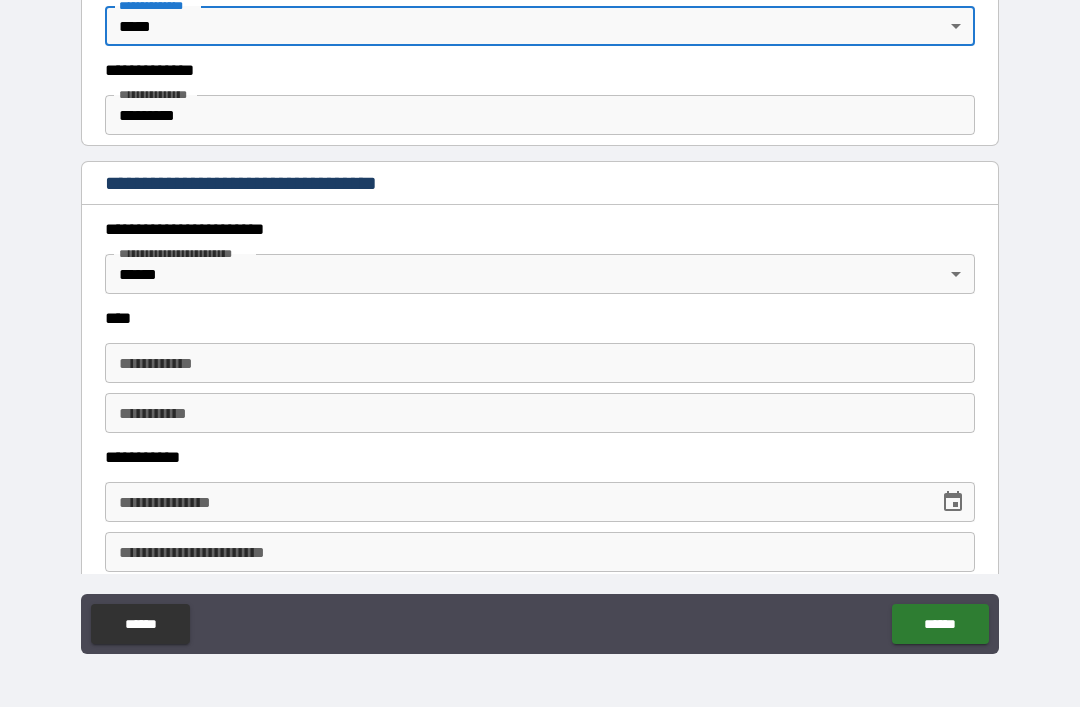 type on "*" 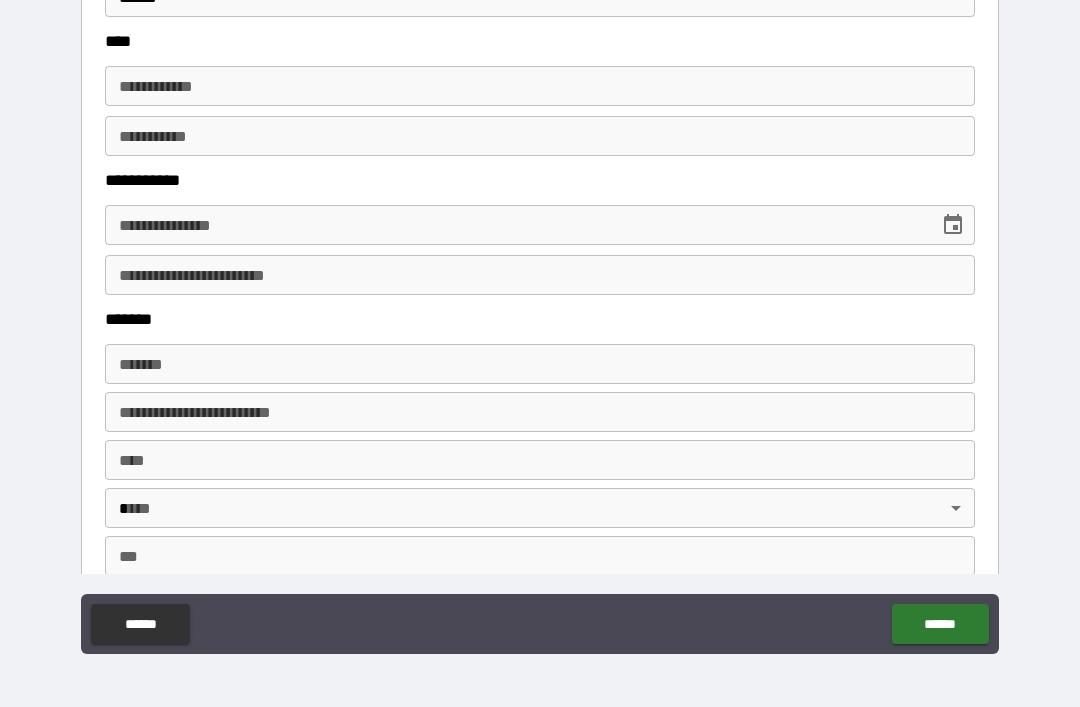 scroll, scrollTop: 968, scrollLeft: 0, axis: vertical 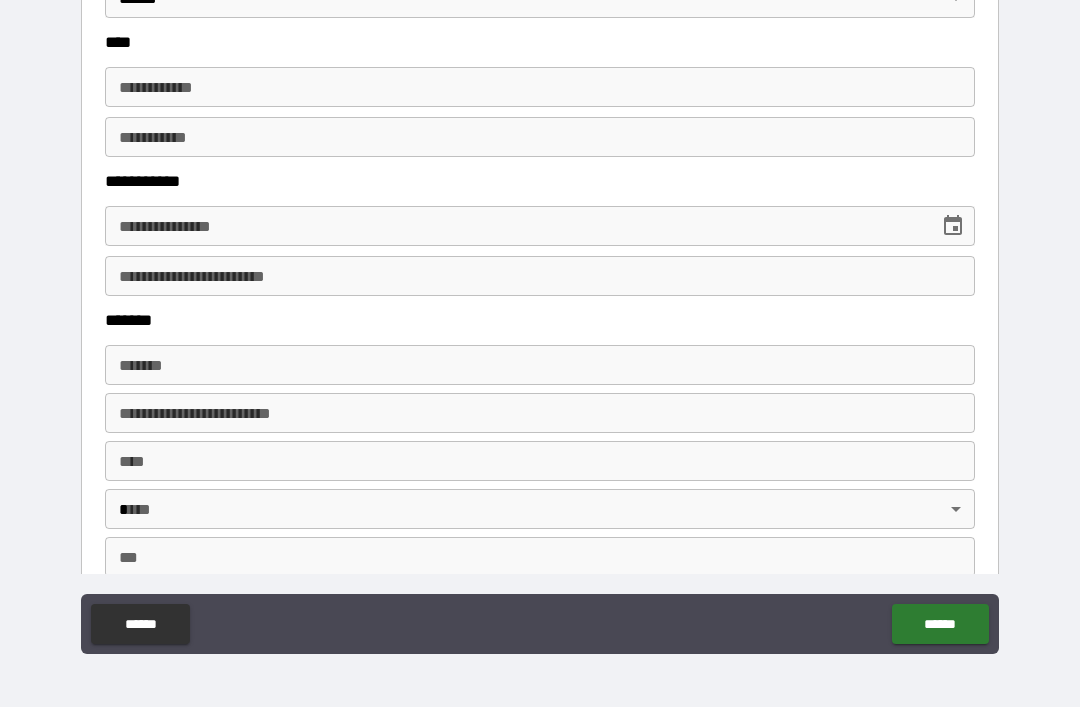 click on "**********" at bounding box center (540, 87) 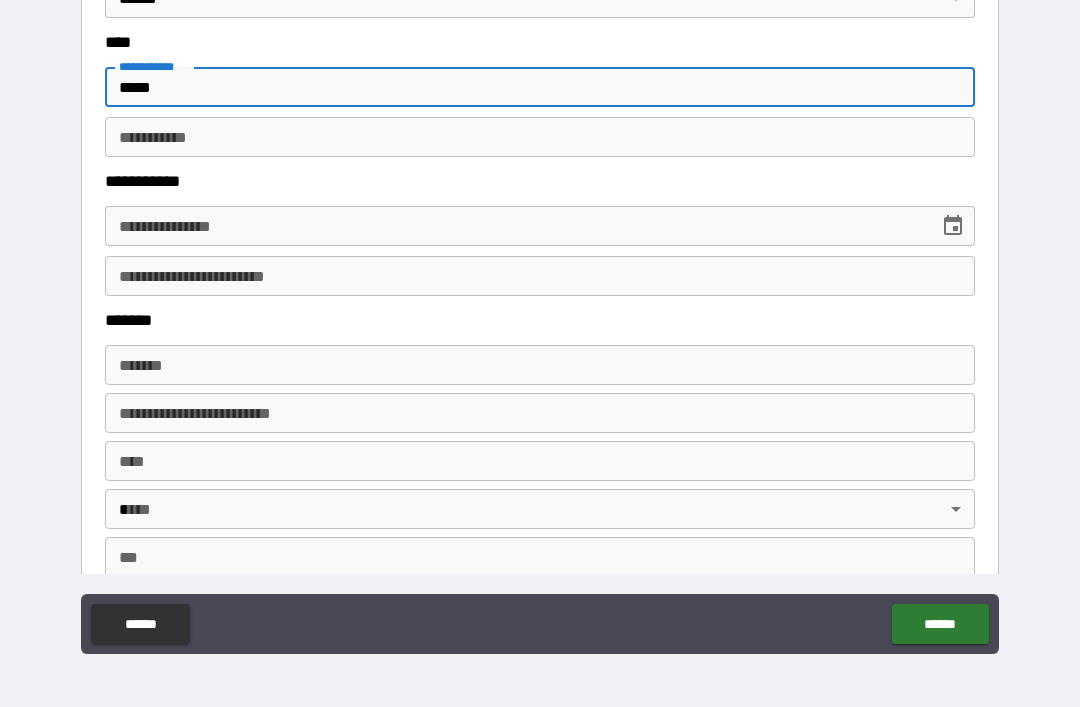 type on "*****" 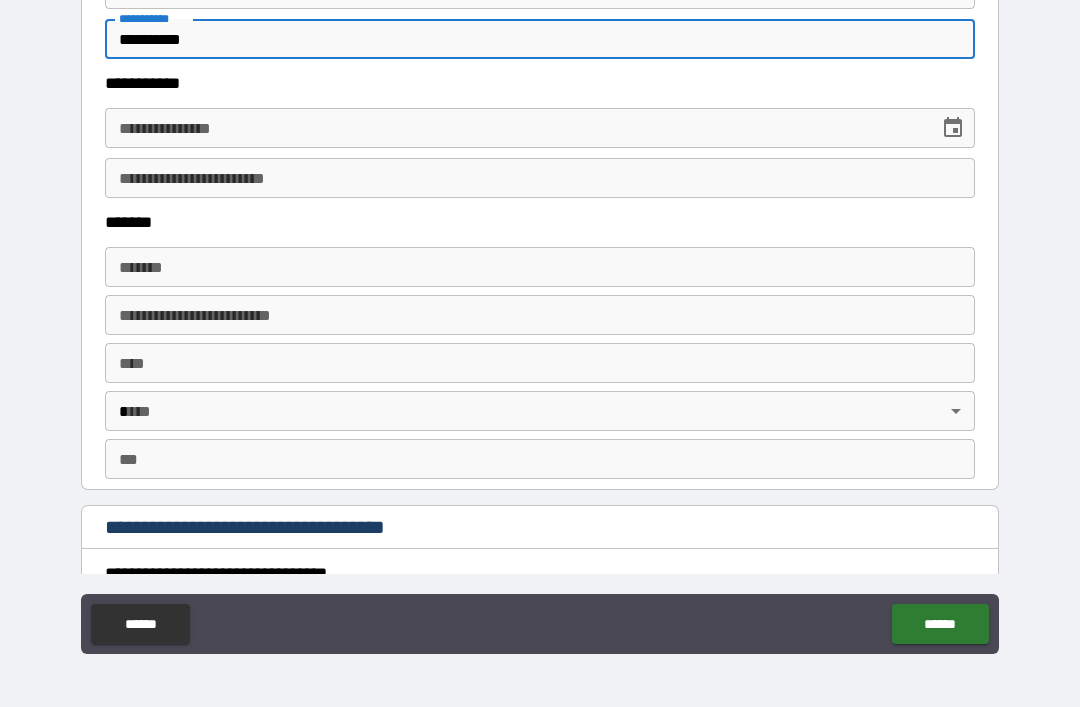 scroll, scrollTop: 1071, scrollLeft: 0, axis: vertical 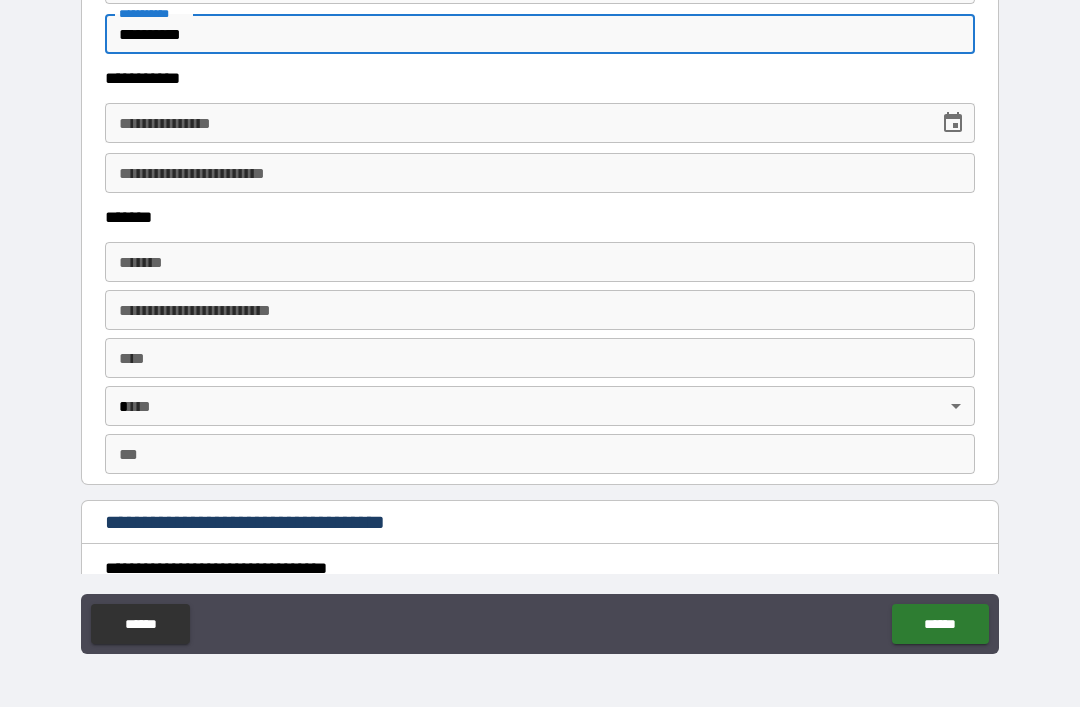 type on "*********" 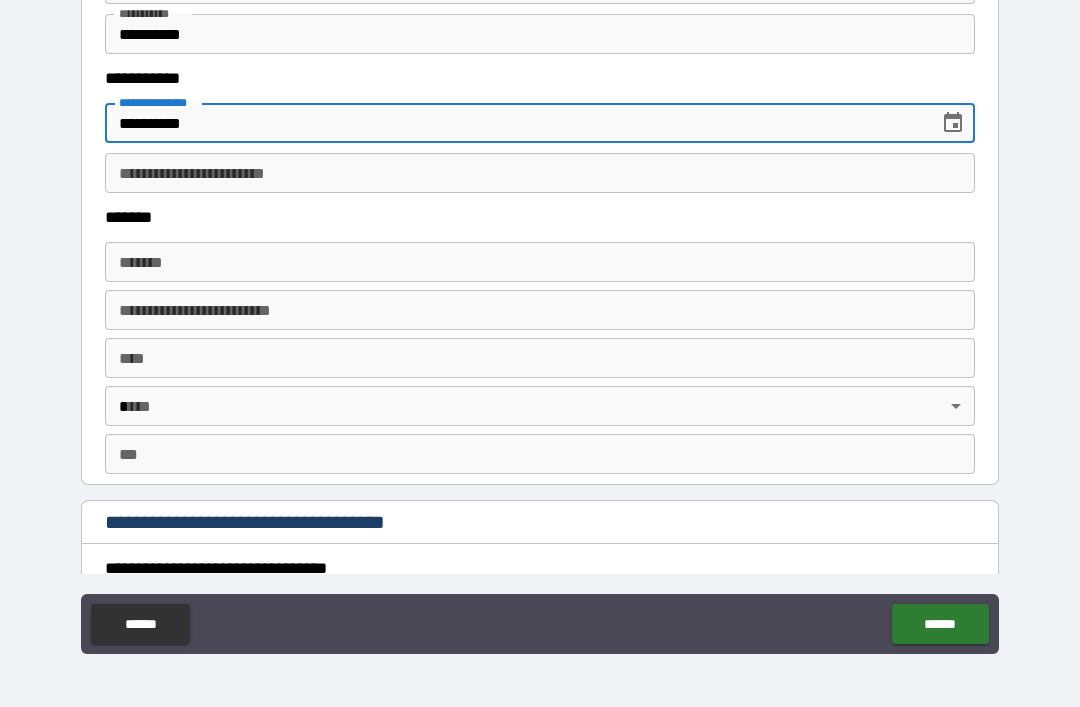 type on "**********" 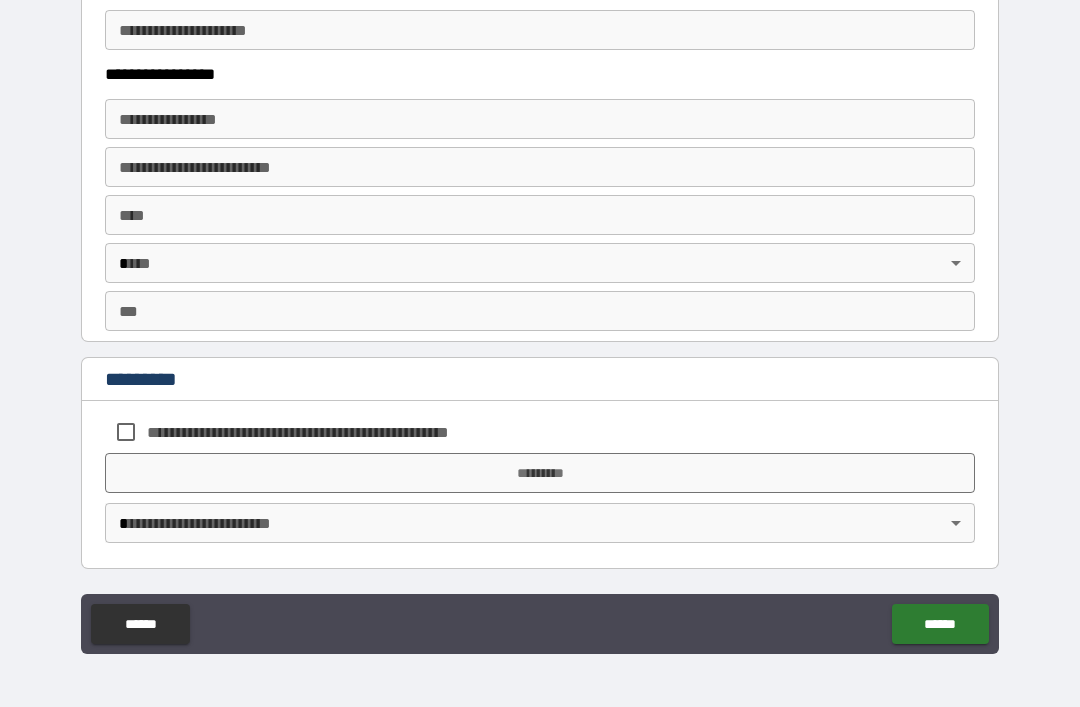 scroll, scrollTop: 3505, scrollLeft: 0, axis: vertical 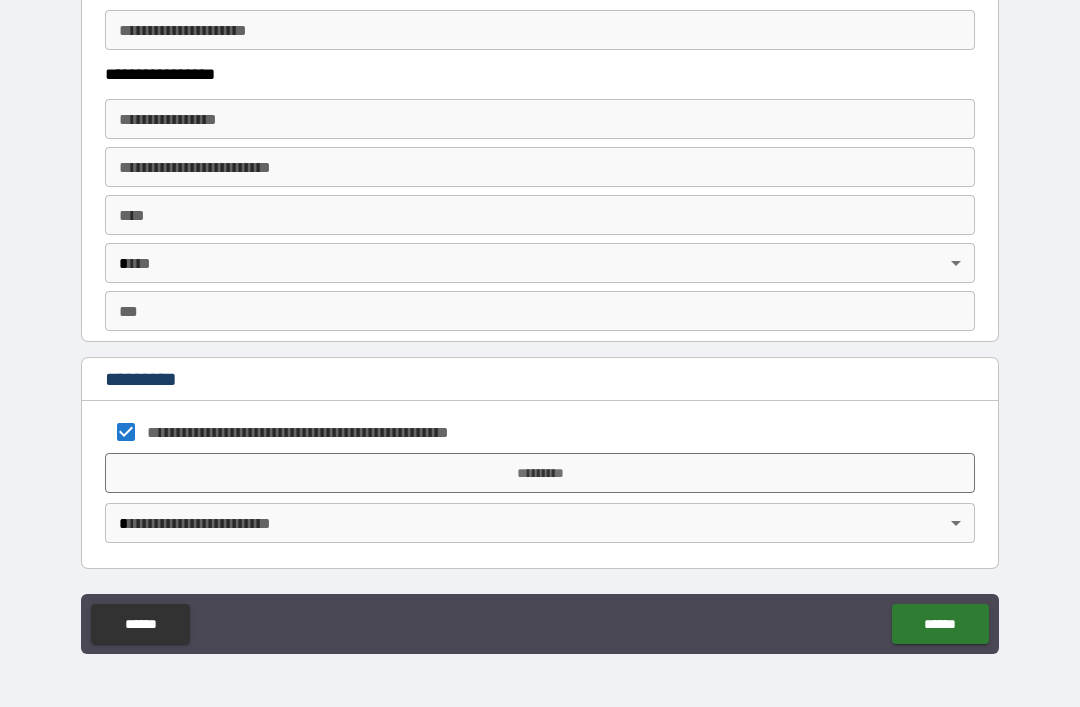 click on "*********" at bounding box center [540, 473] 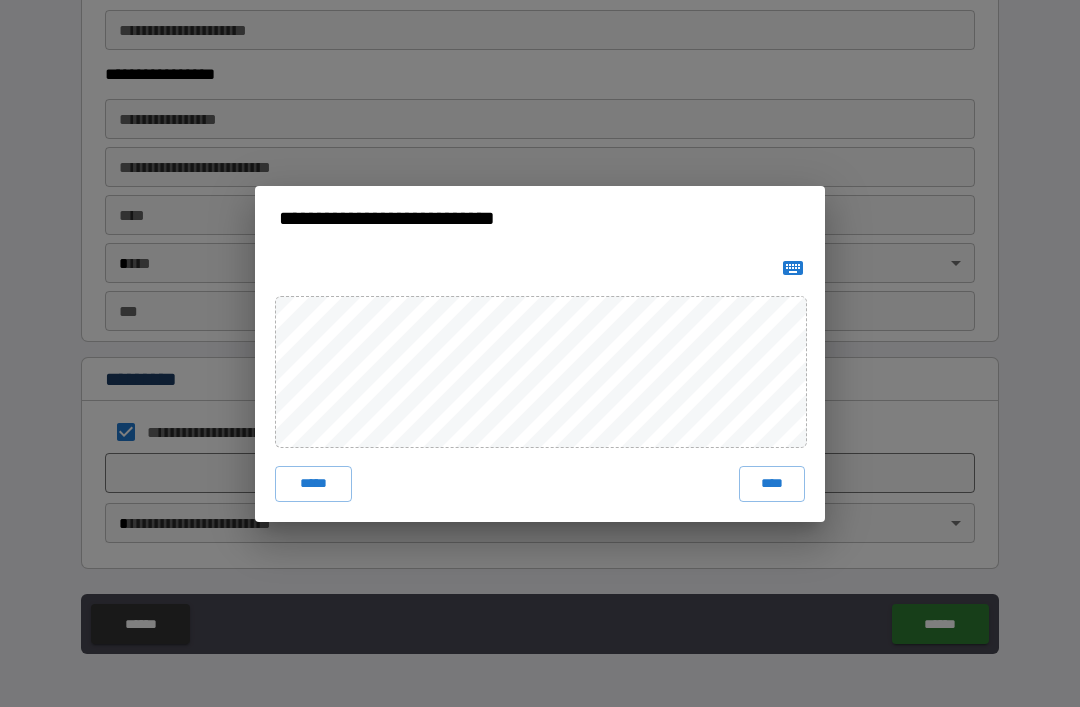 click on "****" at bounding box center (772, 484) 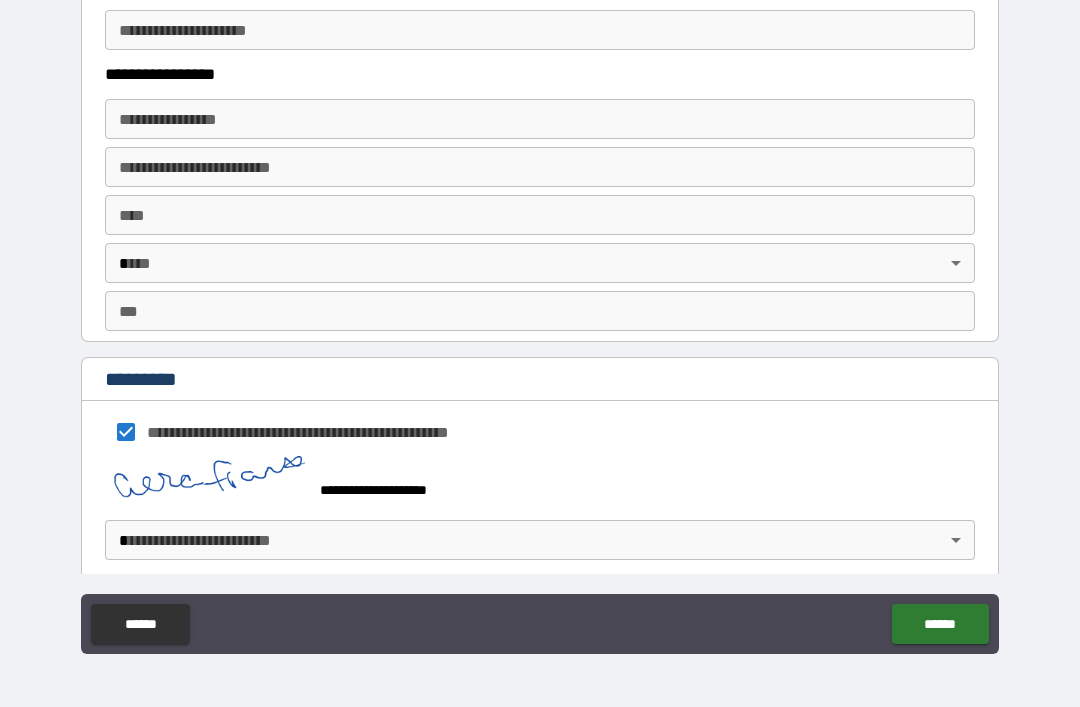 click on "**********" at bounding box center [540, 321] 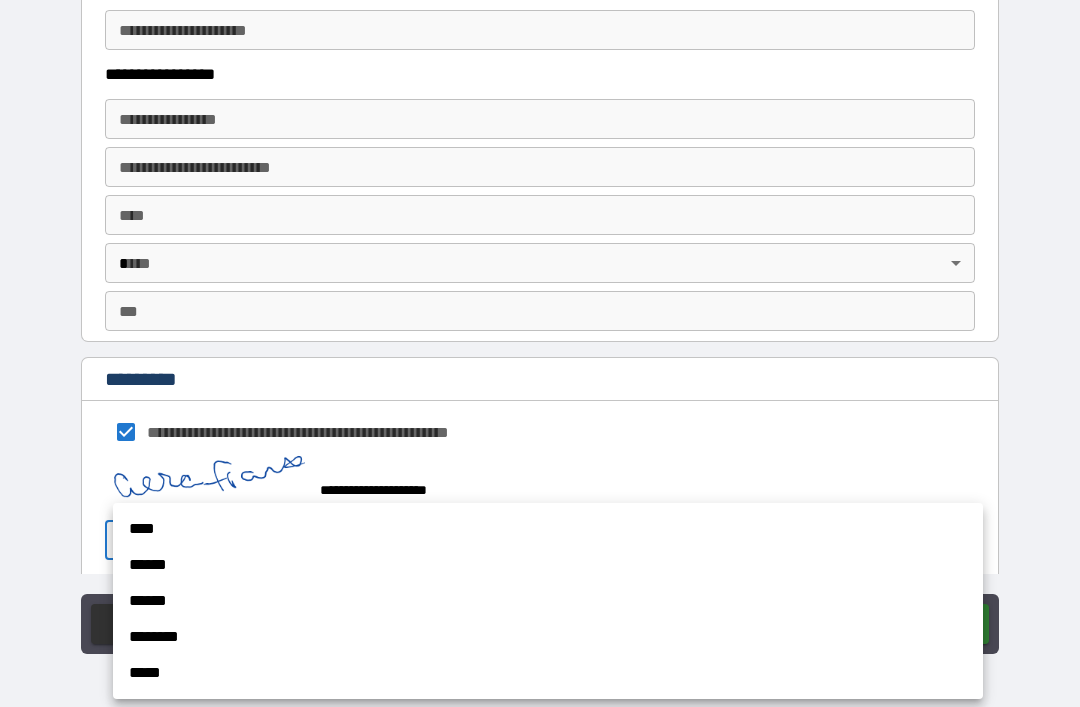 click on "******" at bounding box center (548, 565) 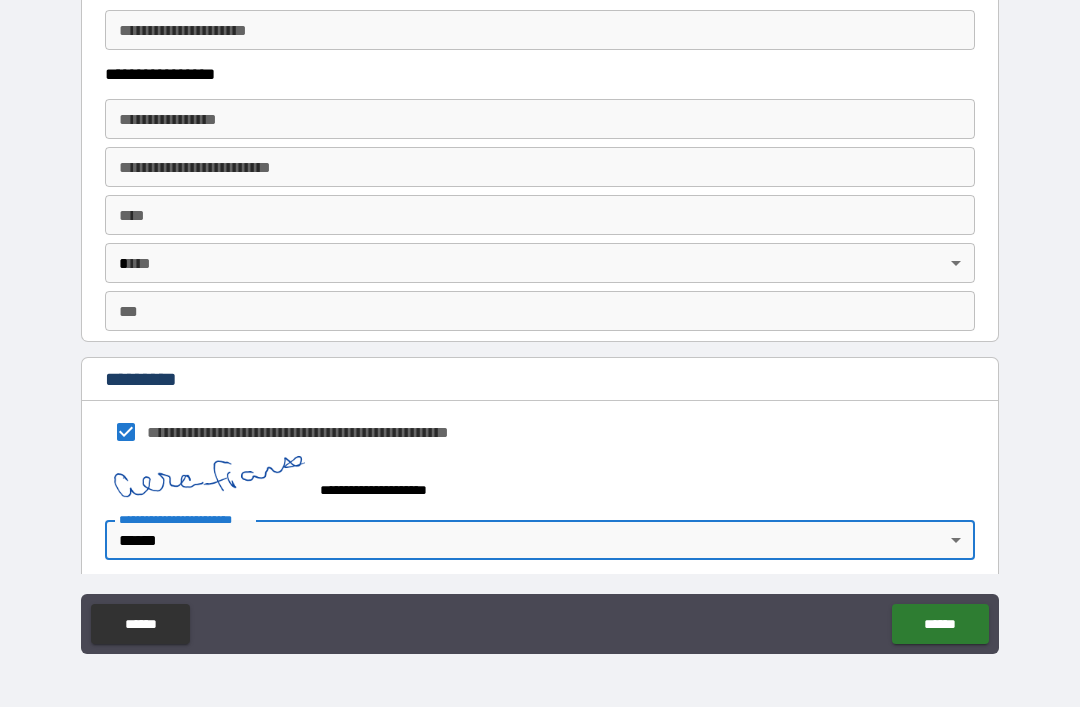 click on "******" at bounding box center [940, 624] 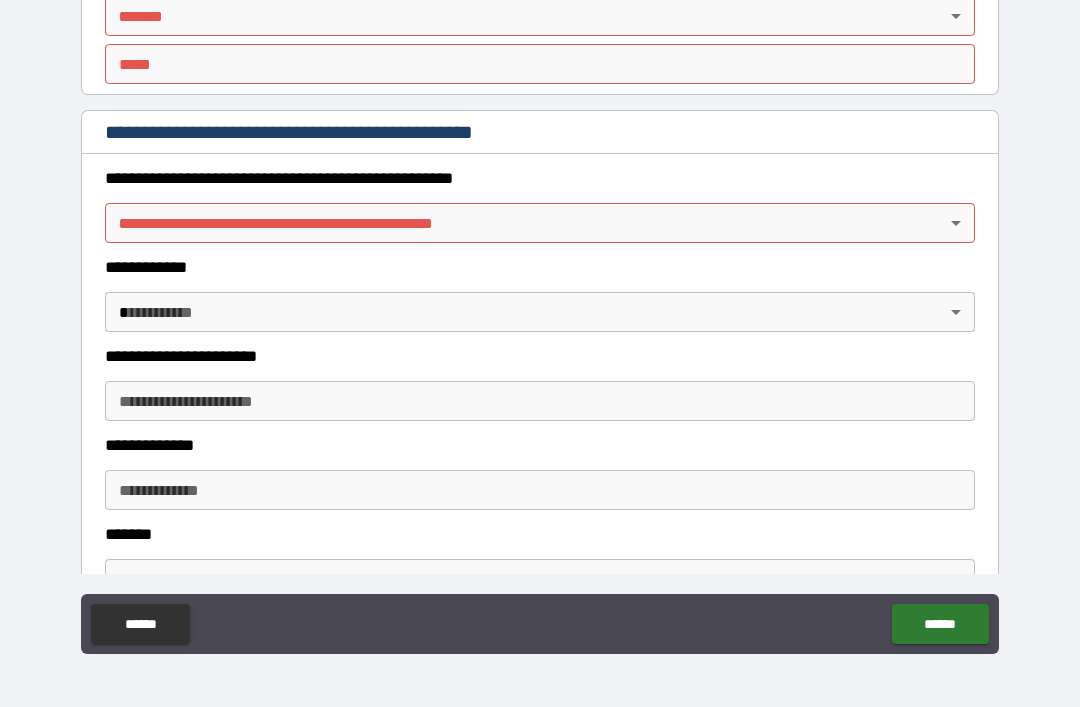 scroll, scrollTop: 1987, scrollLeft: 0, axis: vertical 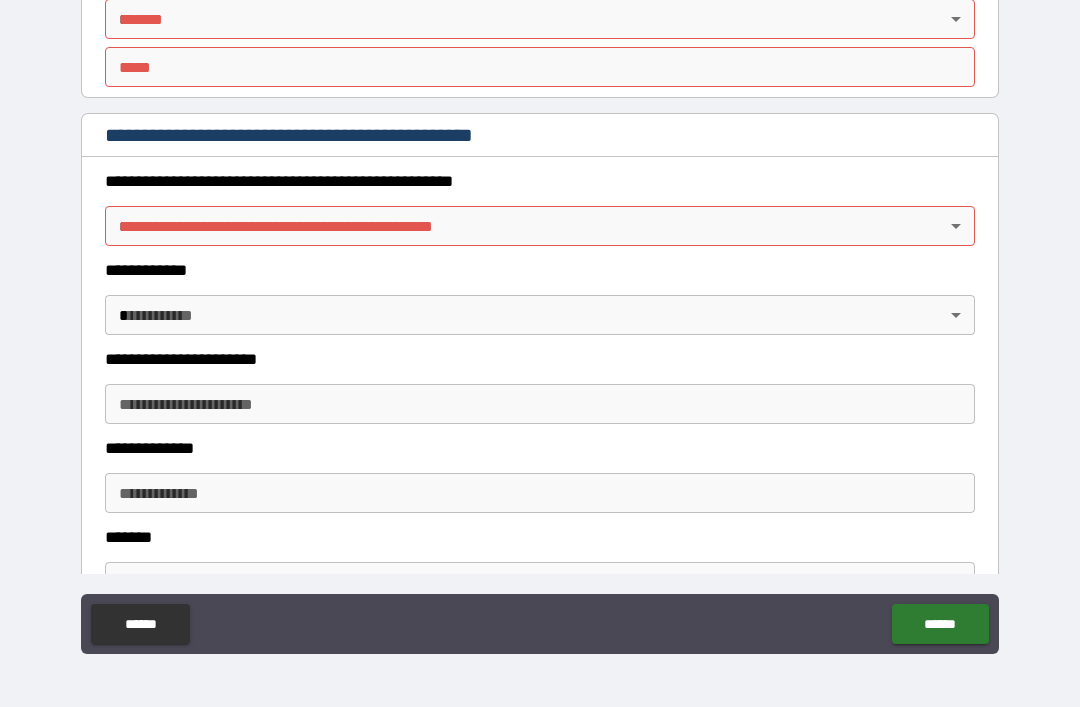 click on "**********" at bounding box center [540, 321] 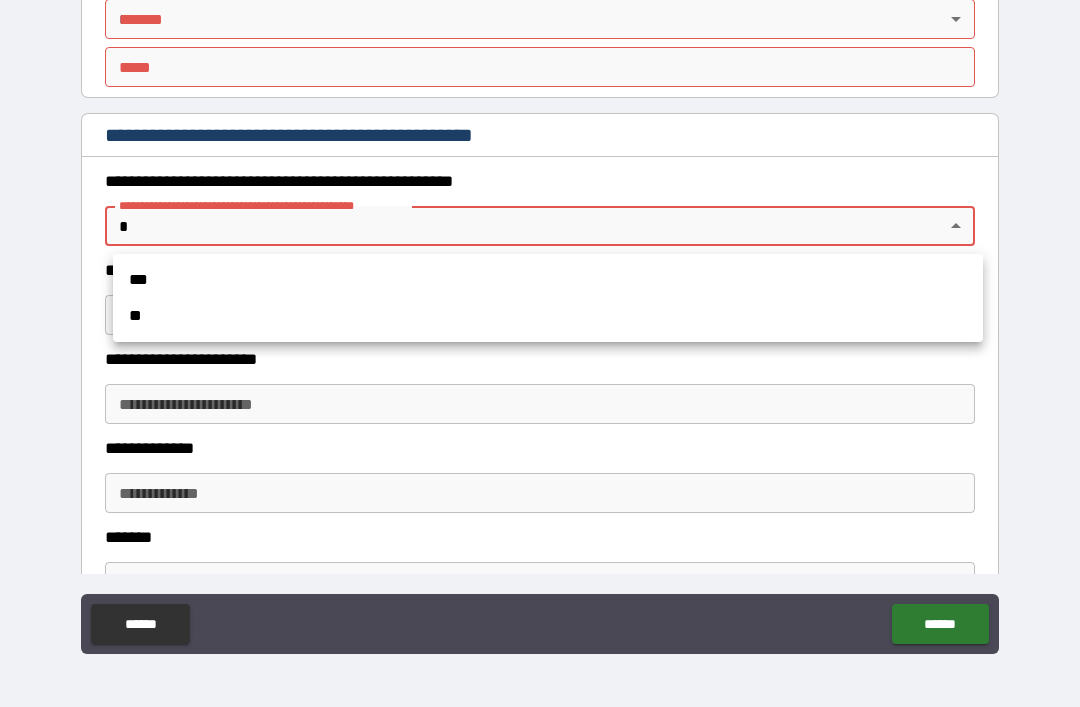 click on "**" at bounding box center [548, 316] 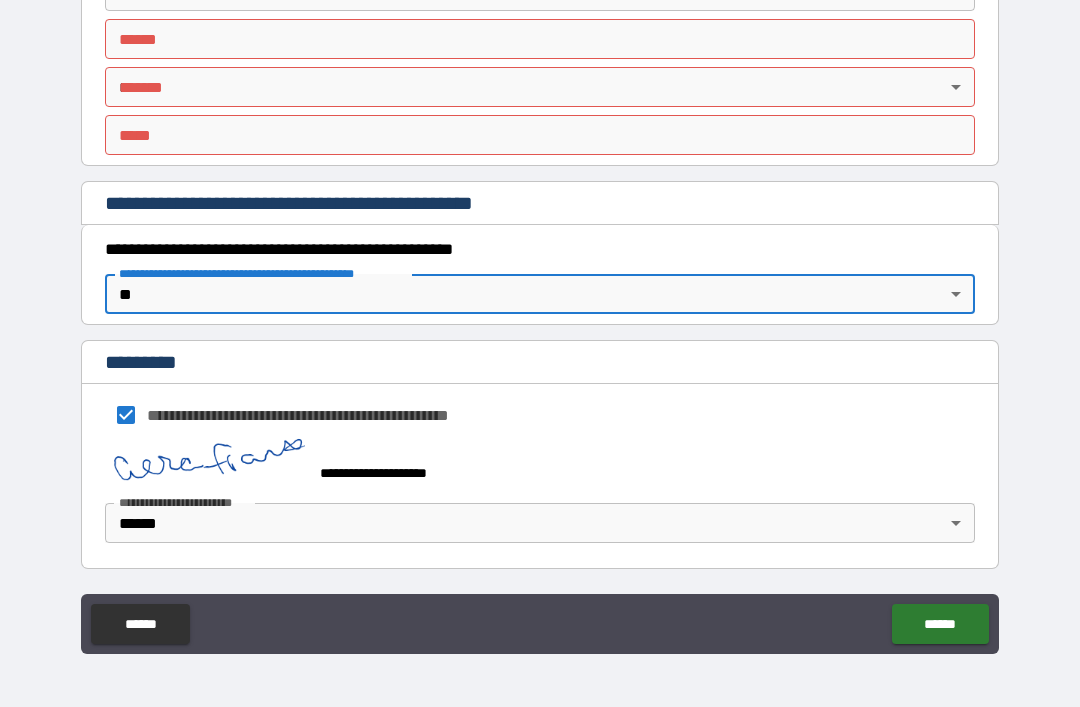 type on "*" 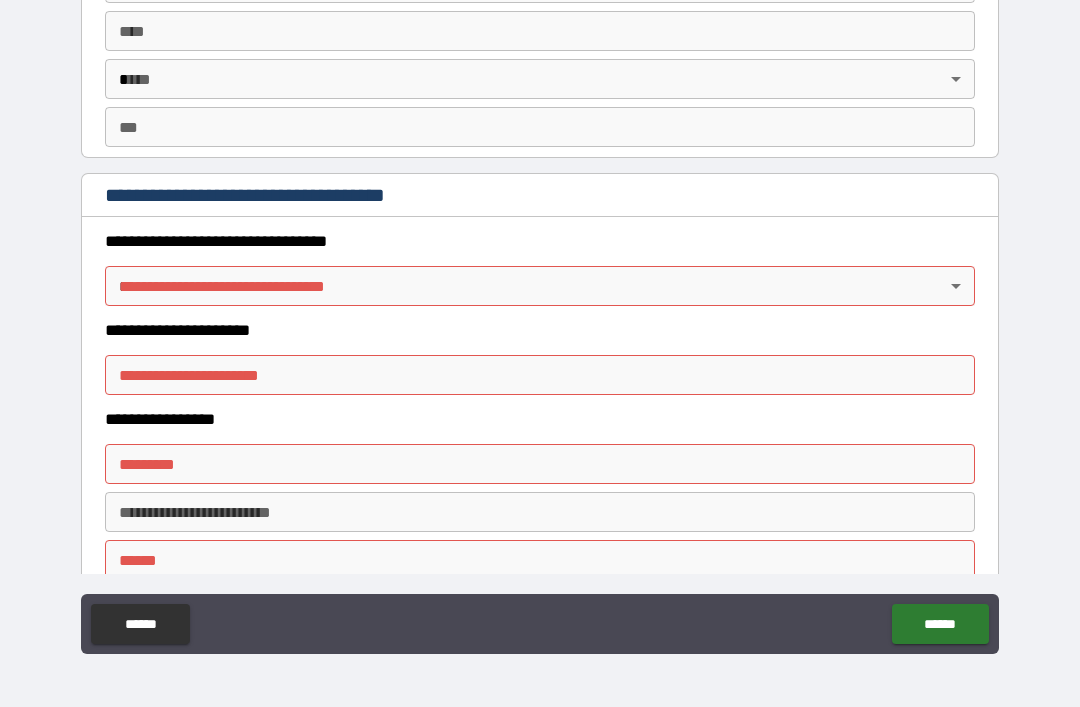 scroll, scrollTop: 1414, scrollLeft: 0, axis: vertical 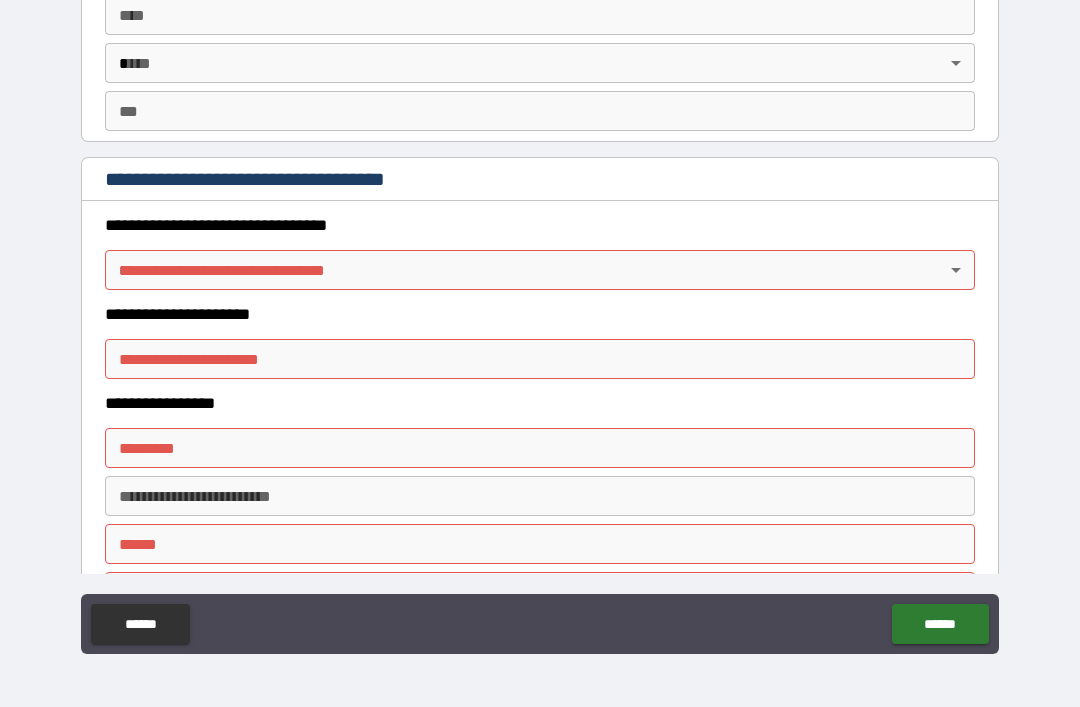 click on "**********" at bounding box center (540, 321) 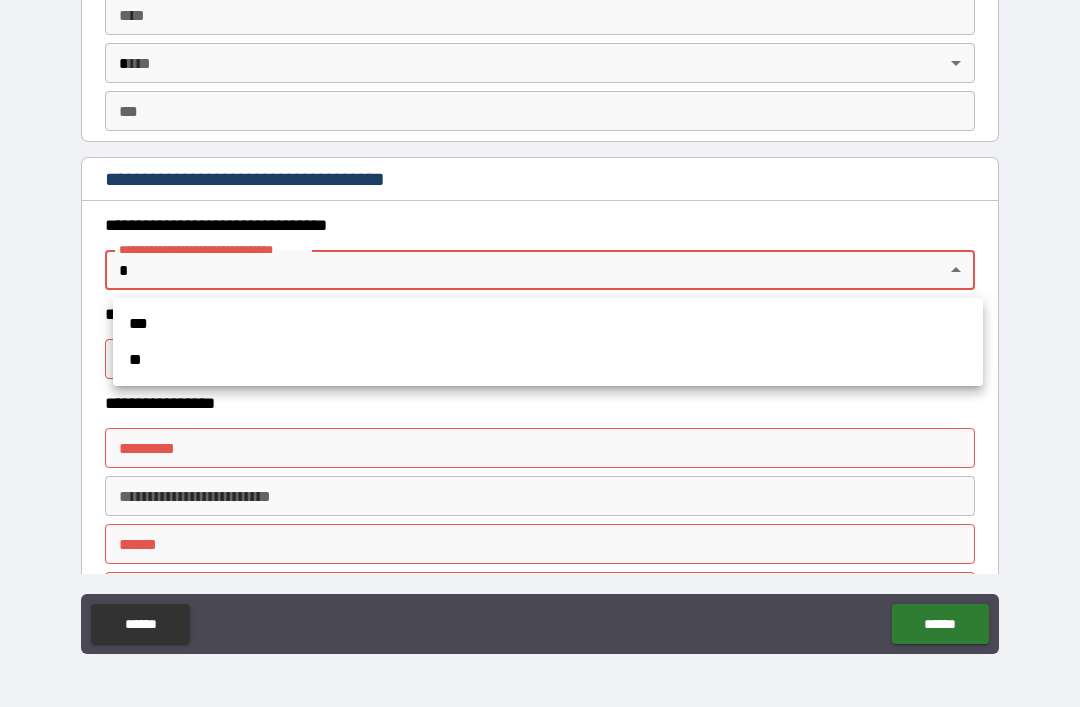 click on "**" at bounding box center (548, 360) 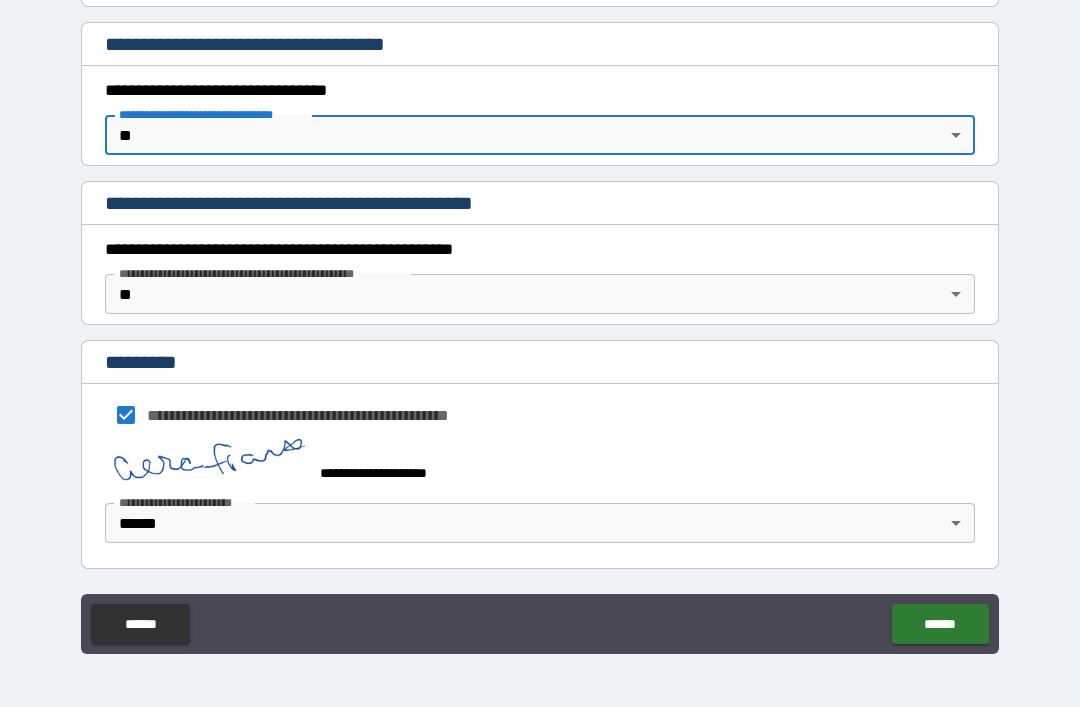 scroll, scrollTop: 1549, scrollLeft: 0, axis: vertical 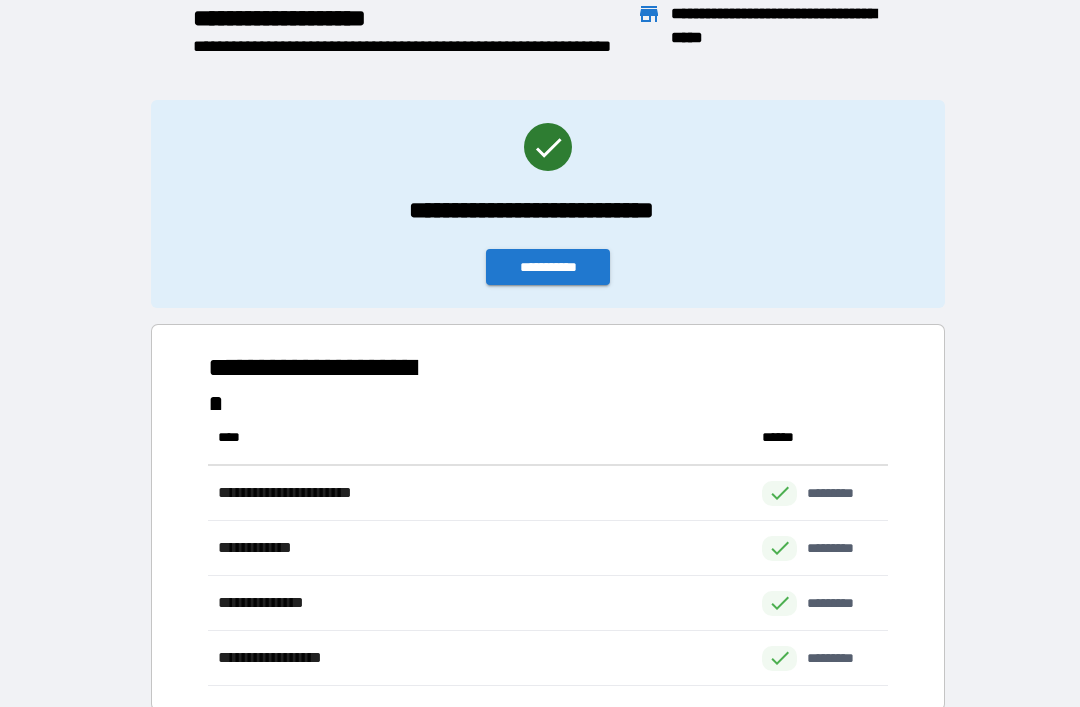 click on "**********" at bounding box center (548, 267) 